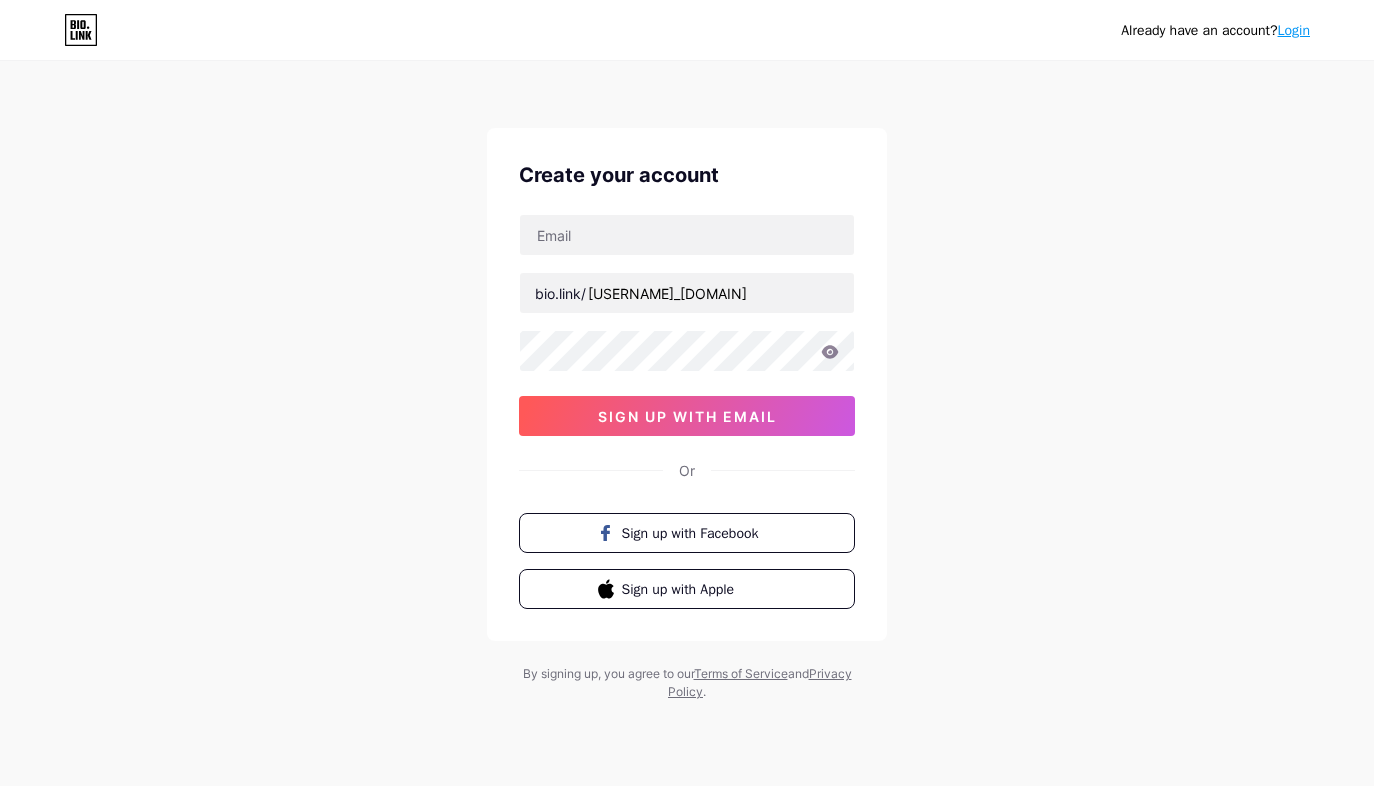 scroll, scrollTop: 0, scrollLeft: 0, axis: both 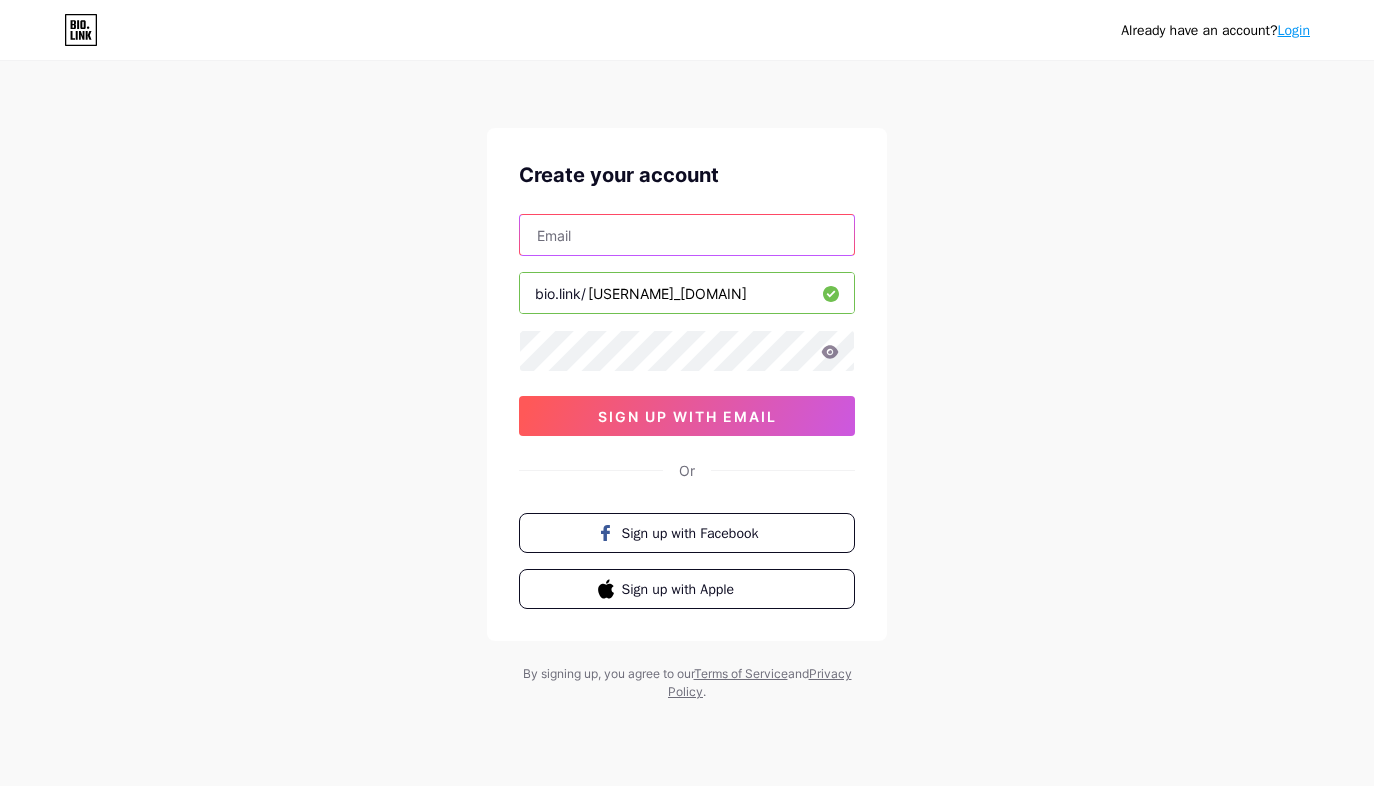 click at bounding box center (687, 235) 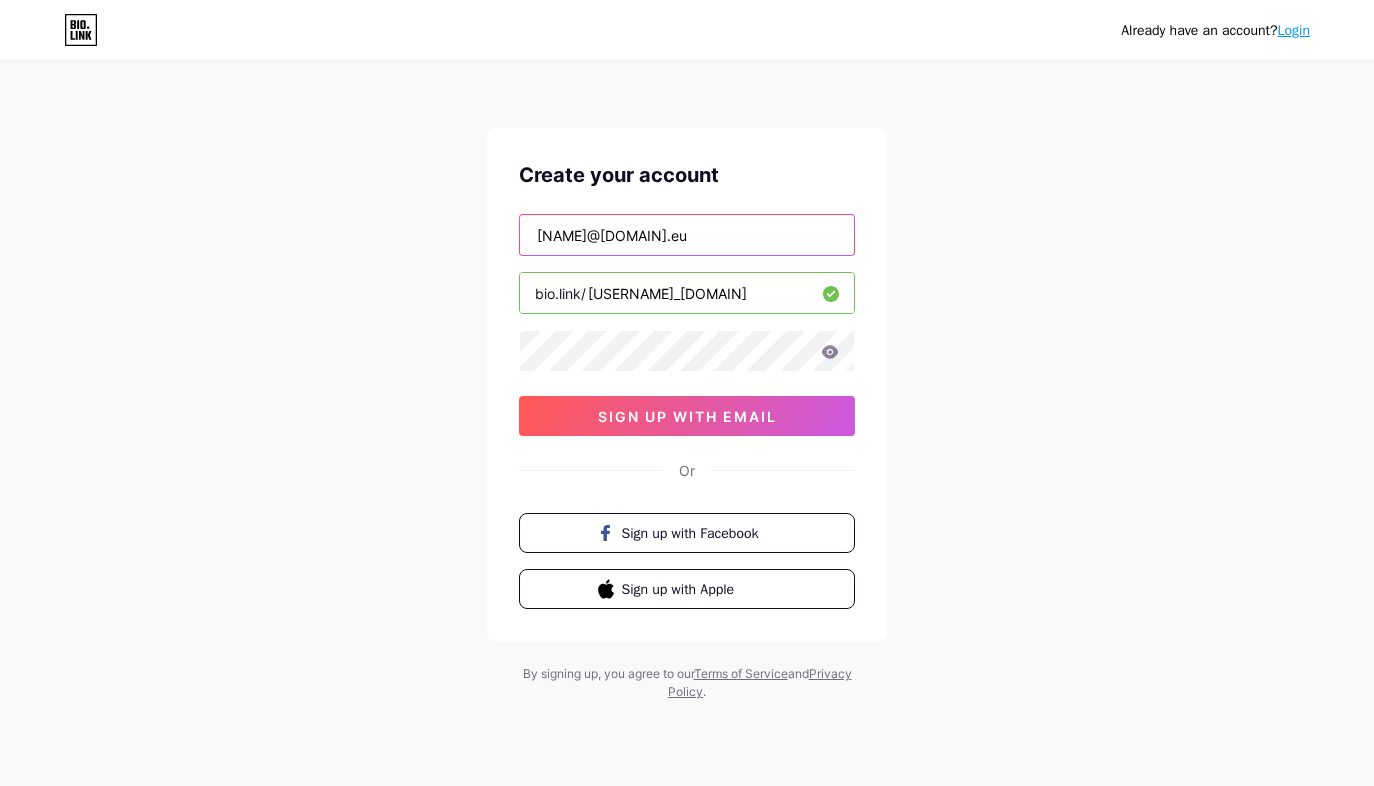 type on "[NAME]@[DOMAIN].eu" 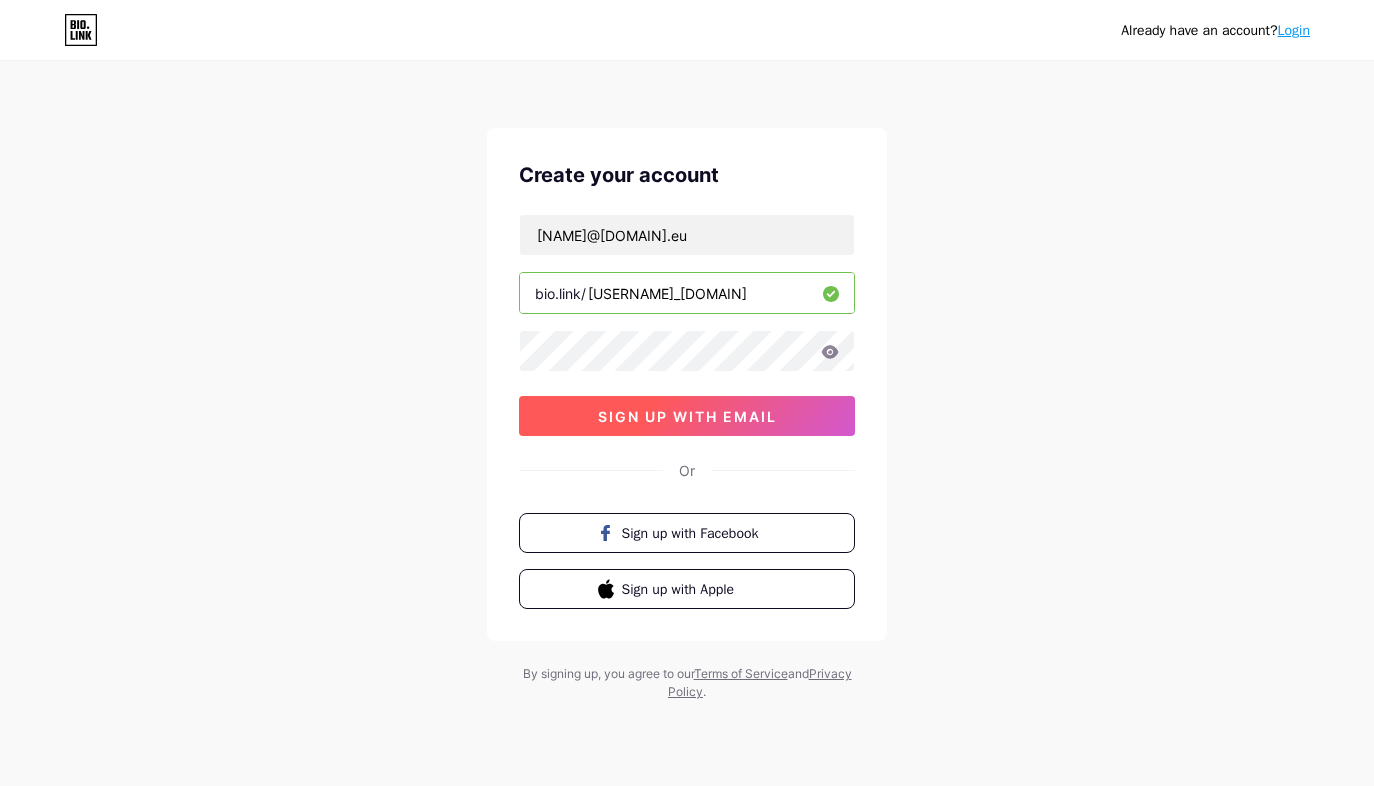 click on "sign up with email" at bounding box center (687, 416) 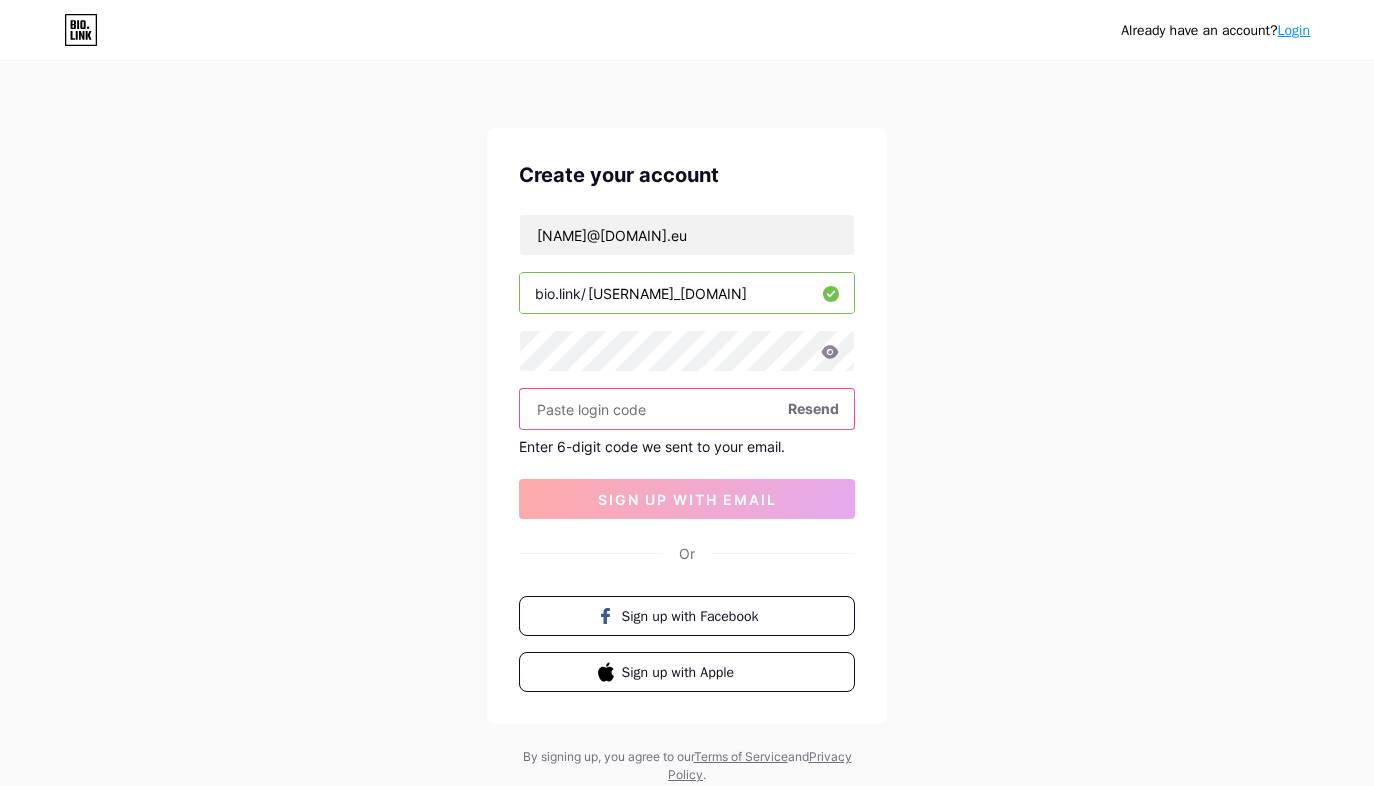 click at bounding box center [687, 409] 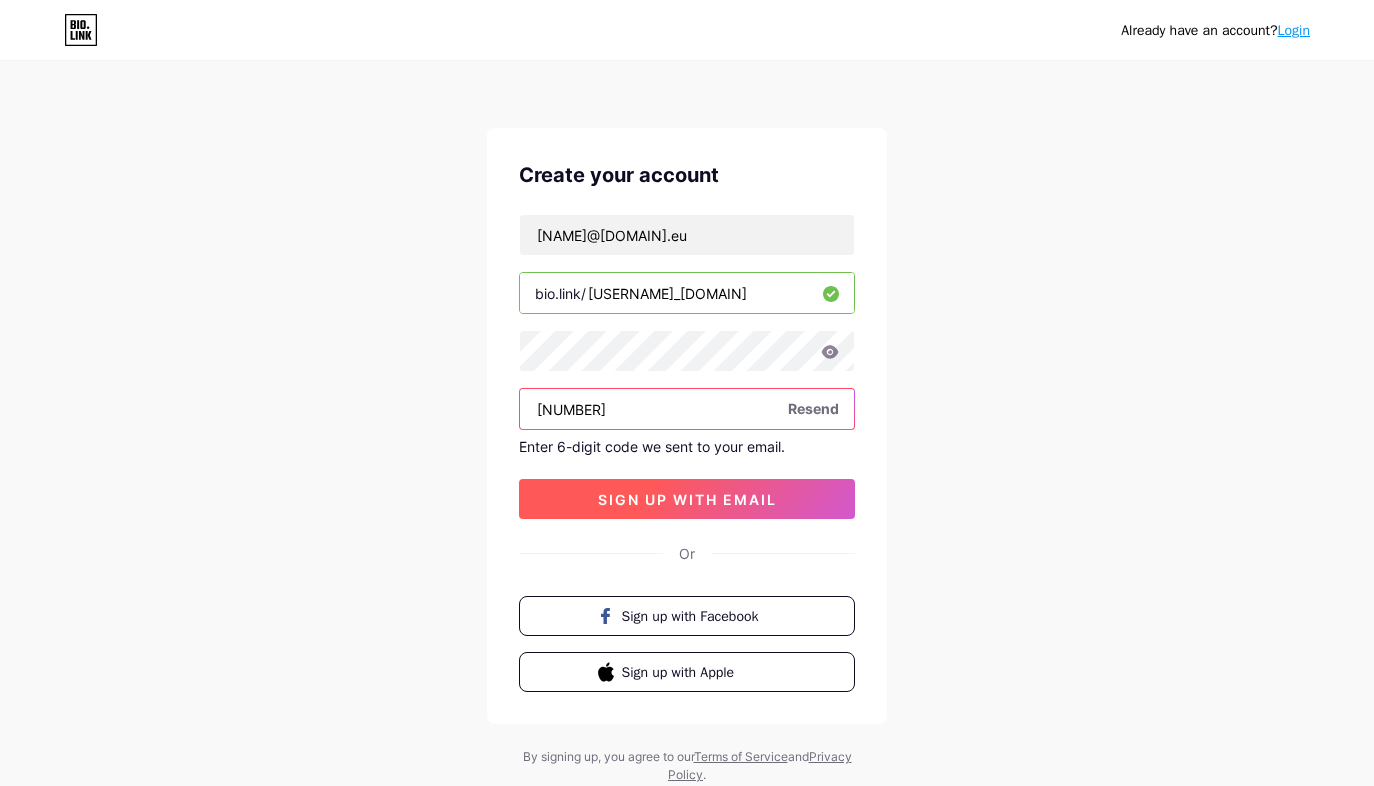 type on "[NUMBER]" 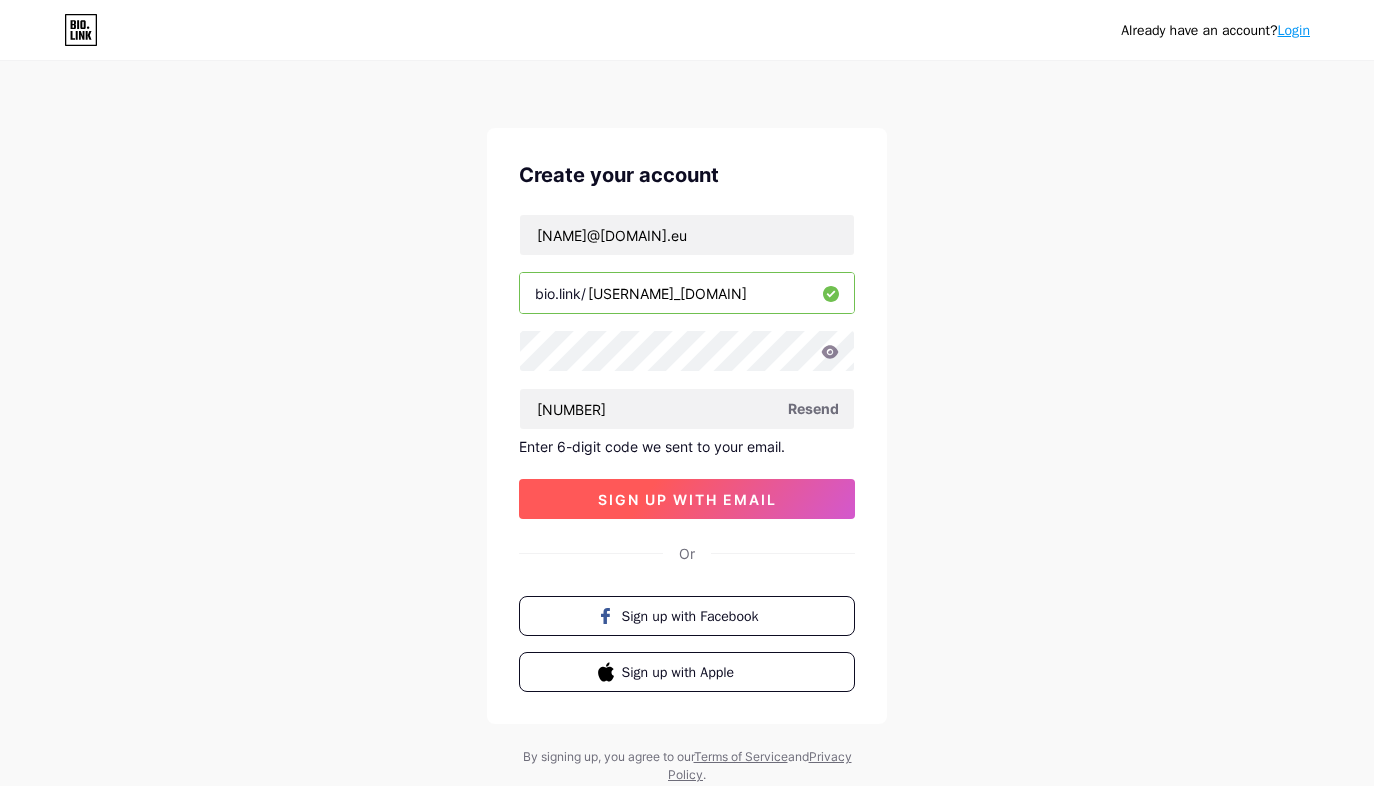 click on "sign up with email" at bounding box center (687, 499) 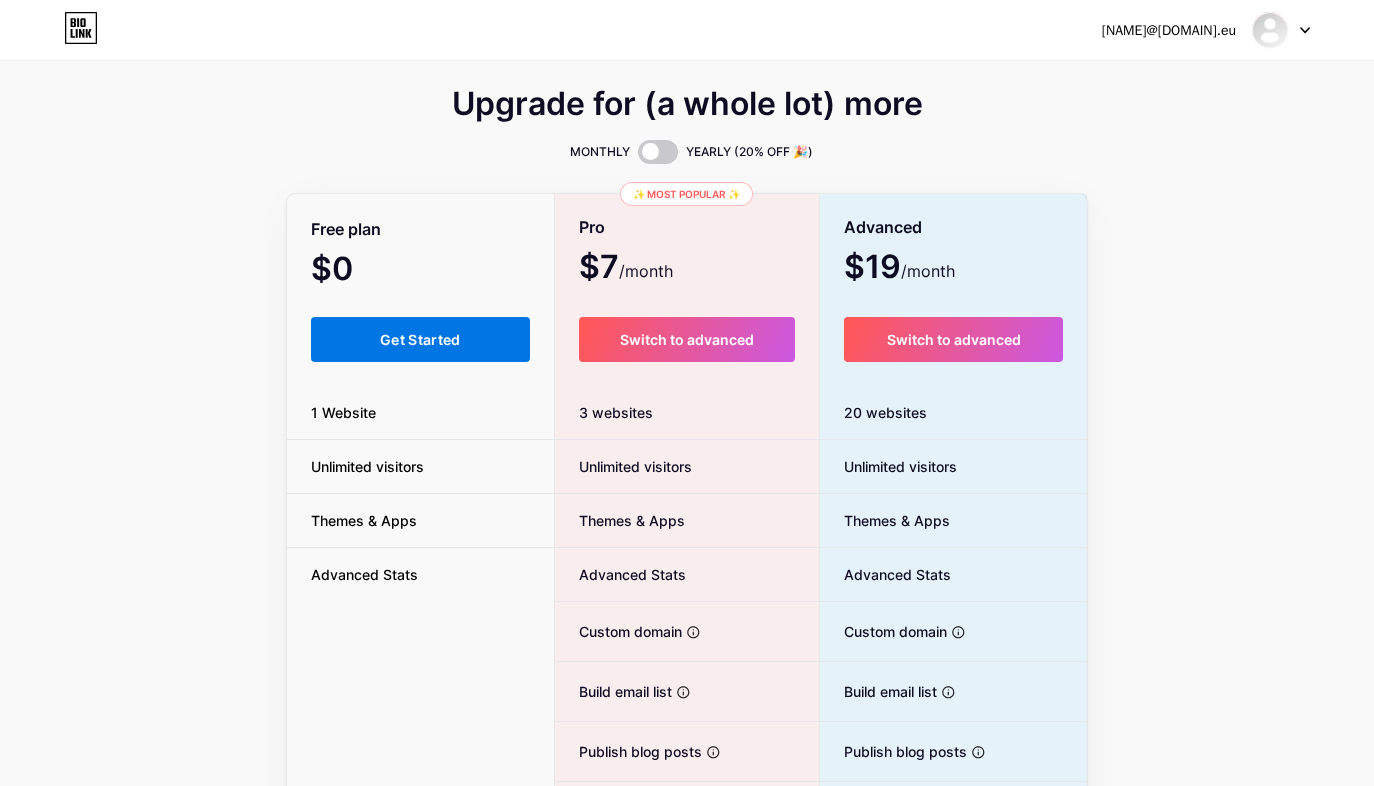 click on "Get Started" at bounding box center [420, 339] 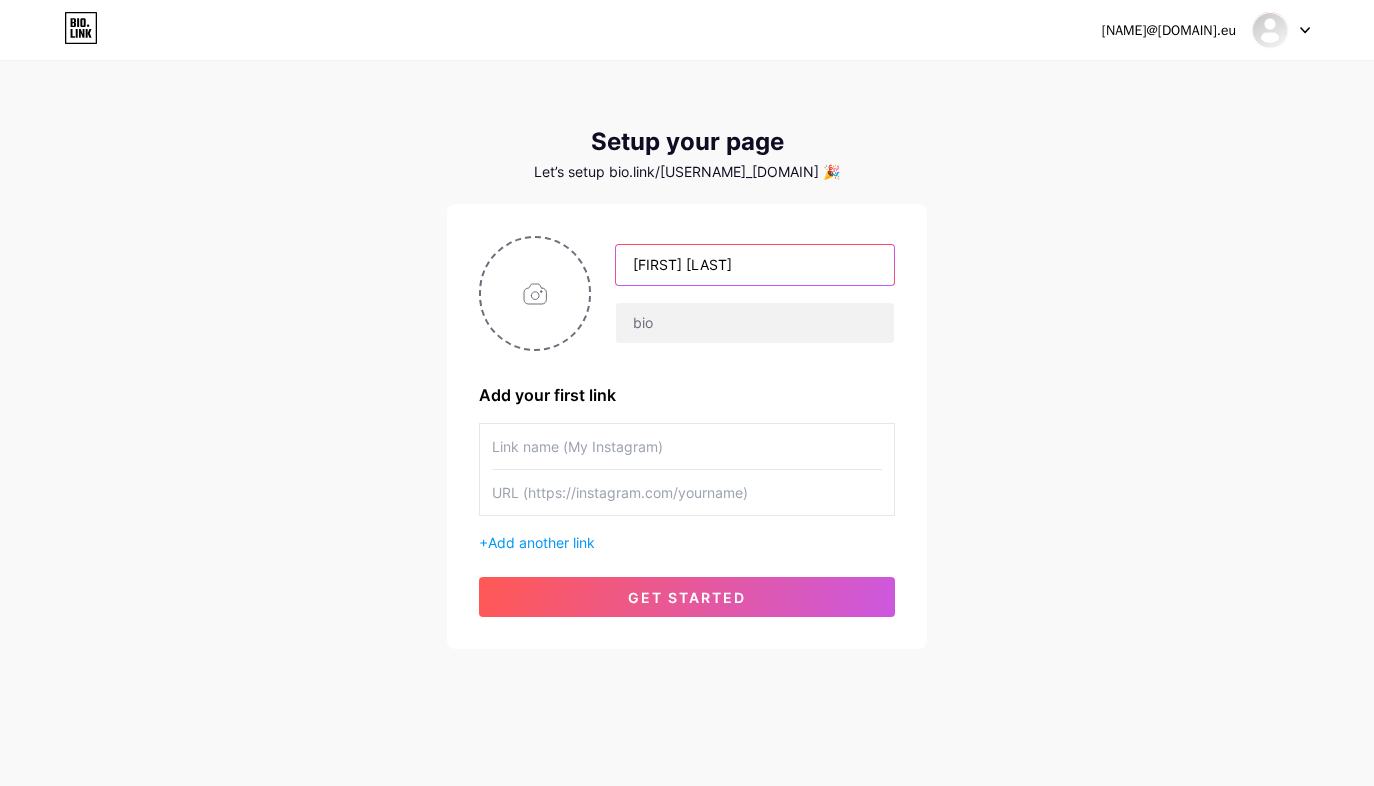 type on "[FIRST] [LAST]" 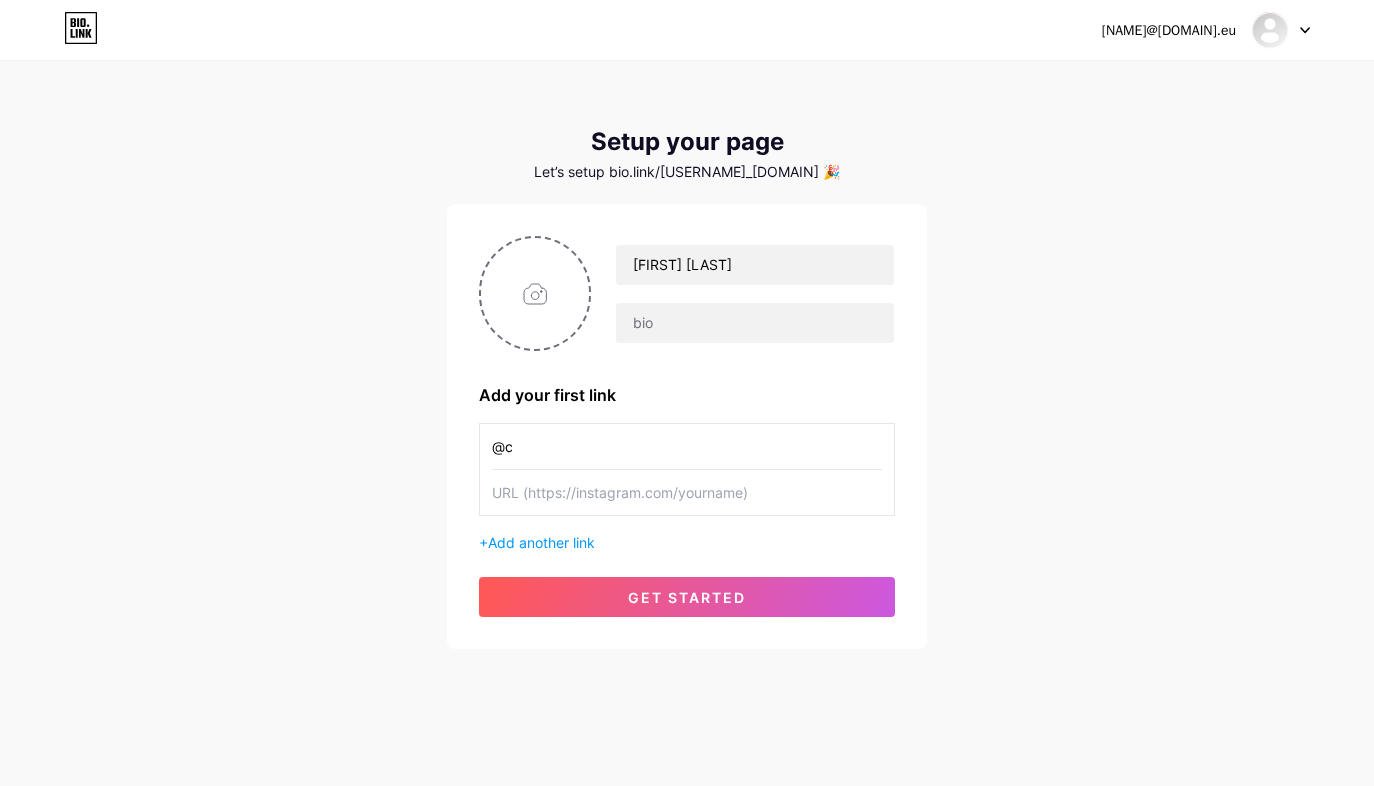 type on "@" 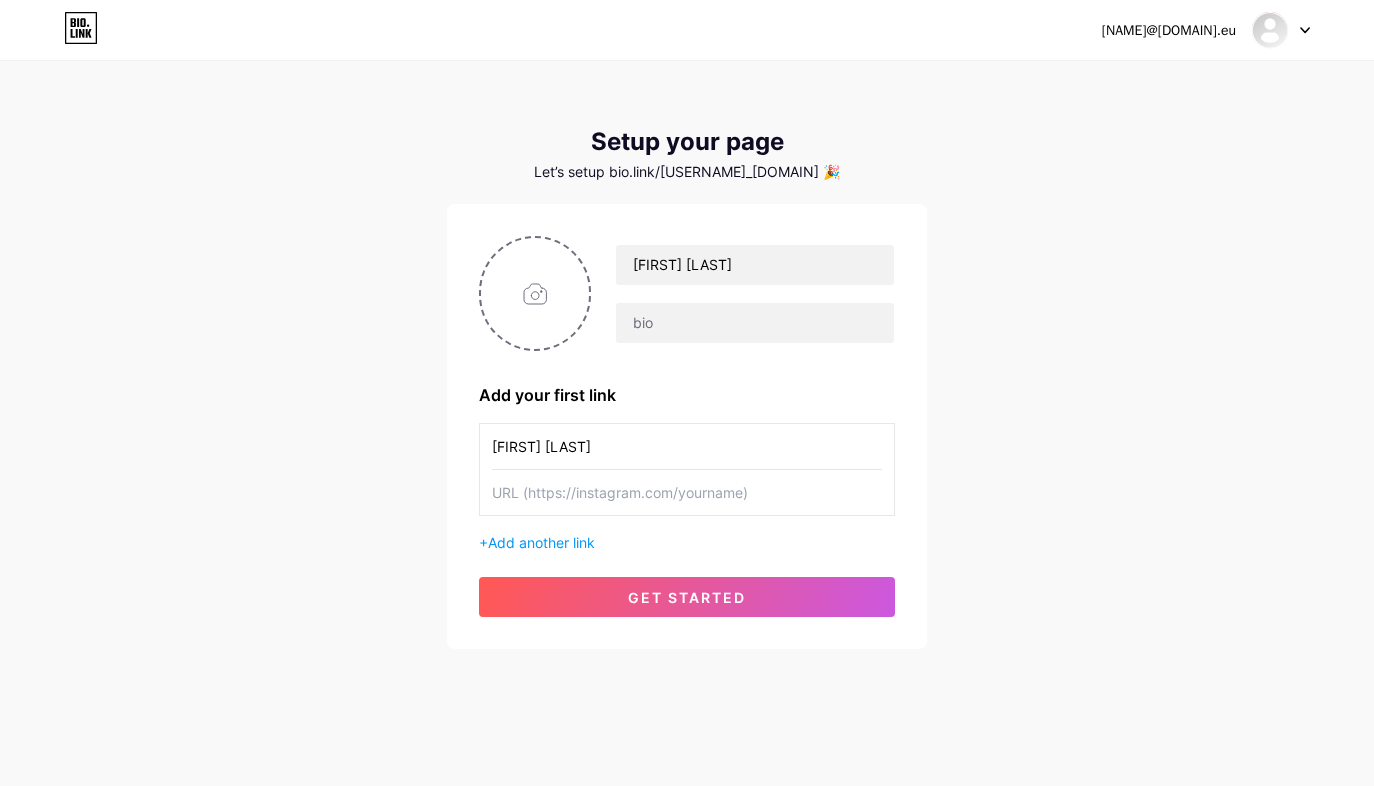 type on "[FIRST] [LAST]" 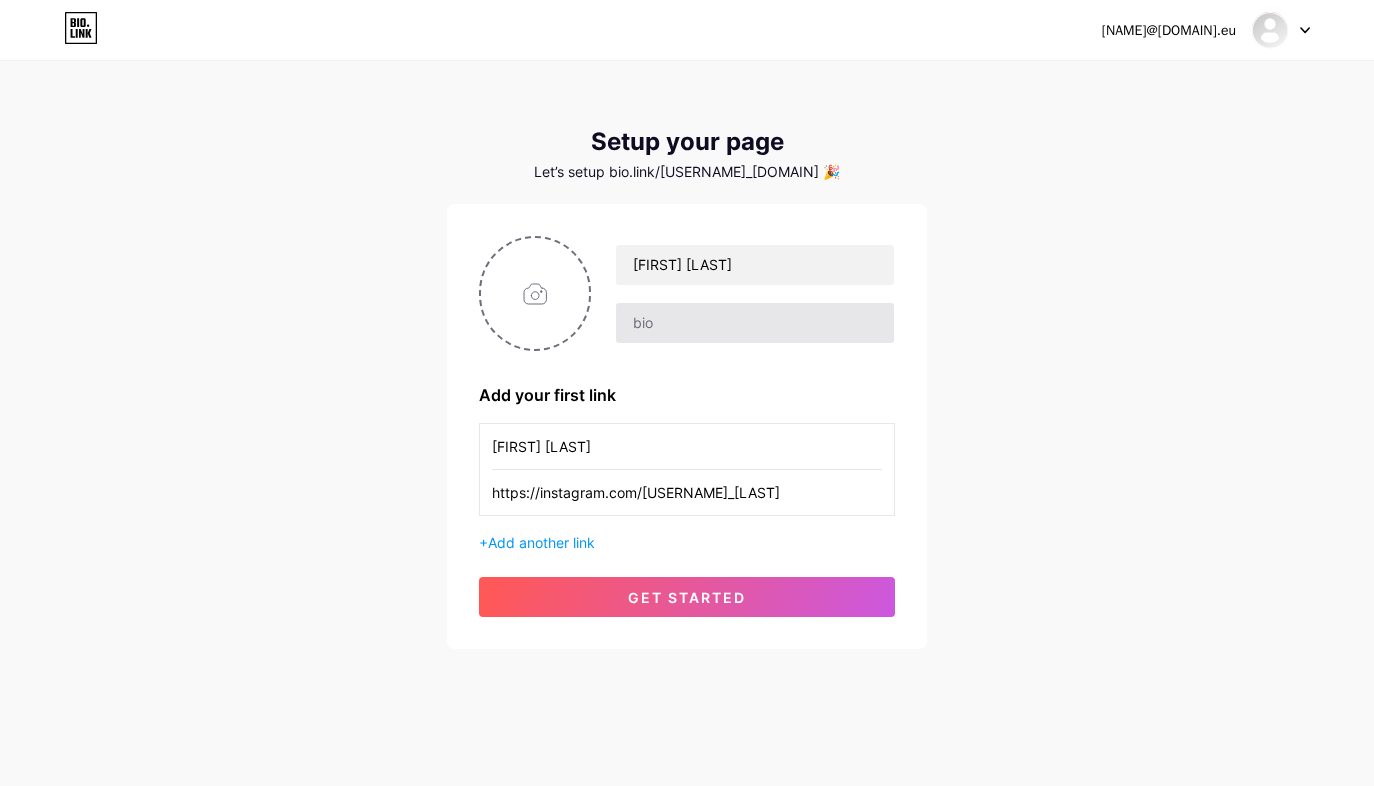 type on "https://instagram.com/[USERNAME]_[LAST]" 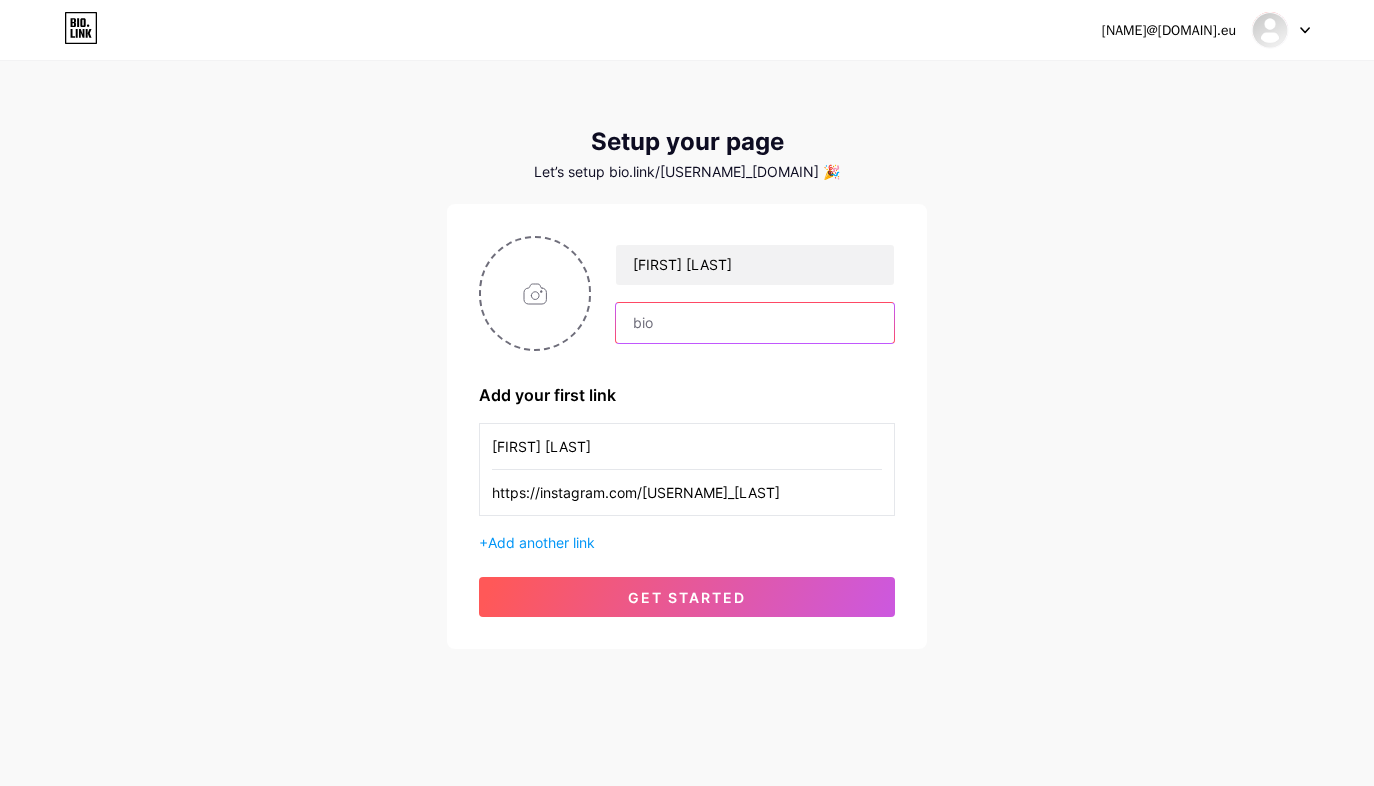 click at bounding box center [755, 323] 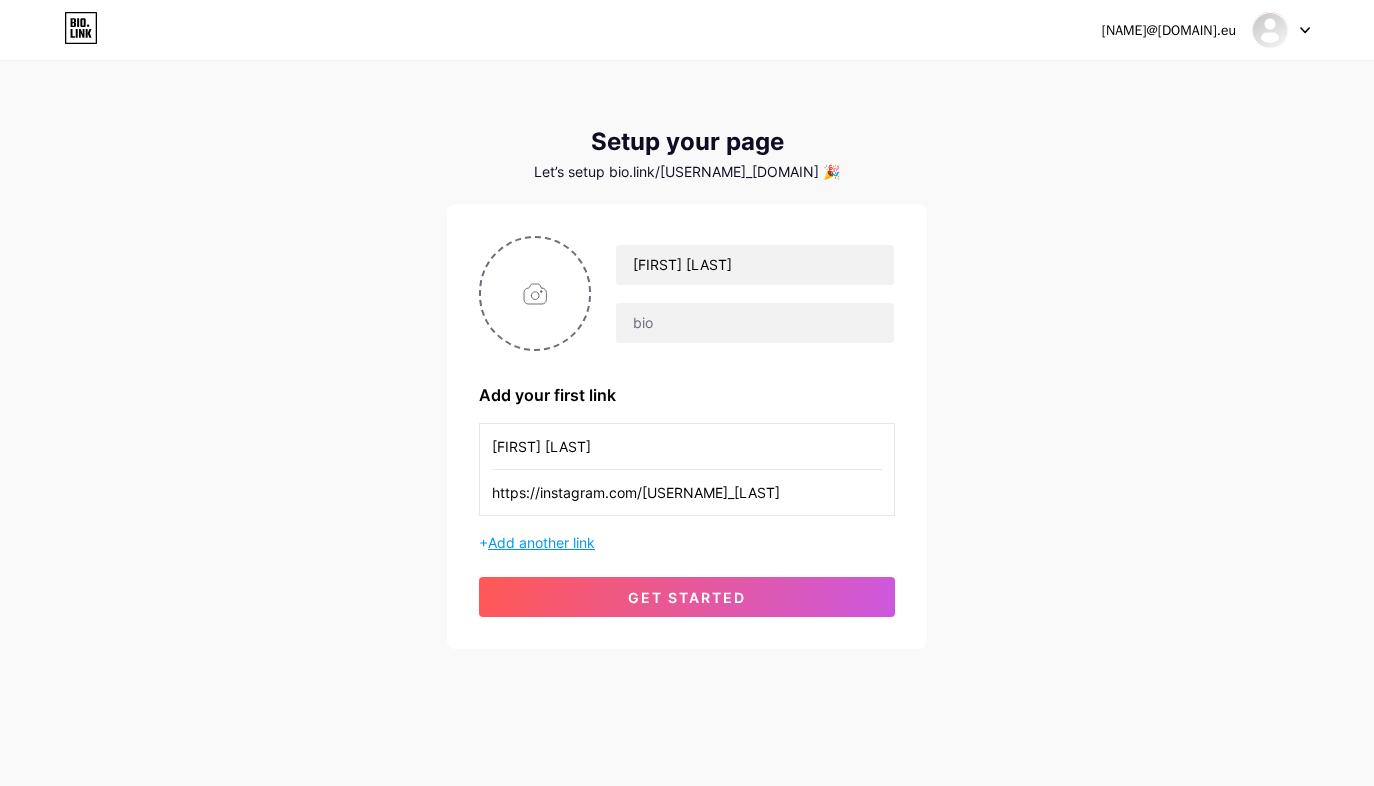 click on "Add another link" at bounding box center (541, 542) 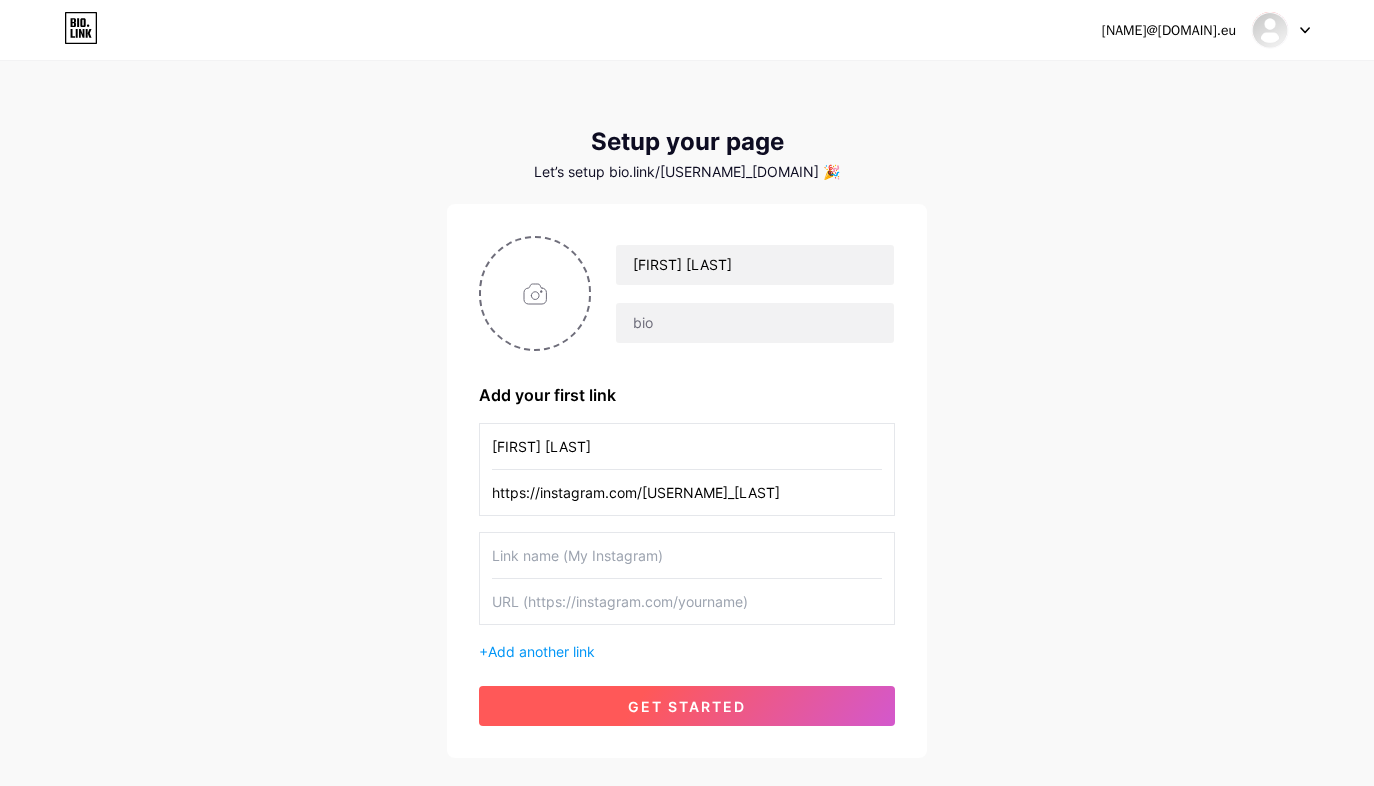 click on "get started" at bounding box center [687, 706] 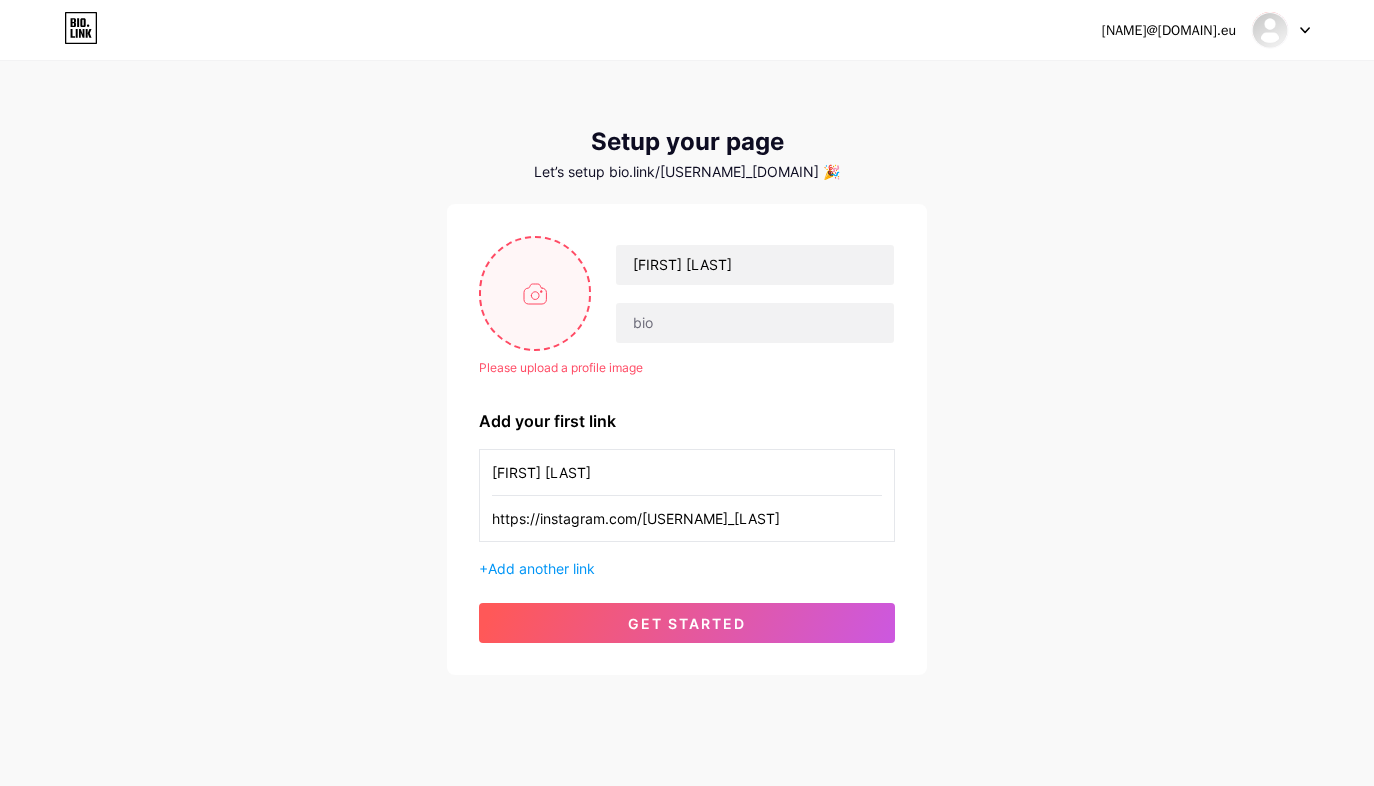 click at bounding box center (535, 293) 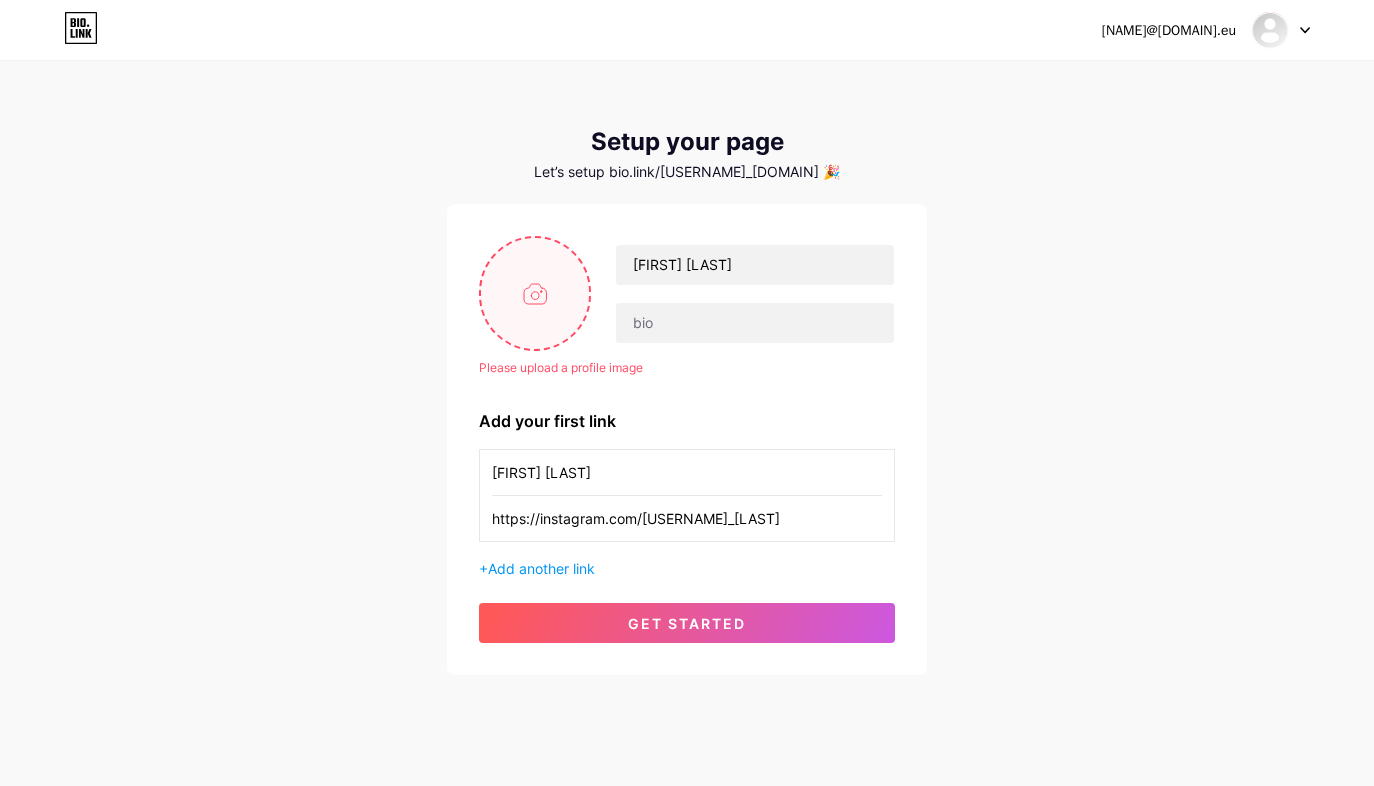 type on "C:\fakepath\[NAME].png" 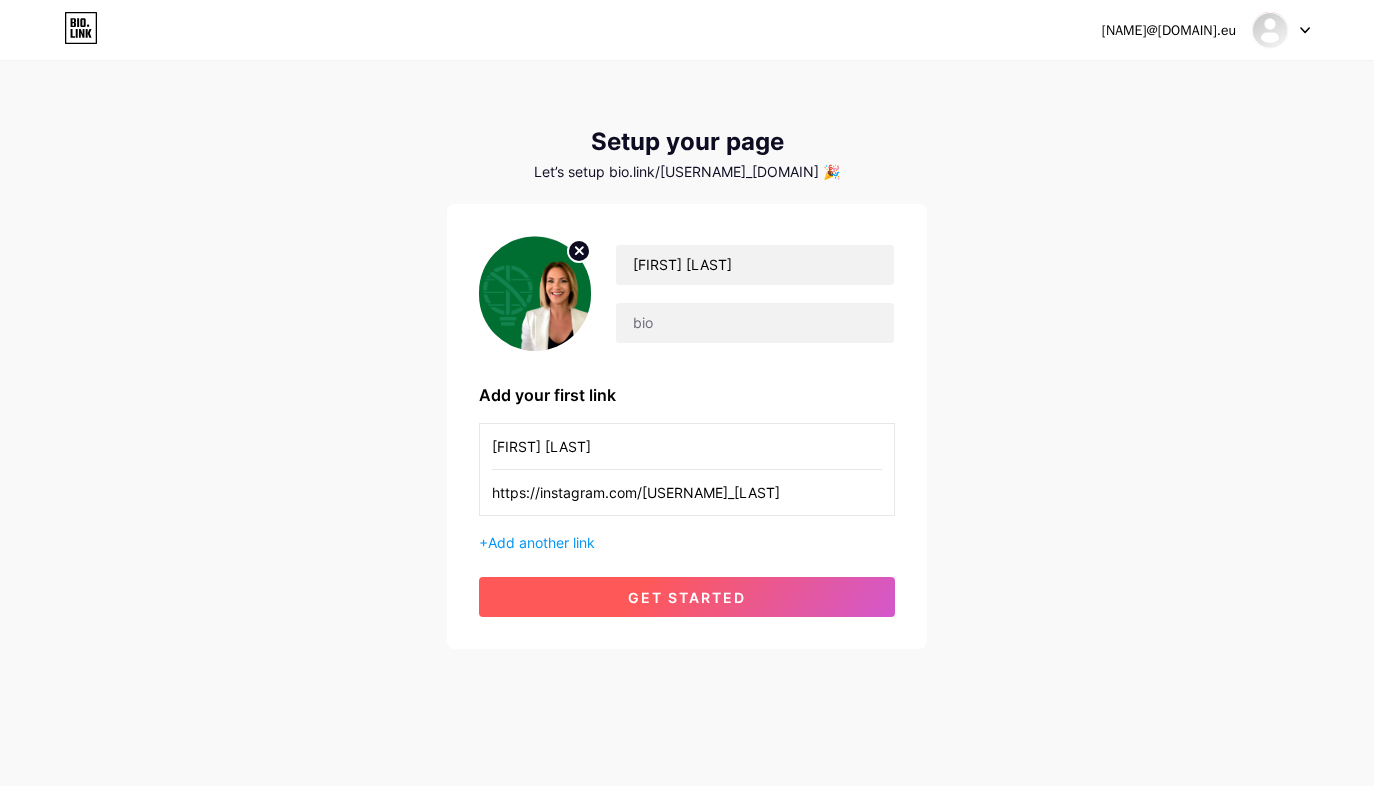 click on "get started" at bounding box center [687, 597] 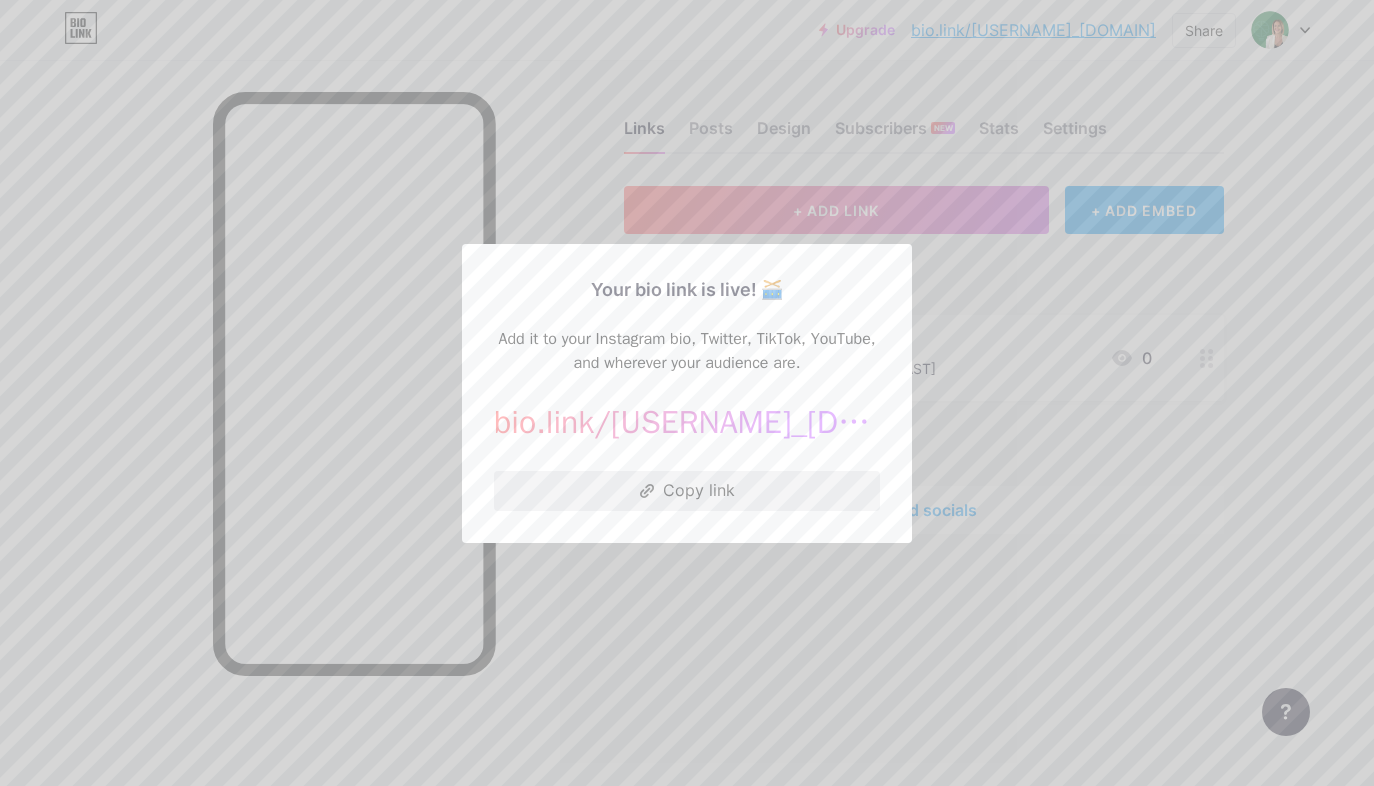 click on "Copy link" at bounding box center [687, 491] 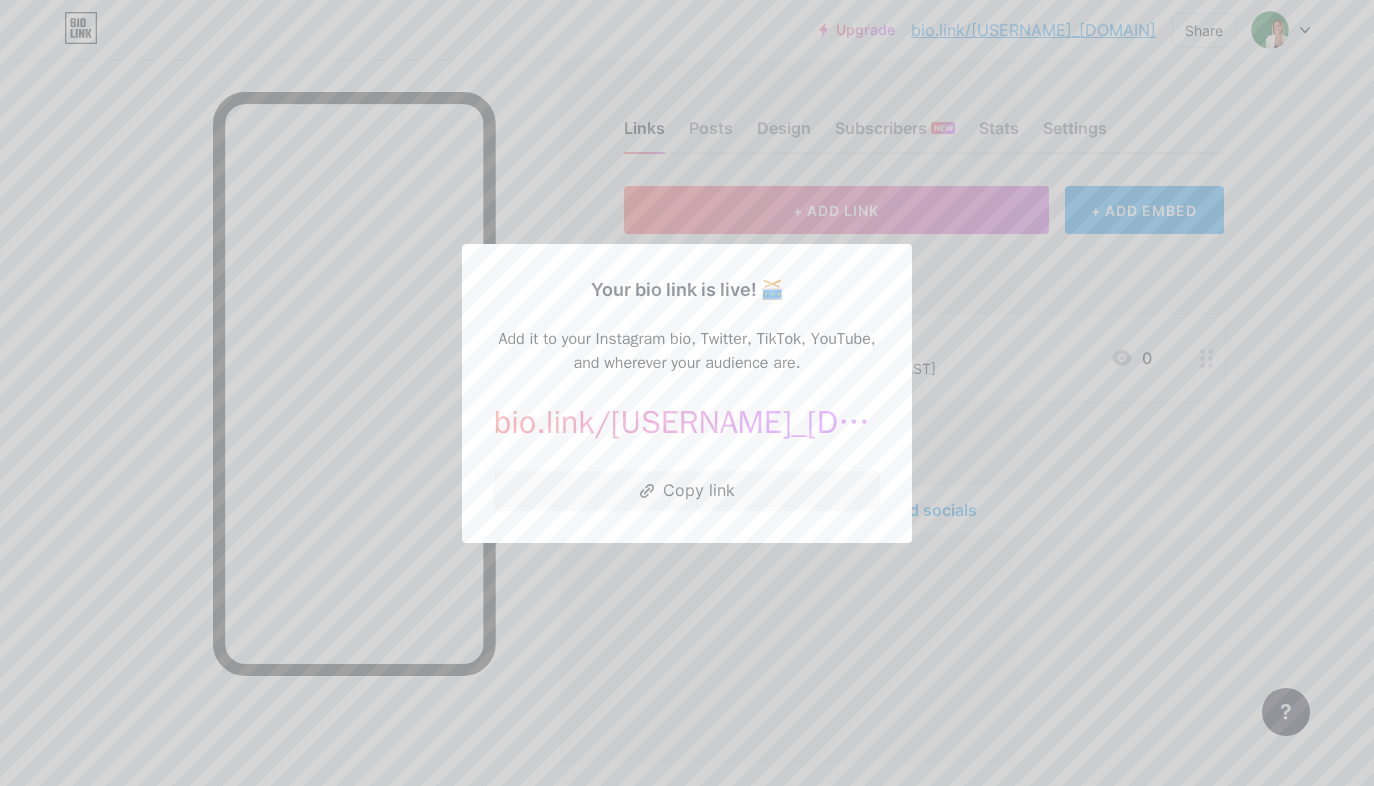 click at bounding box center (687, 393) 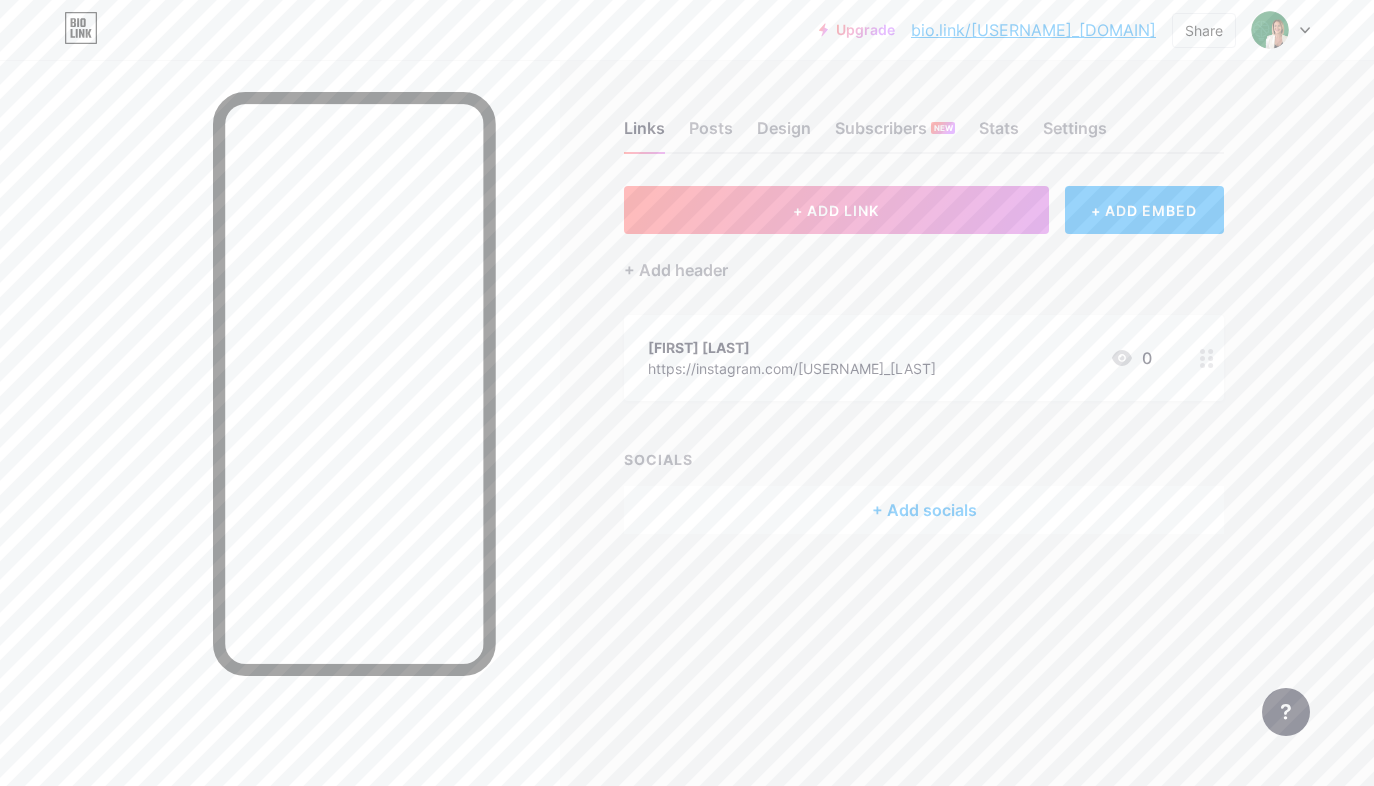 click 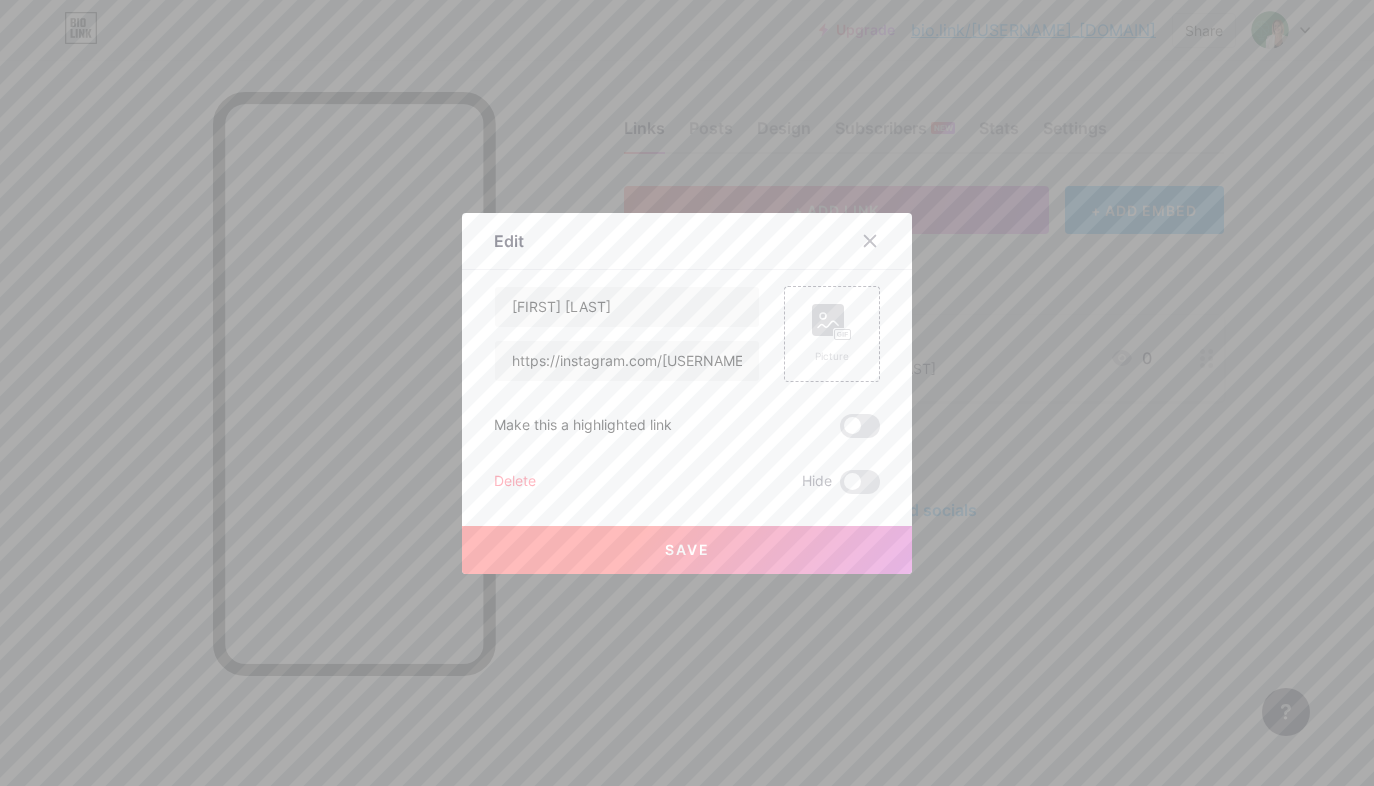 click on "Delete" at bounding box center (515, 482) 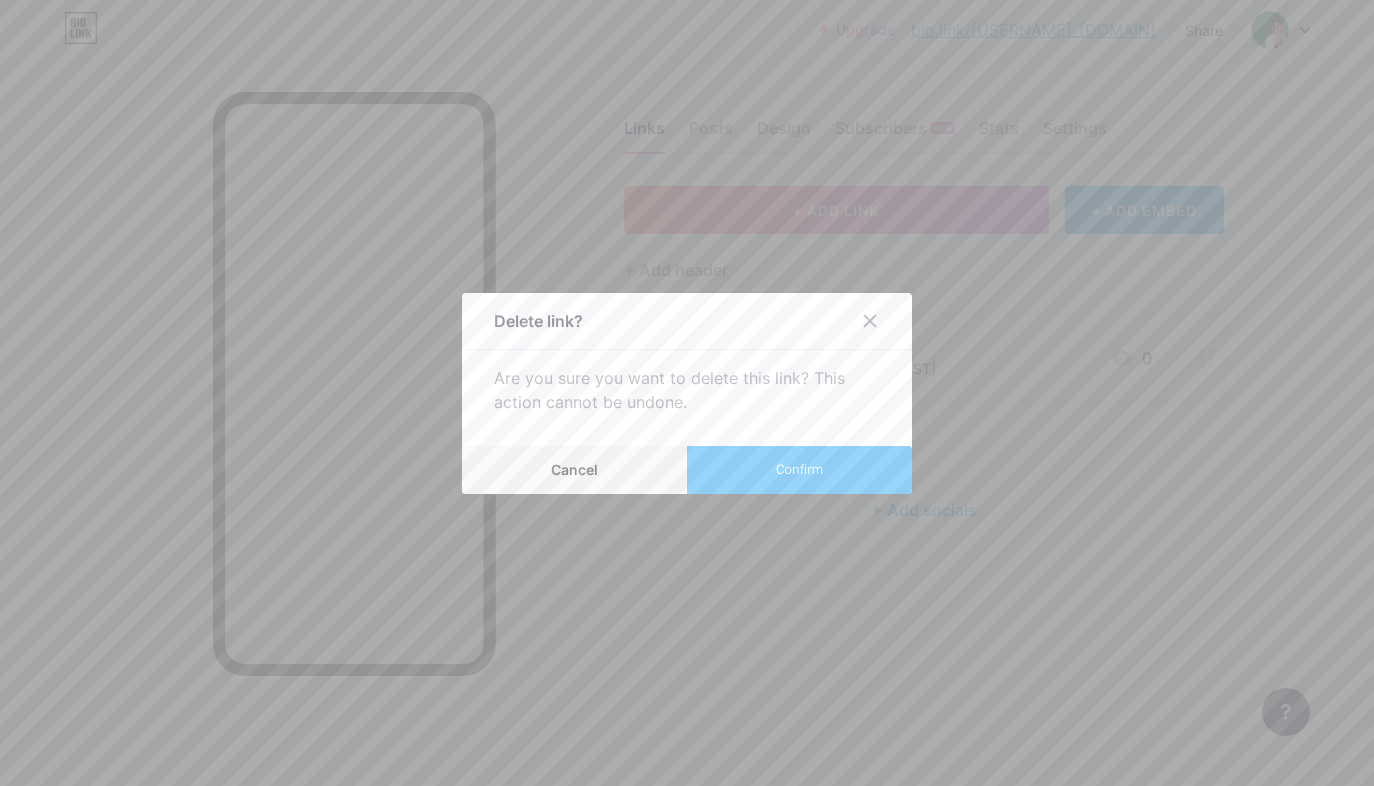 click on "Confirm" at bounding box center [799, 469] 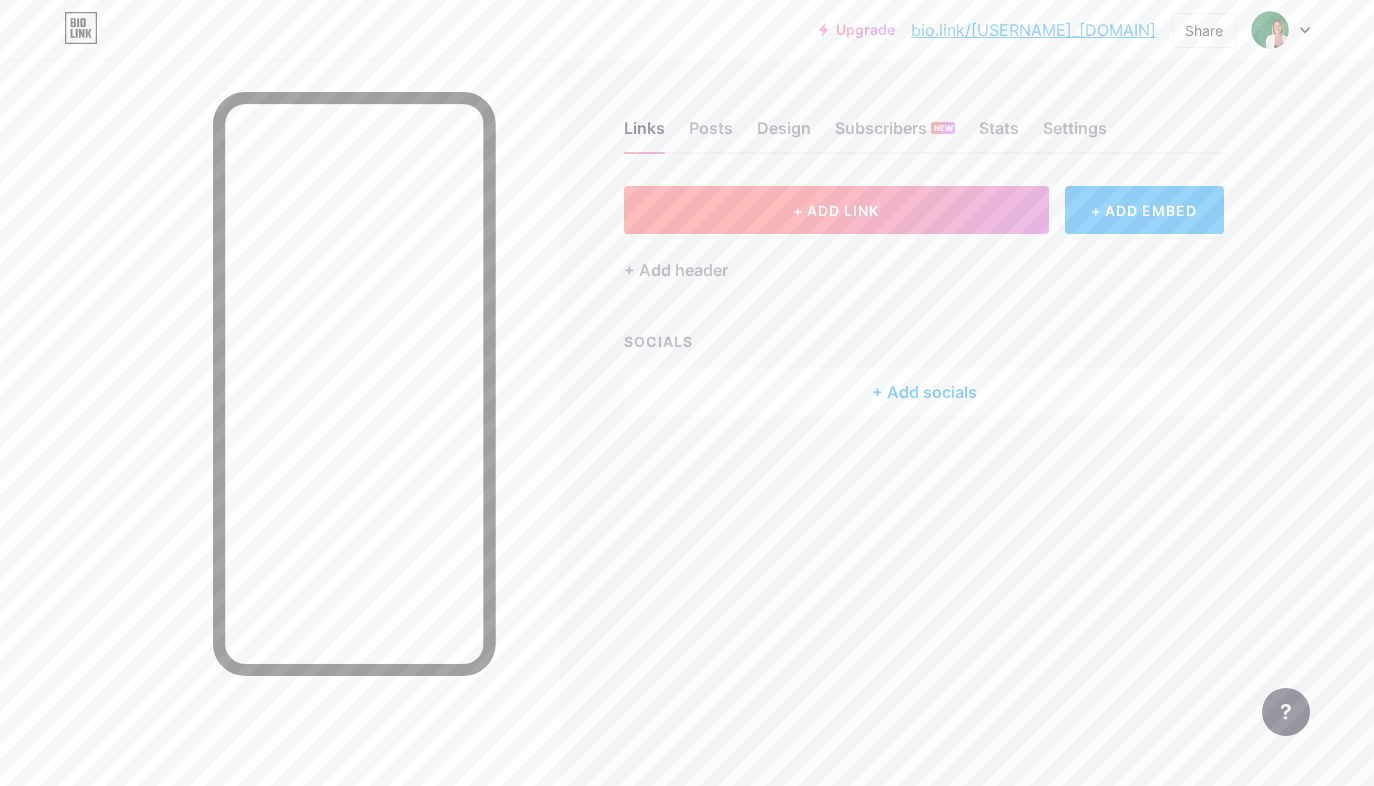 click on "+ ADD LINK" at bounding box center [836, 210] 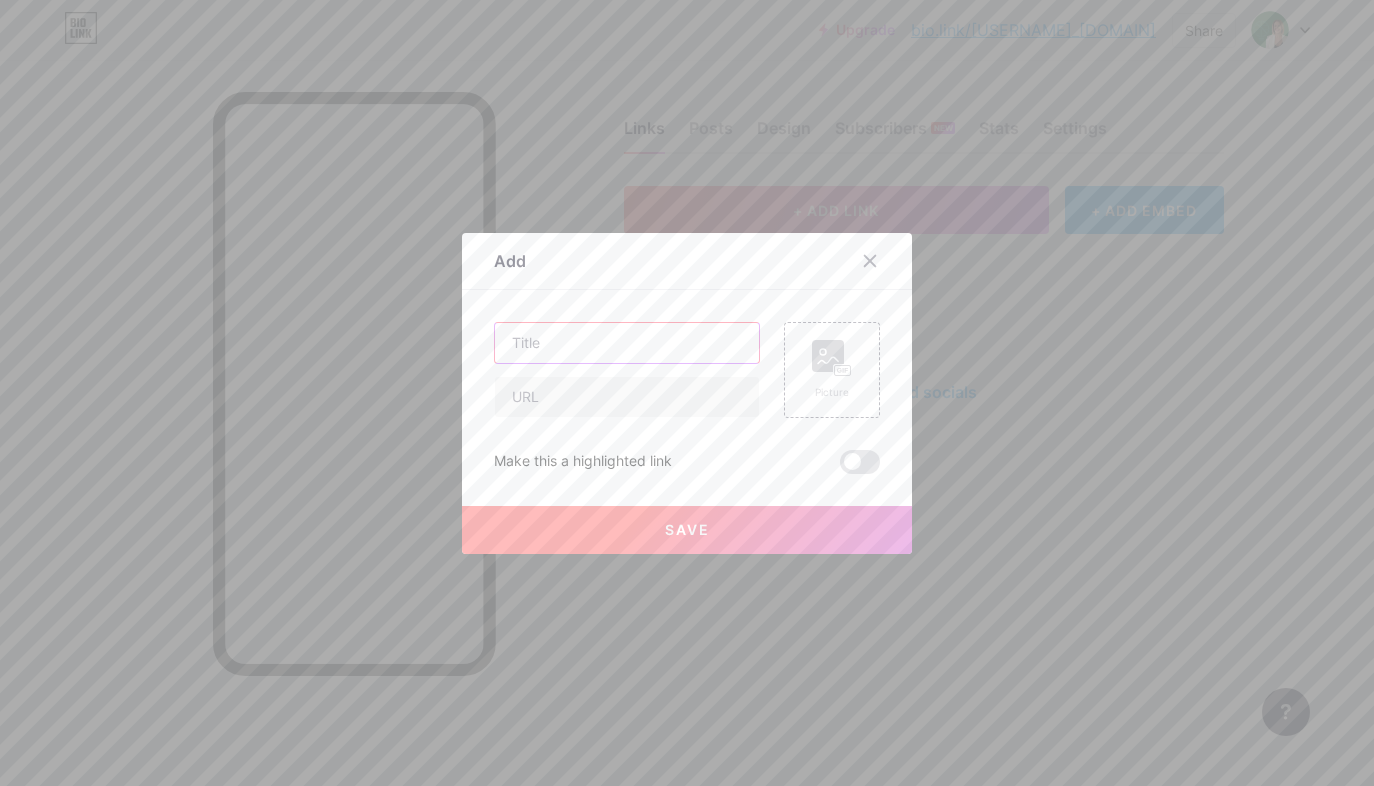 click at bounding box center (627, 343) 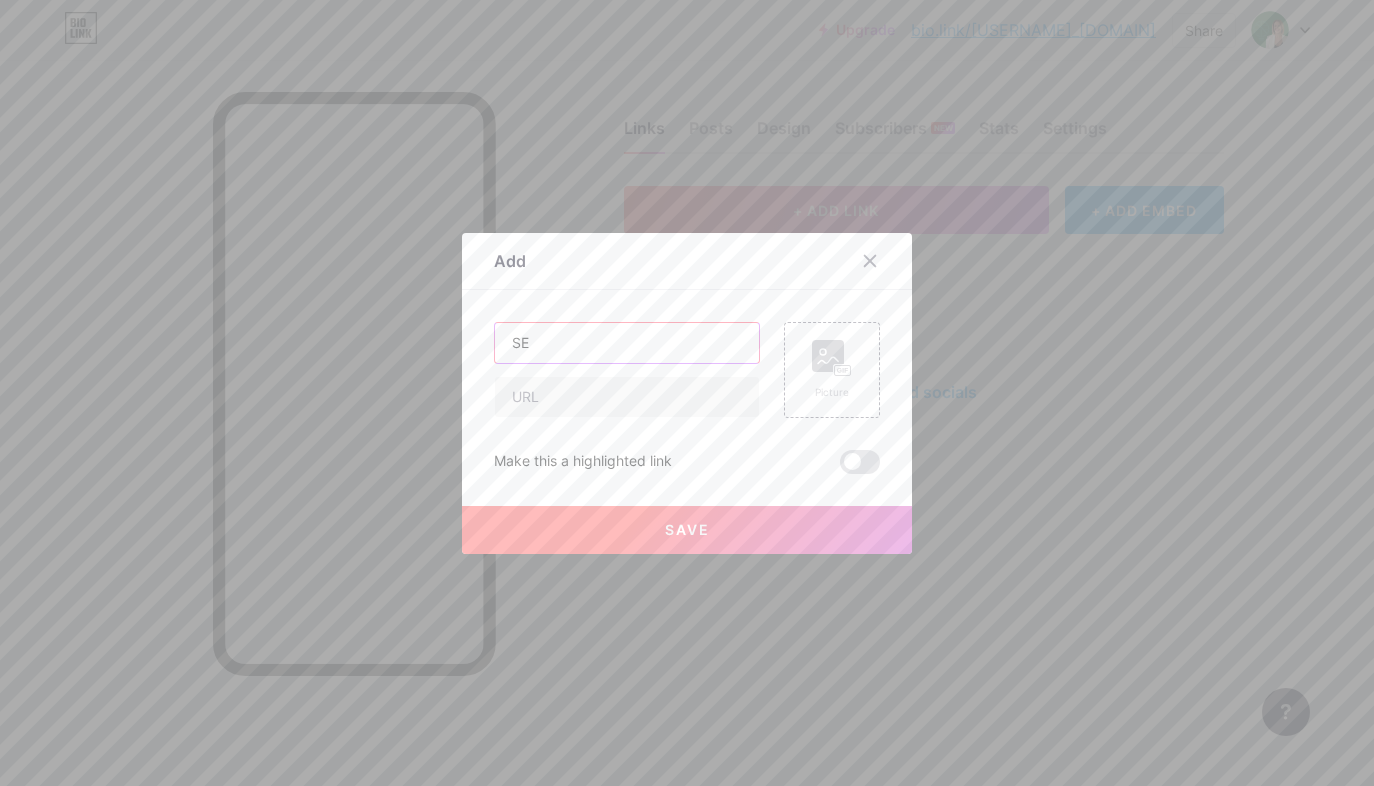 type on "S" 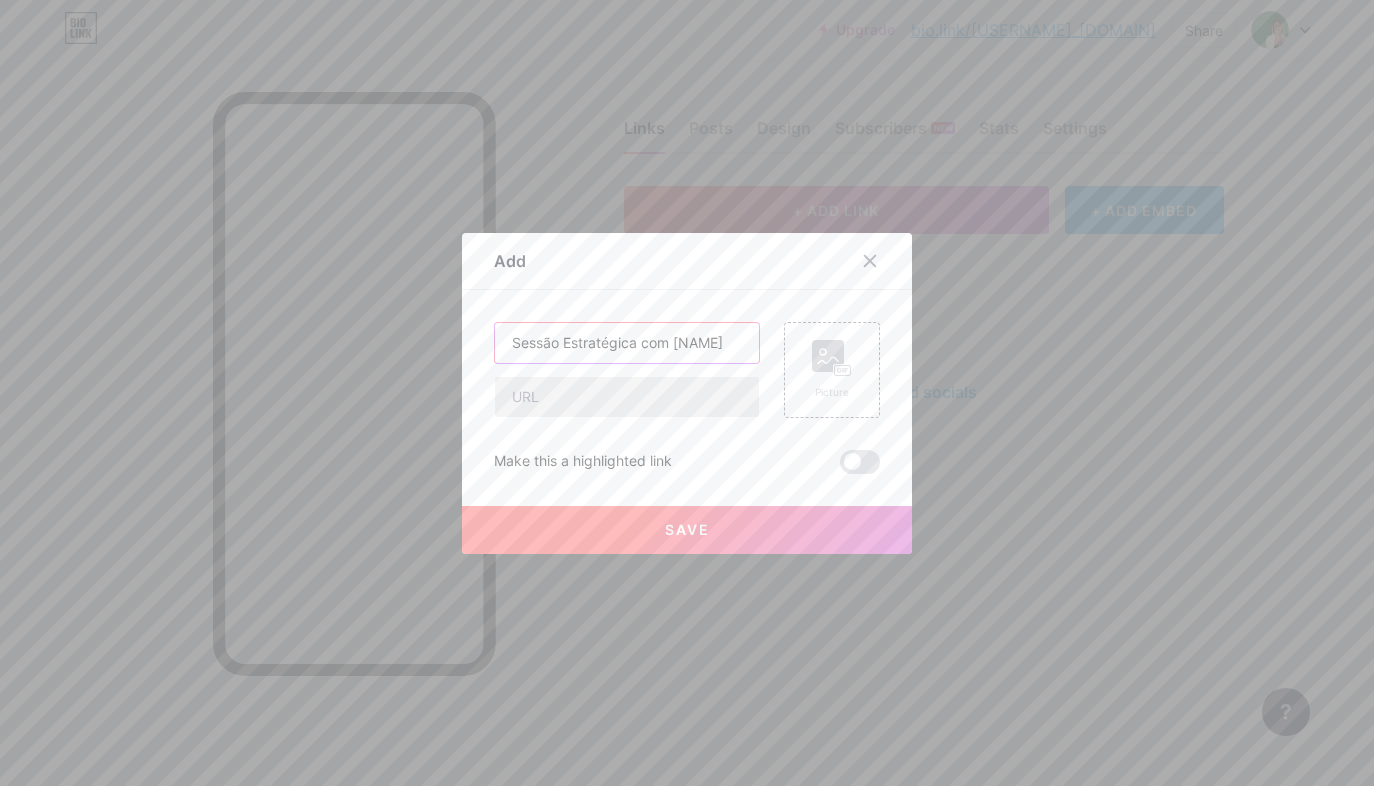 type on "Sessão Estratégica com [NAME]" 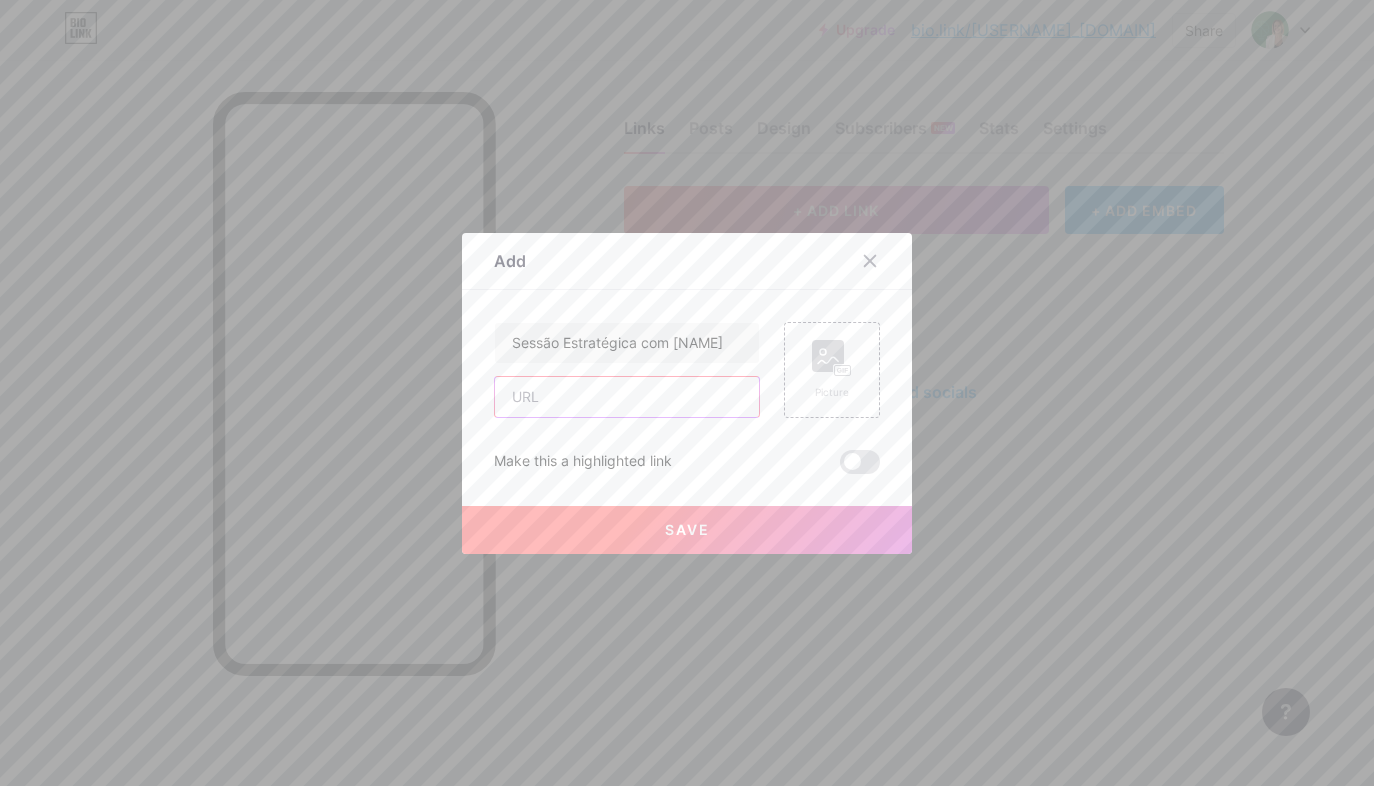 click at bounding box center (627, 397) 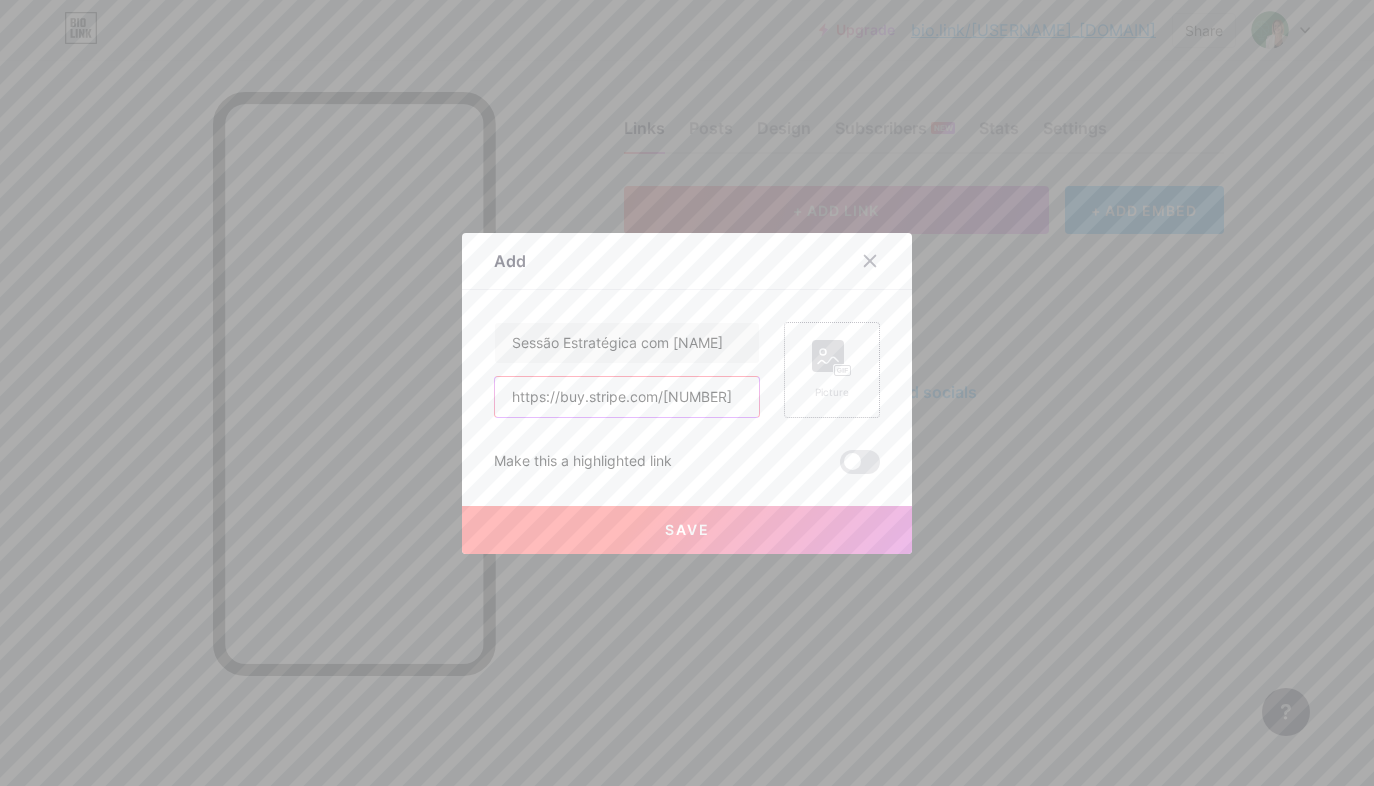 type on "https://buy.stripe.com/[ID]" 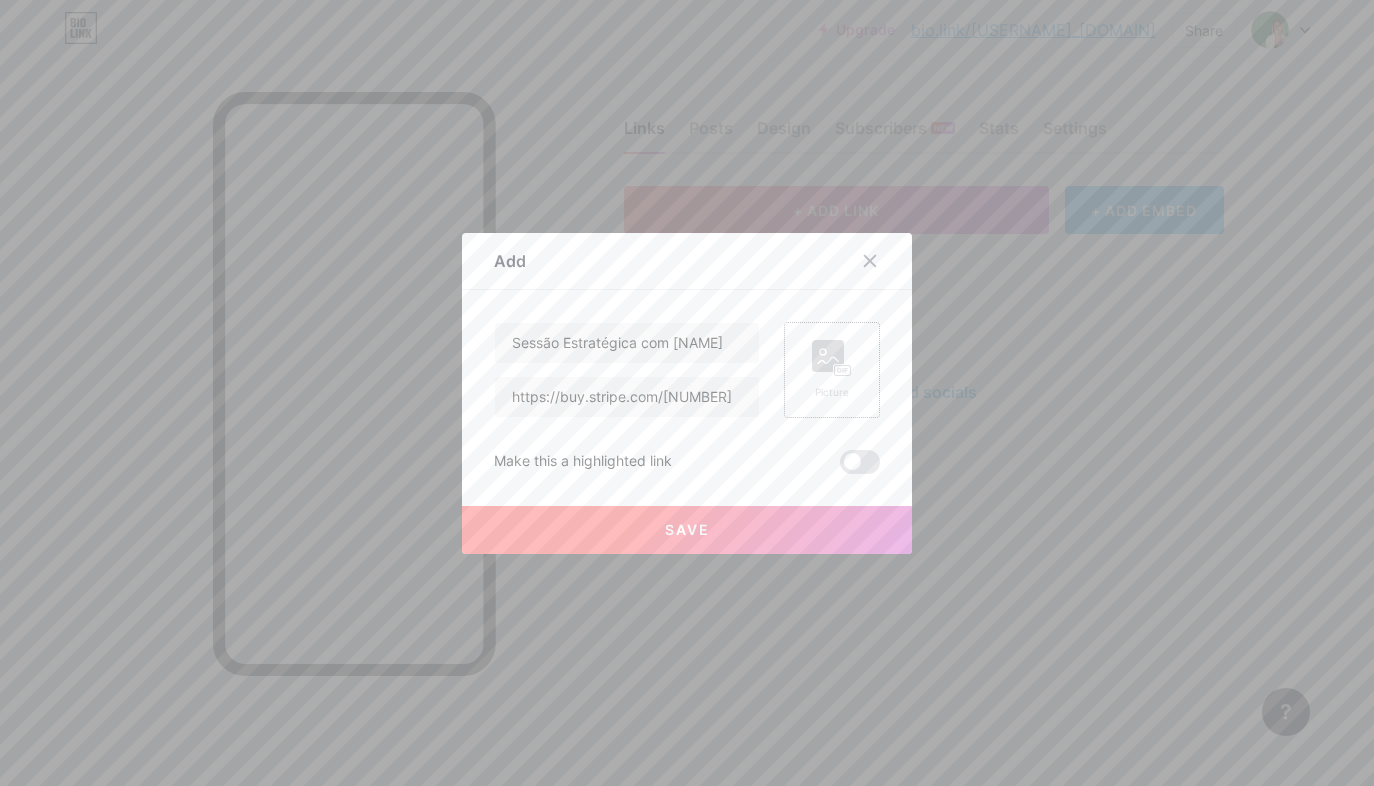 click 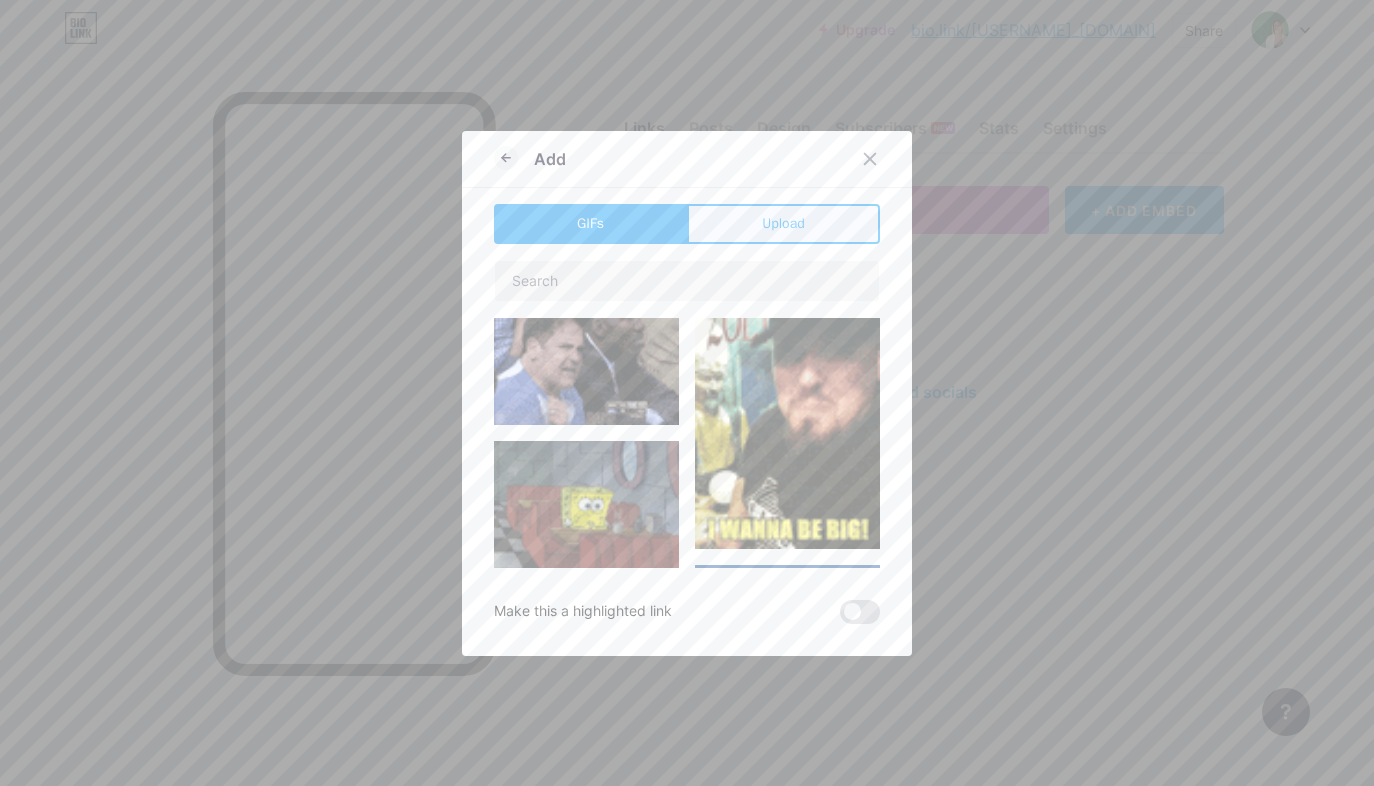 click on "Upload" at bounding box center (783, 223) 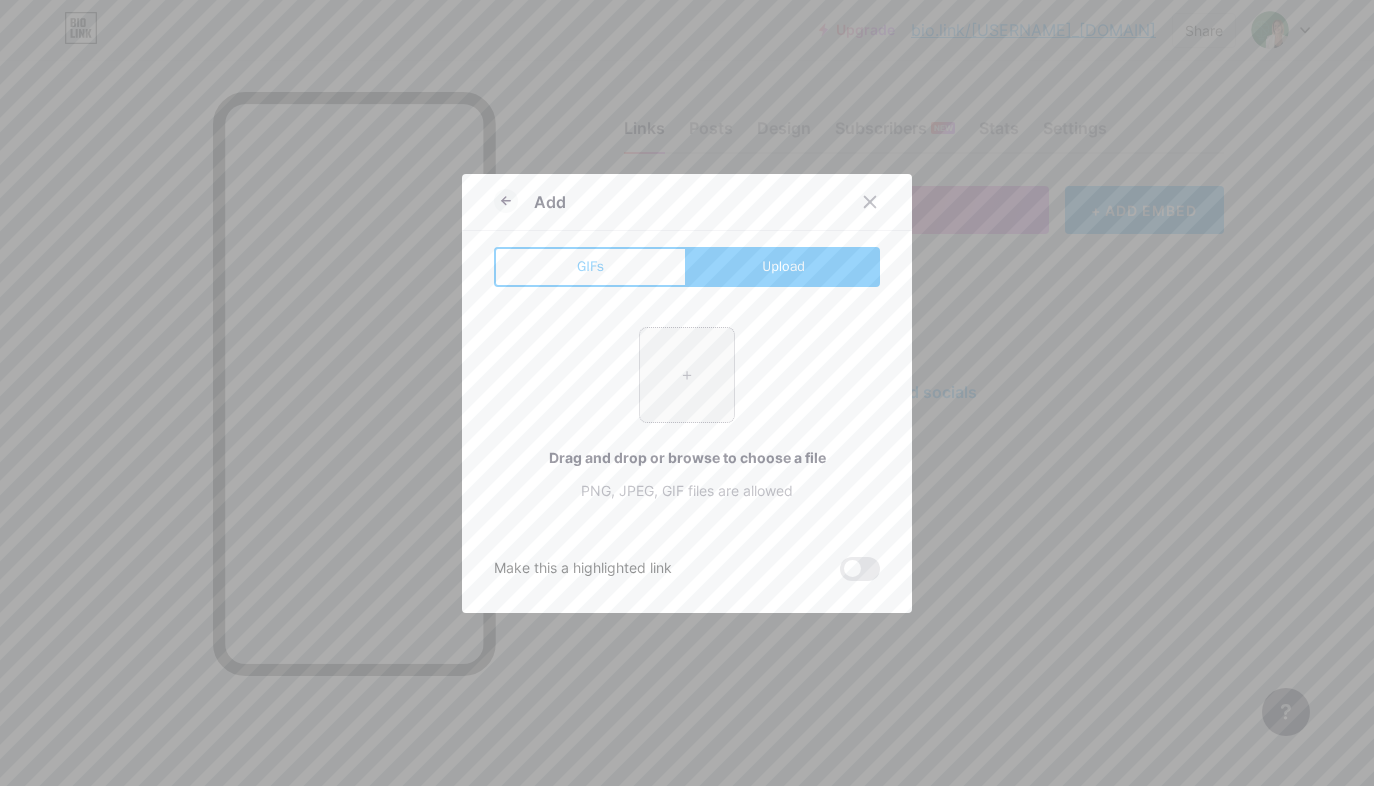 click at bounding box center [687, 375] 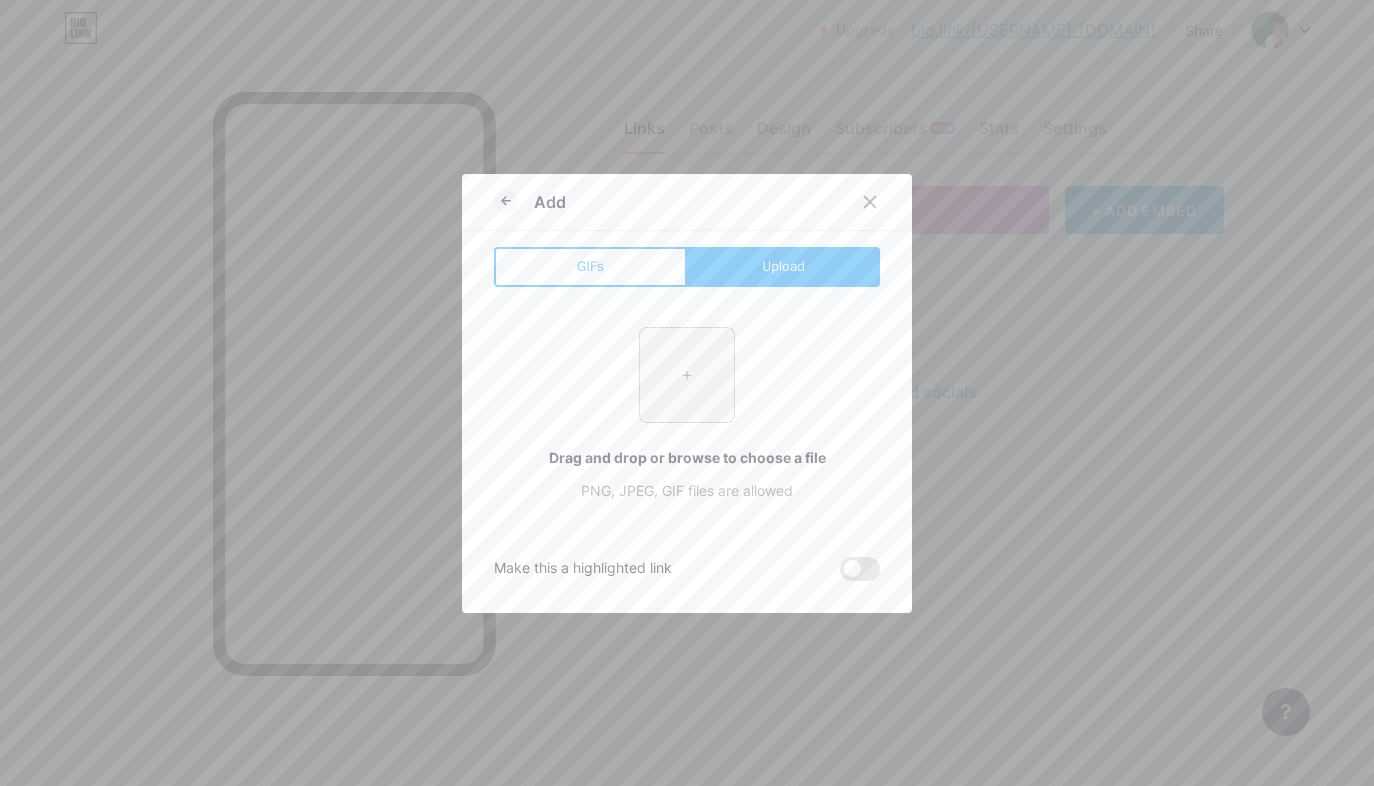 type on "C:\fakepath\Cris.png" 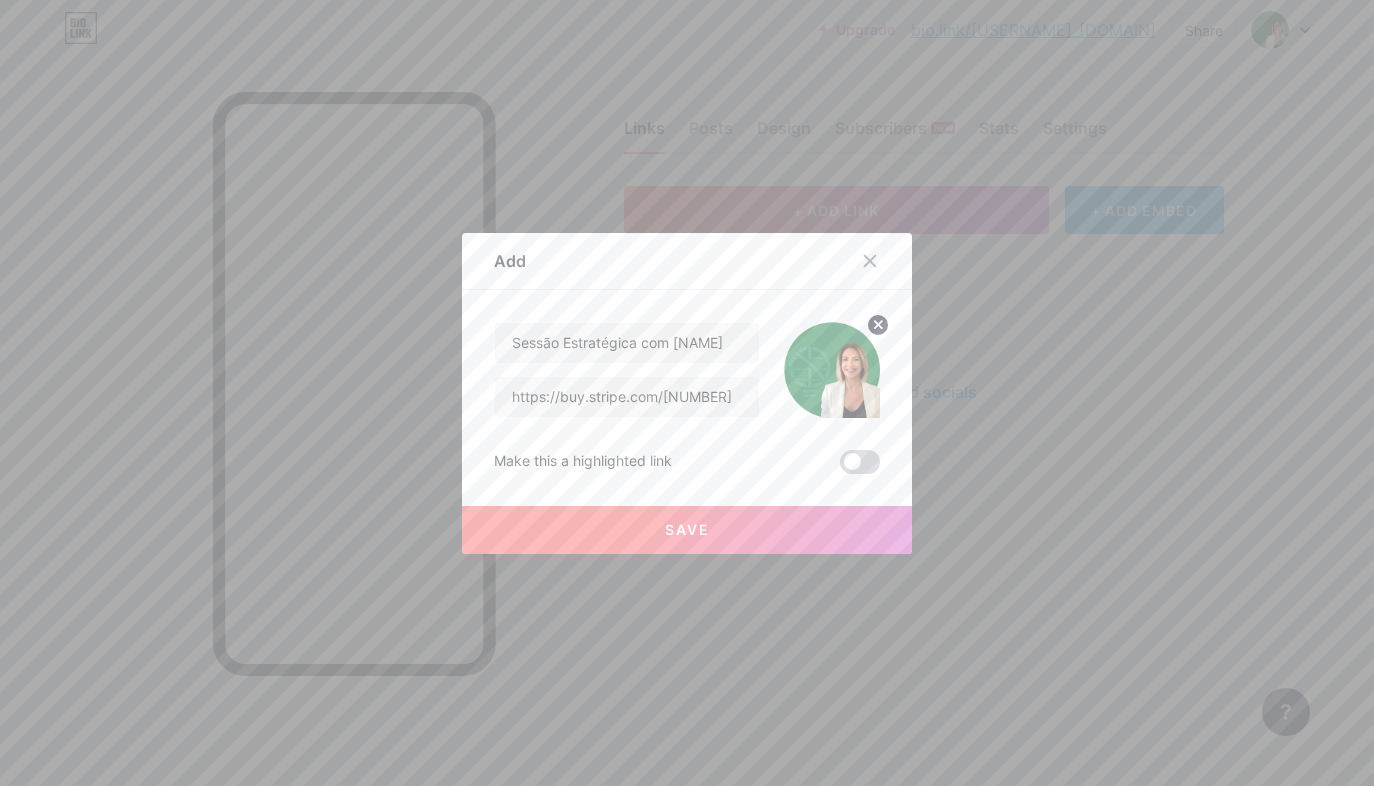 click at bounding box center [860, 462] 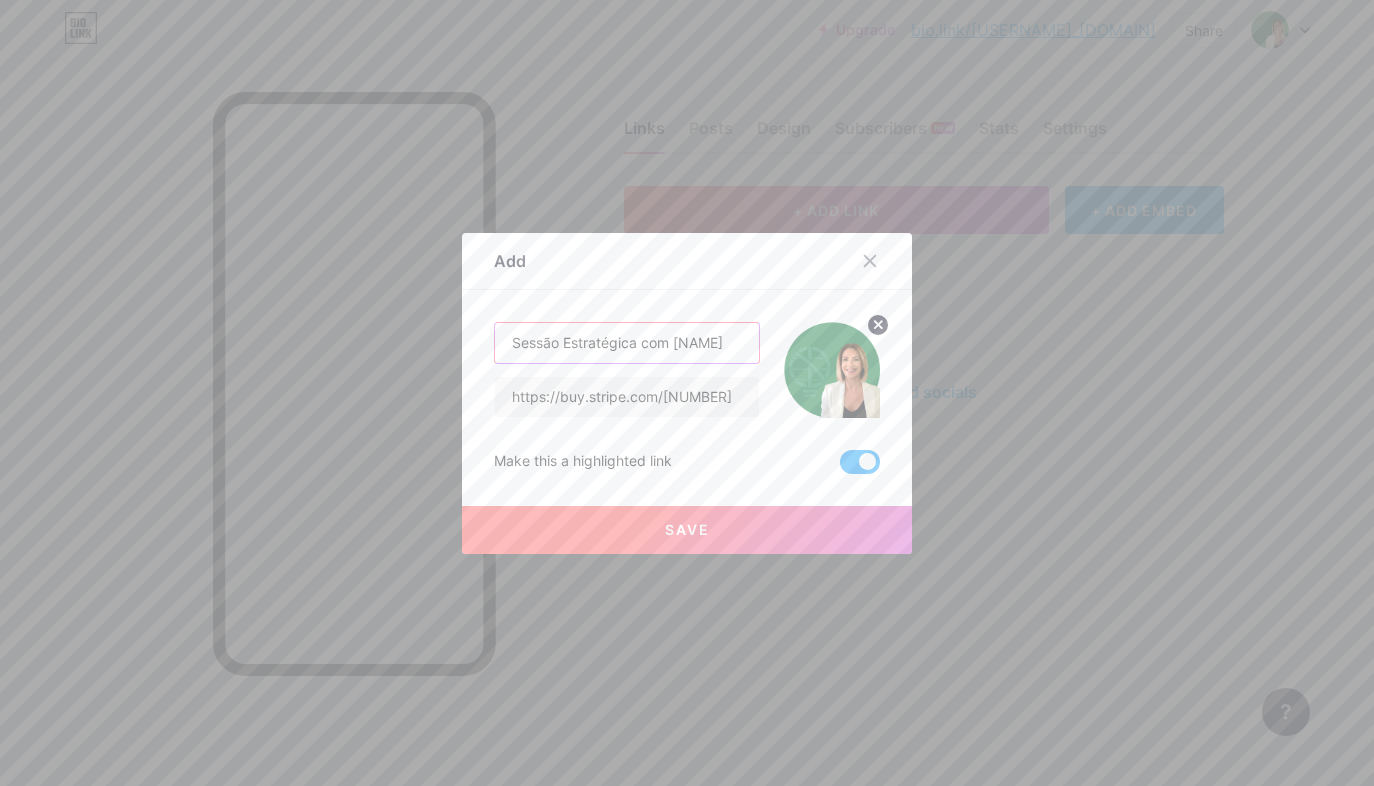 click on "Sessão Estratégica com [NAME]" at bounding box center (627, 343) 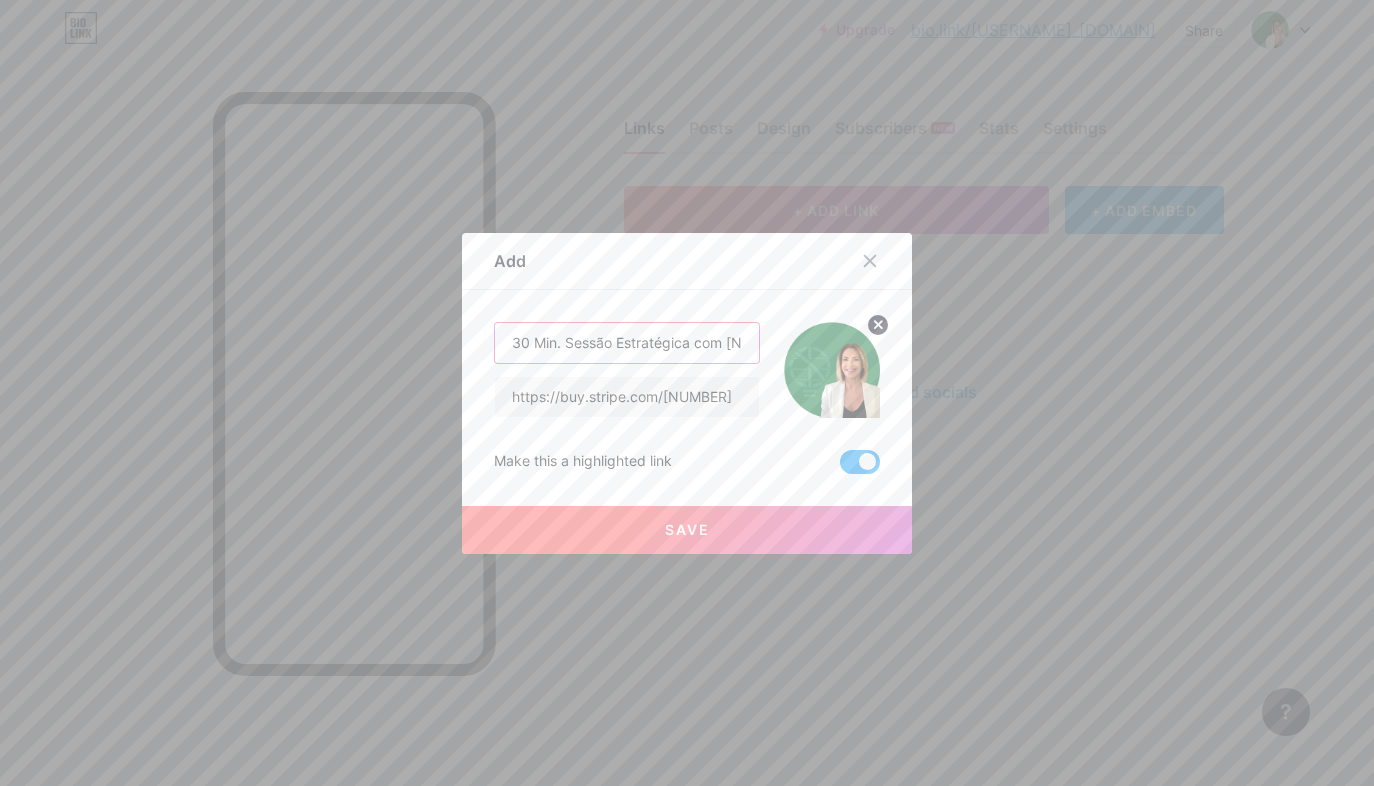 type on "30 Min. Sessão Estratégica com Cris" 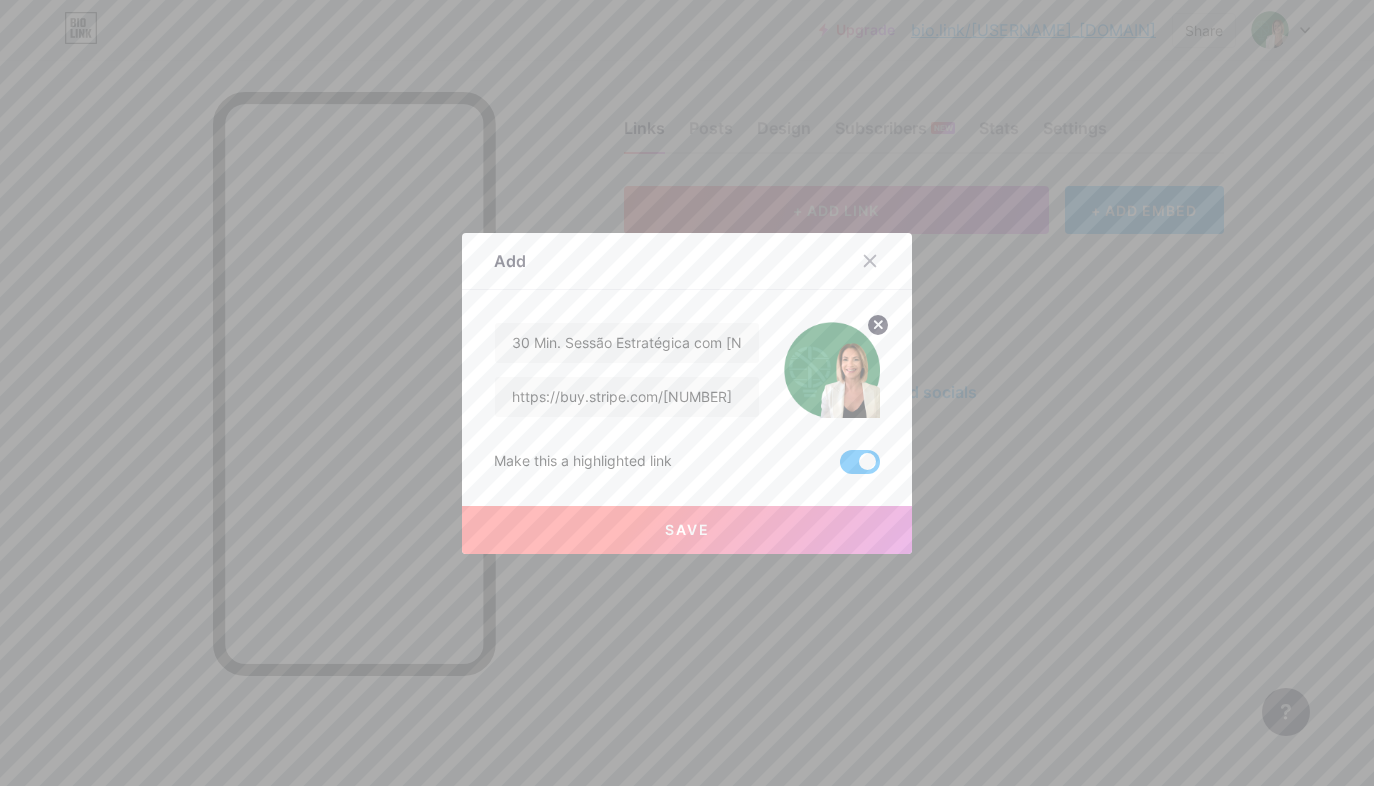 click on "Save" at bounding box center [687, 529] 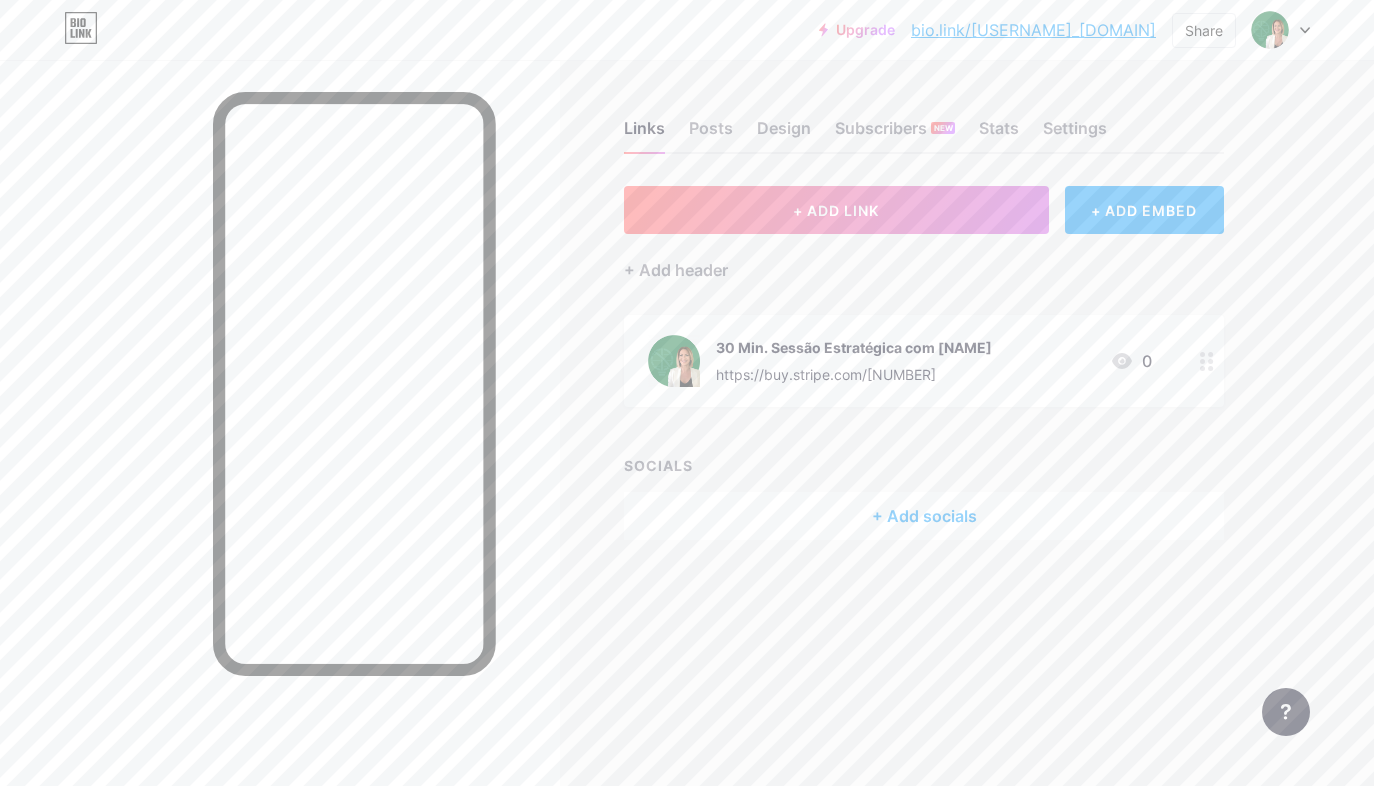 click 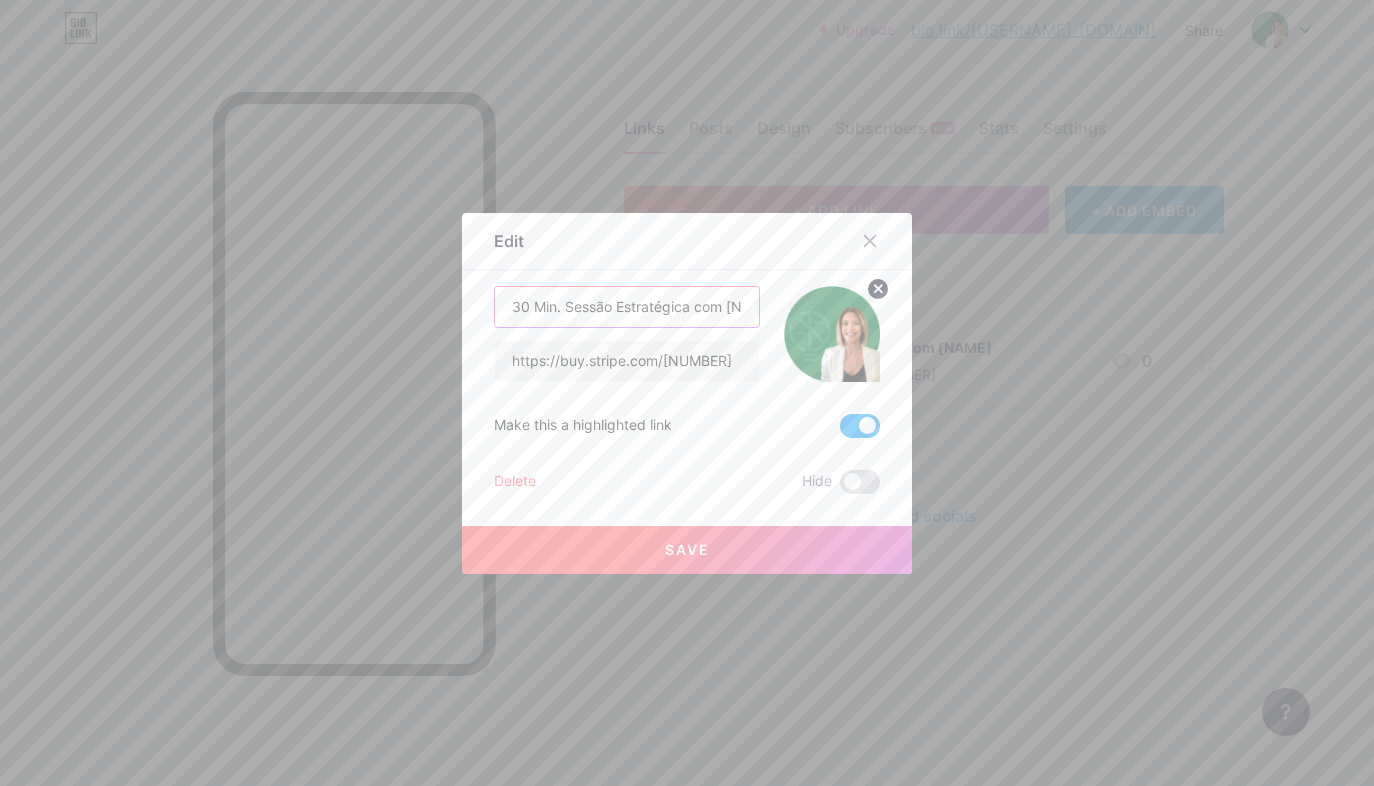 drag, startPoint x: 565, startPoint y: 306, endPoint x: 537, endPoint y: 307, distance: 28.01785 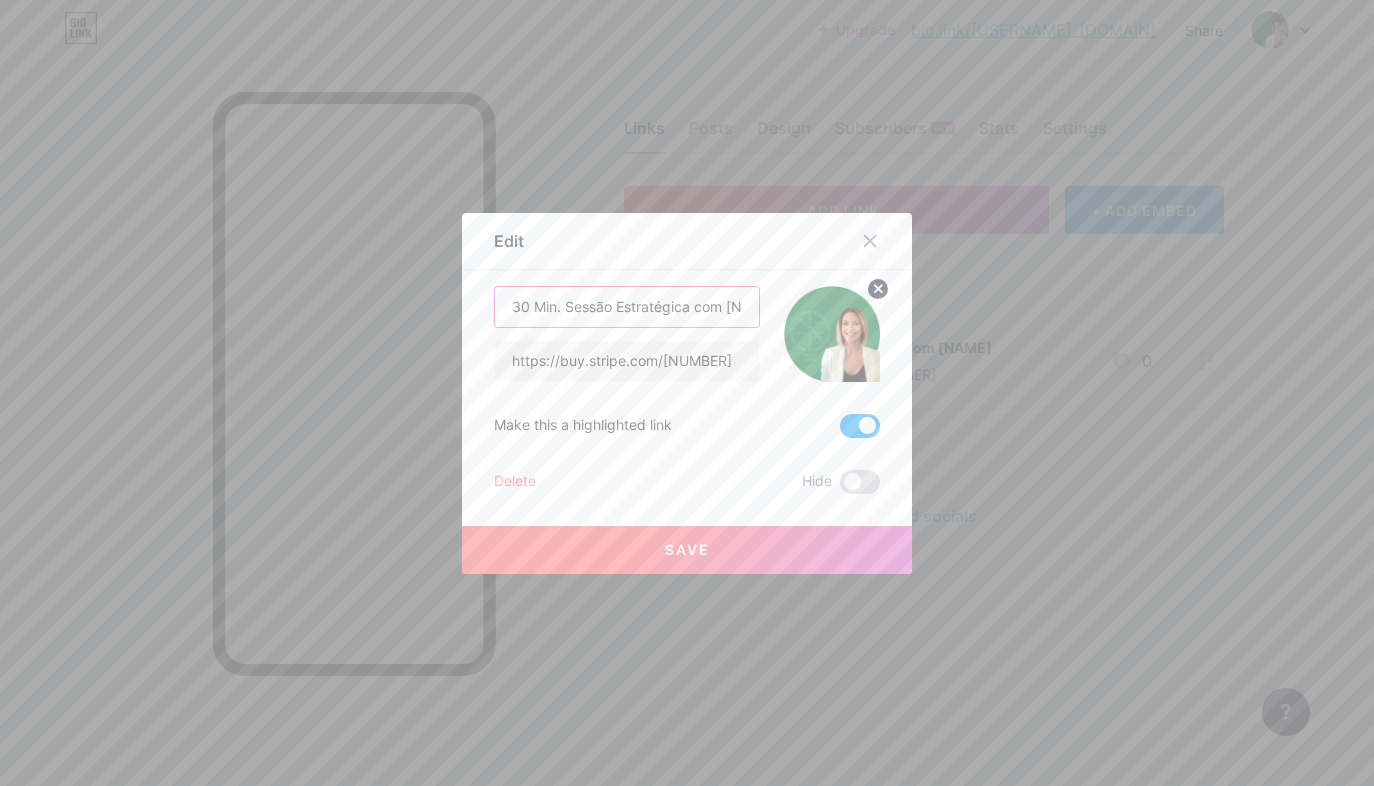 click on "30 Min. Sessão Estratégica com Cris" at bounding box center (627, 307) 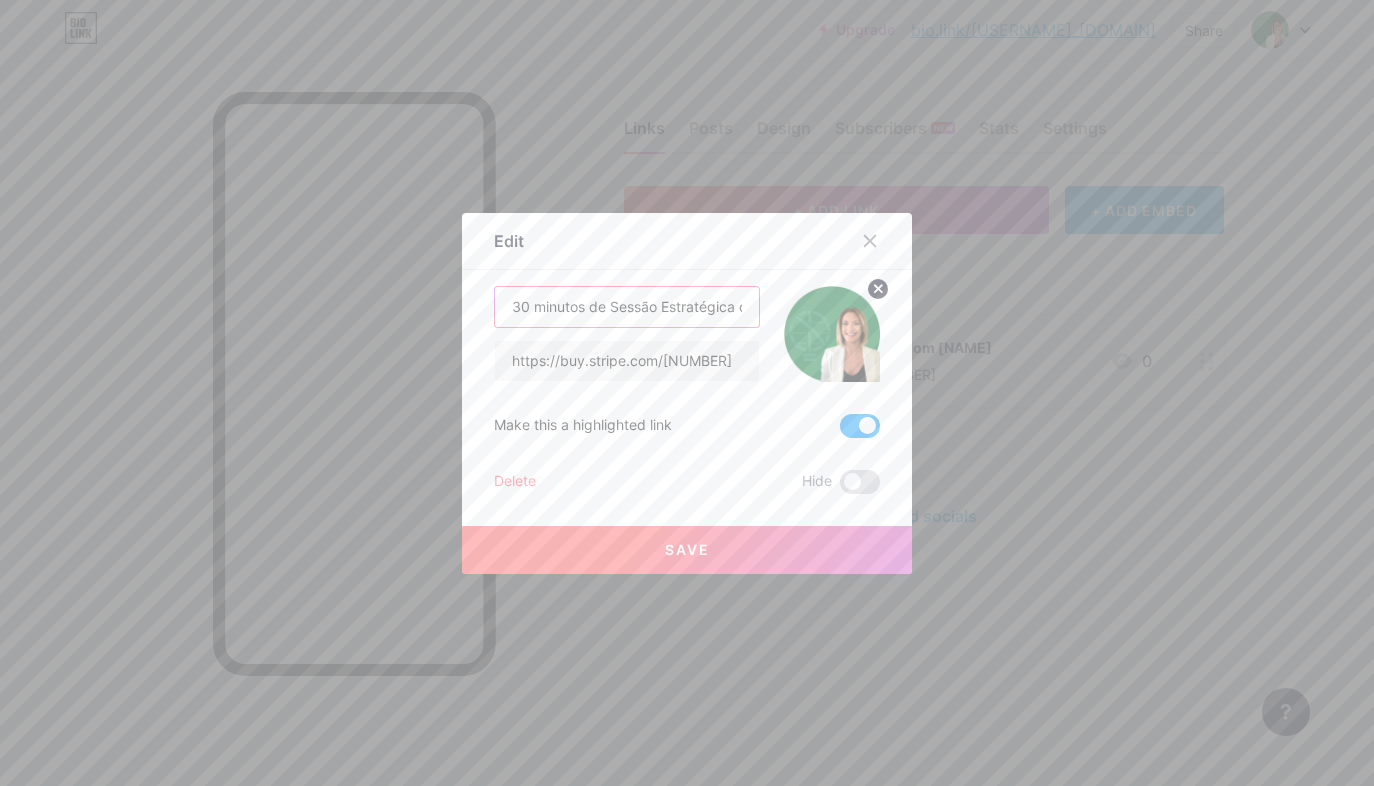 type on "30 minutos de Sessão Estratégica com [NAME]" 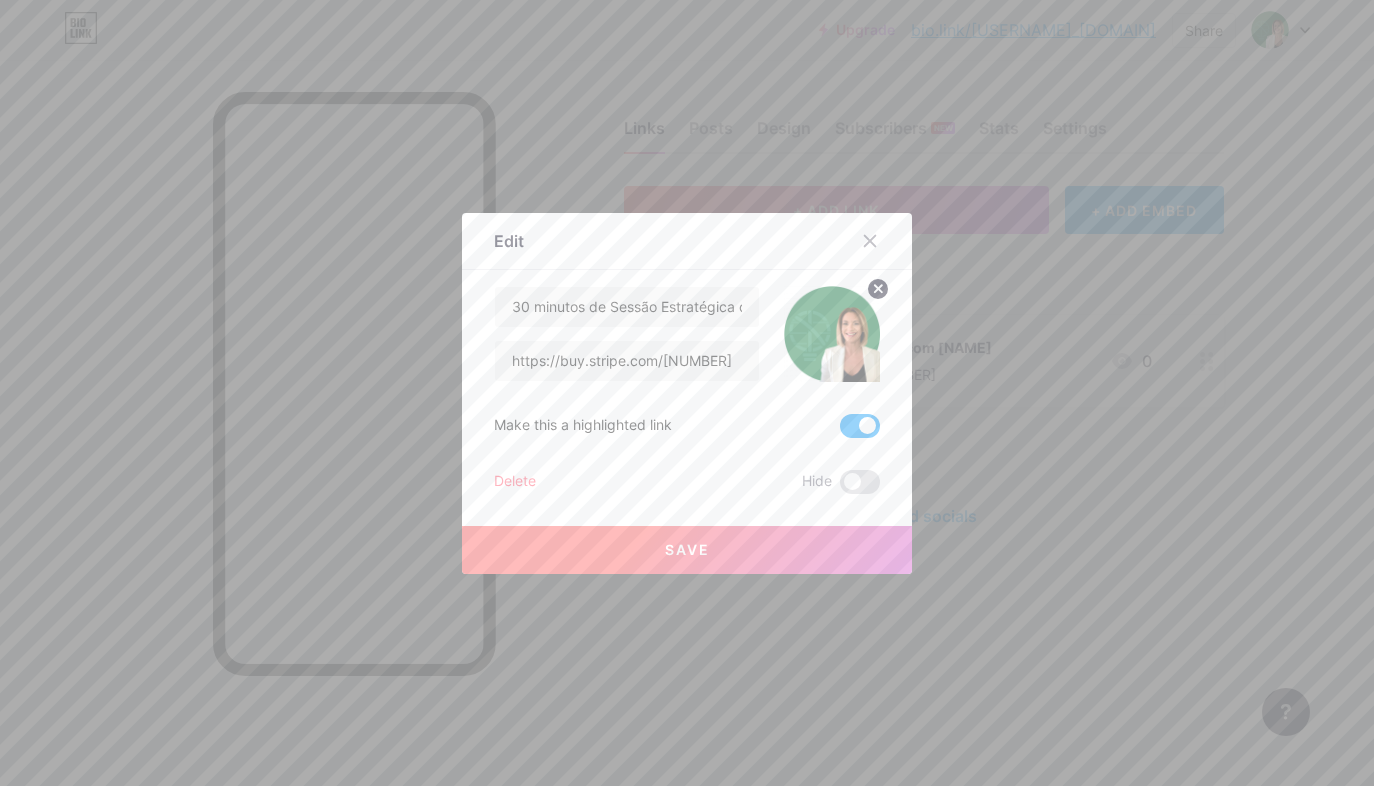 click on "Save" at bounding box center [687, 549] 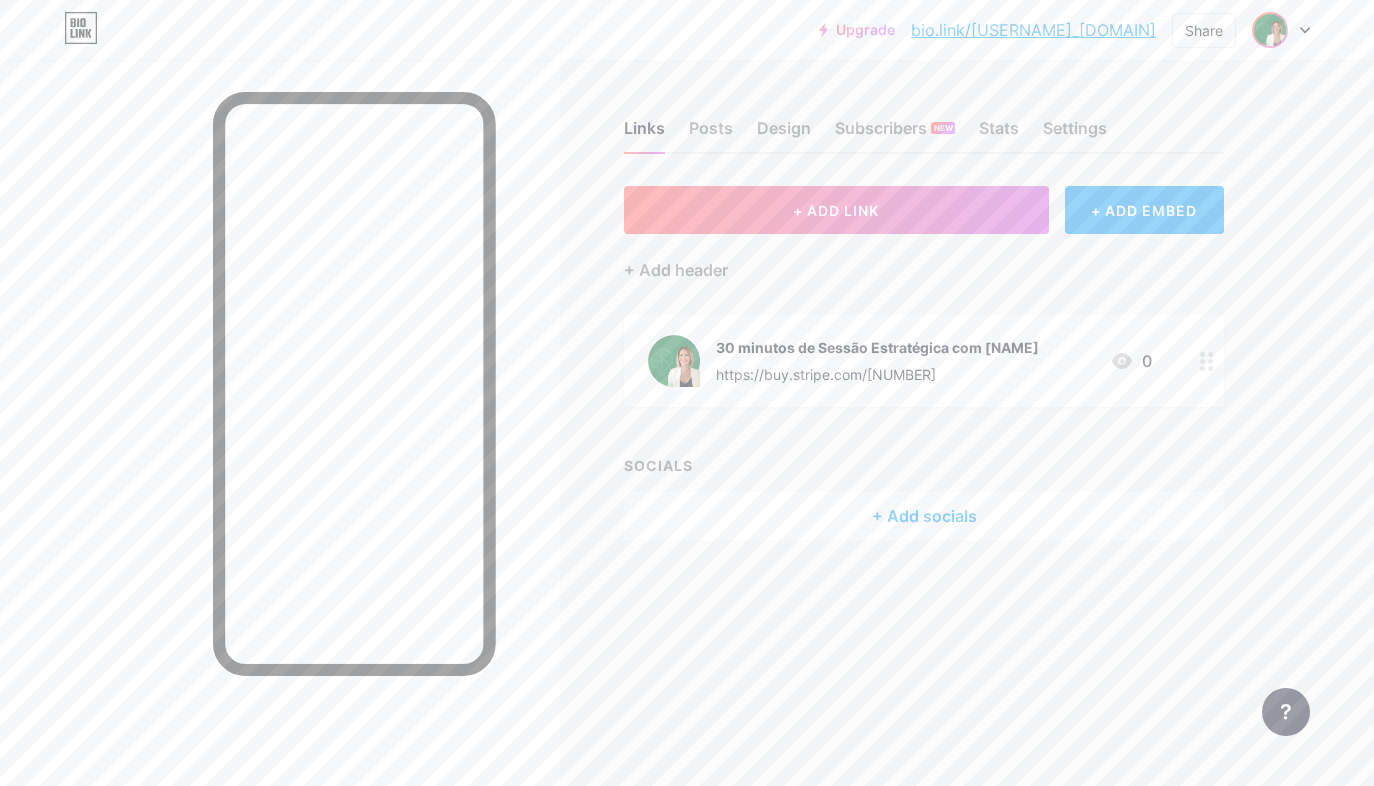 click at bounding box center (1270, 30) 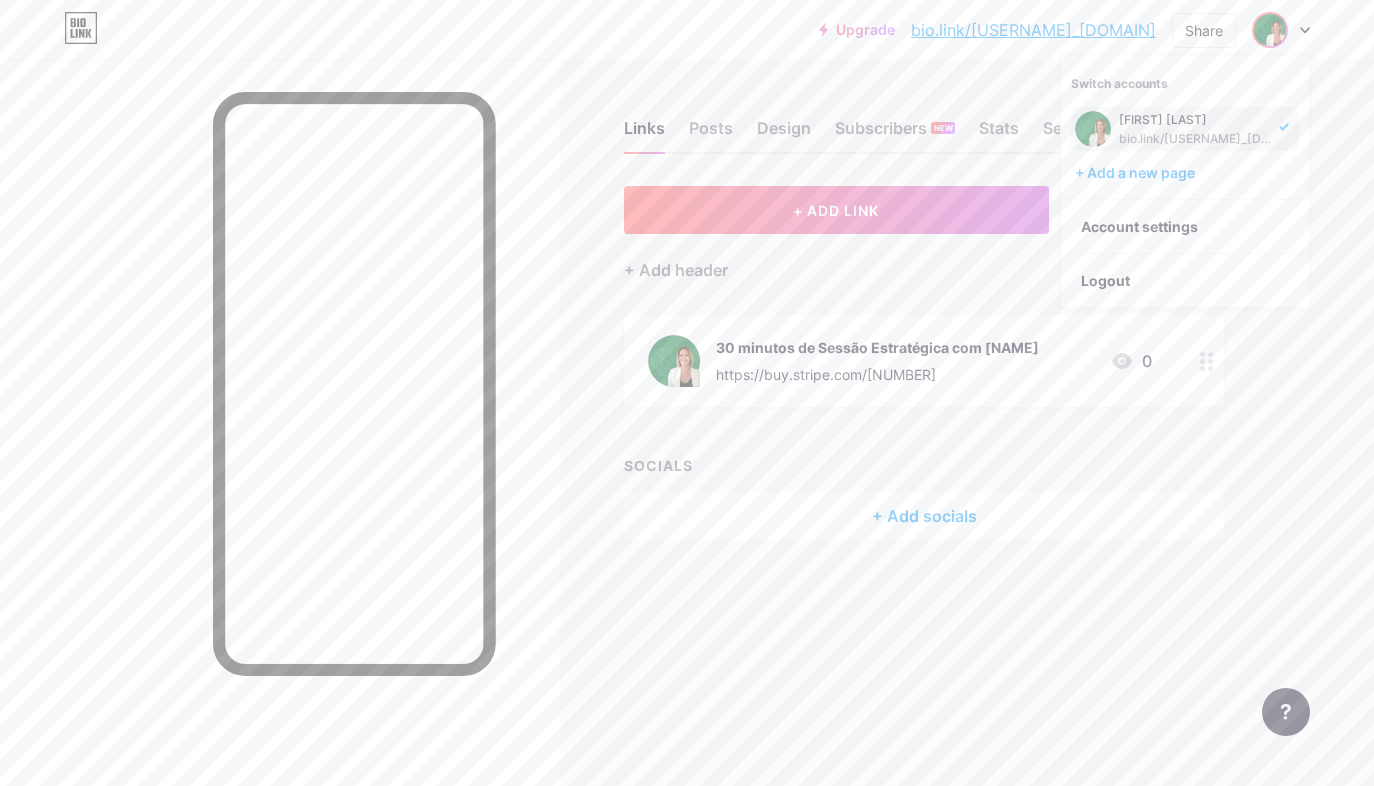 click on "bio.link/[NAME]" at bounding box center (1196, 139) 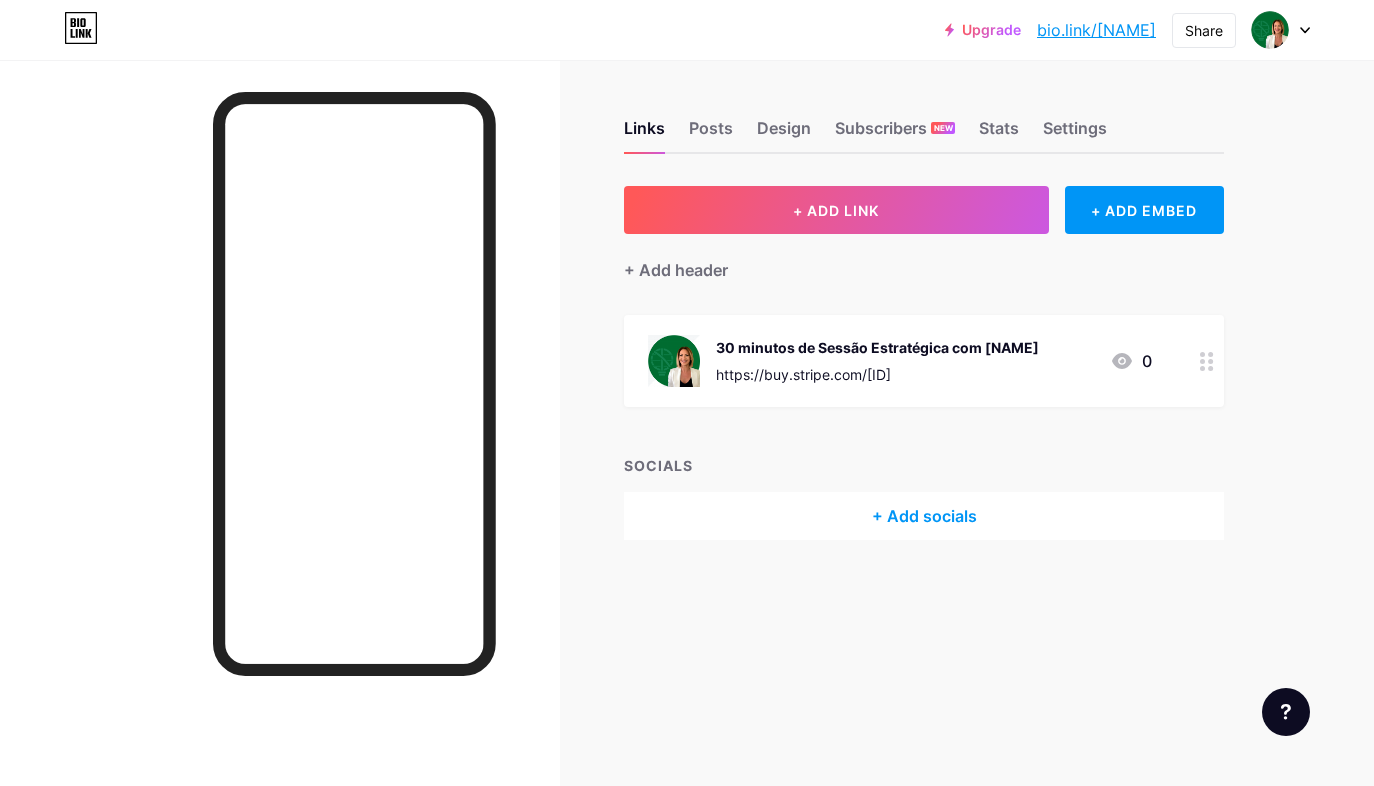 scroll, scrollTop: 0, scrollLeft: 0, axis: both 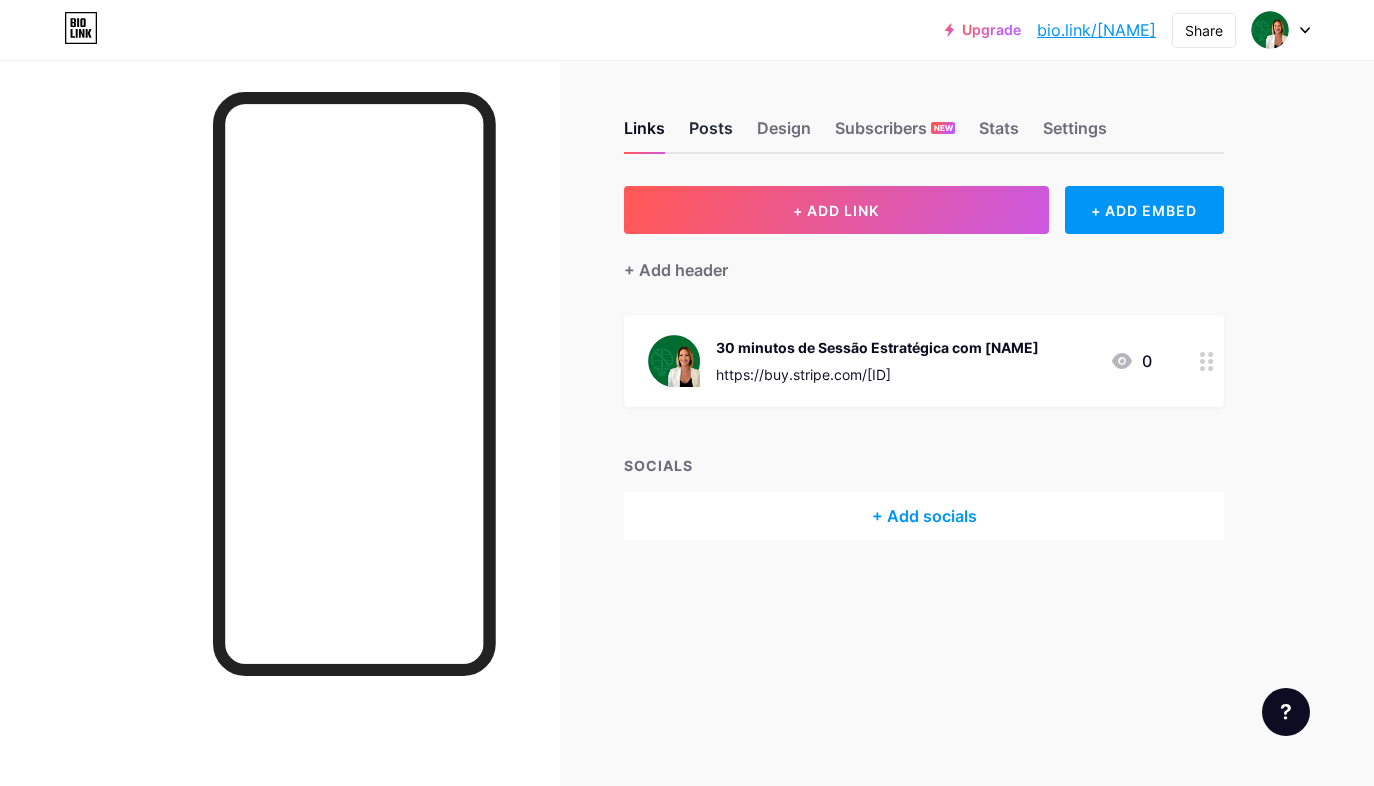 click on "Posts" at bounding box center [711, 134] 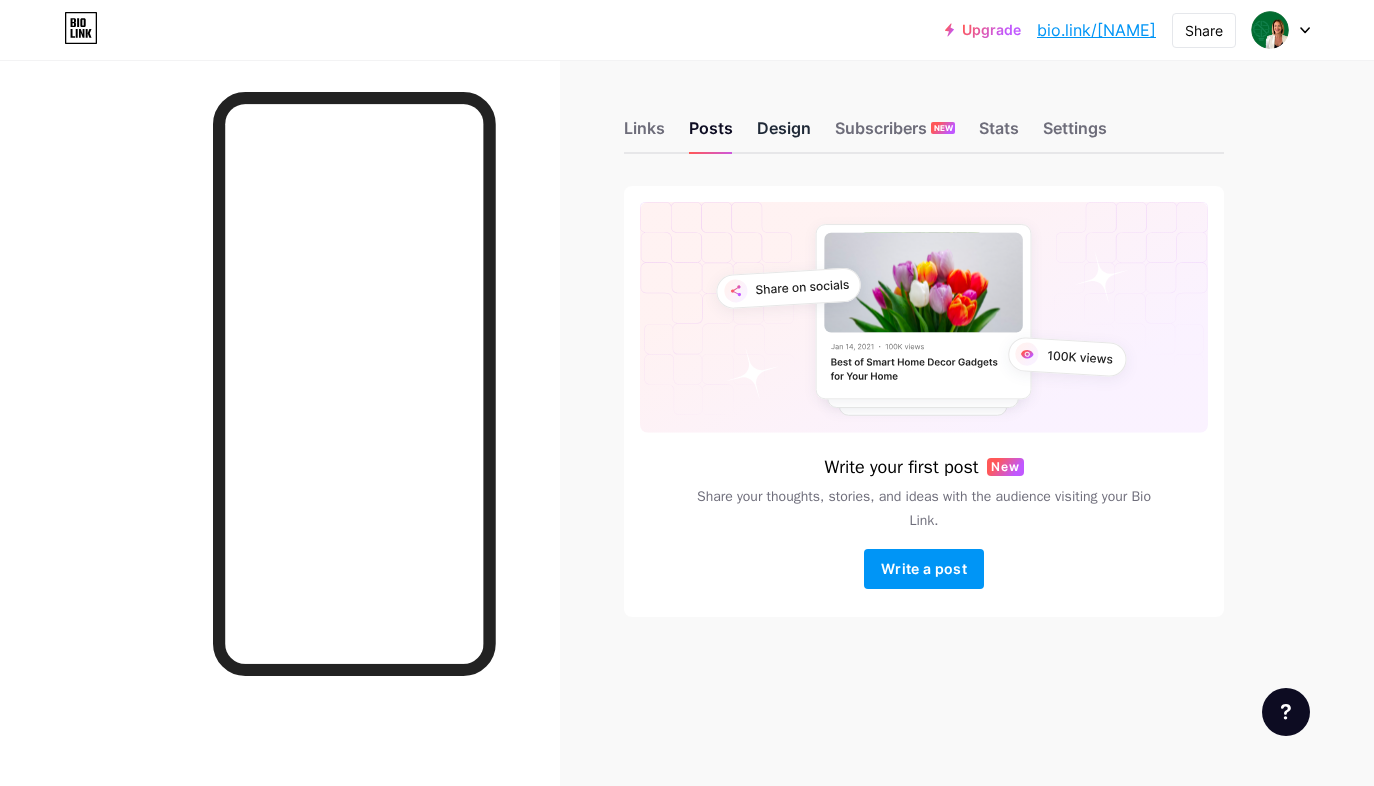click on "Design" at bounding box center [784, 134] 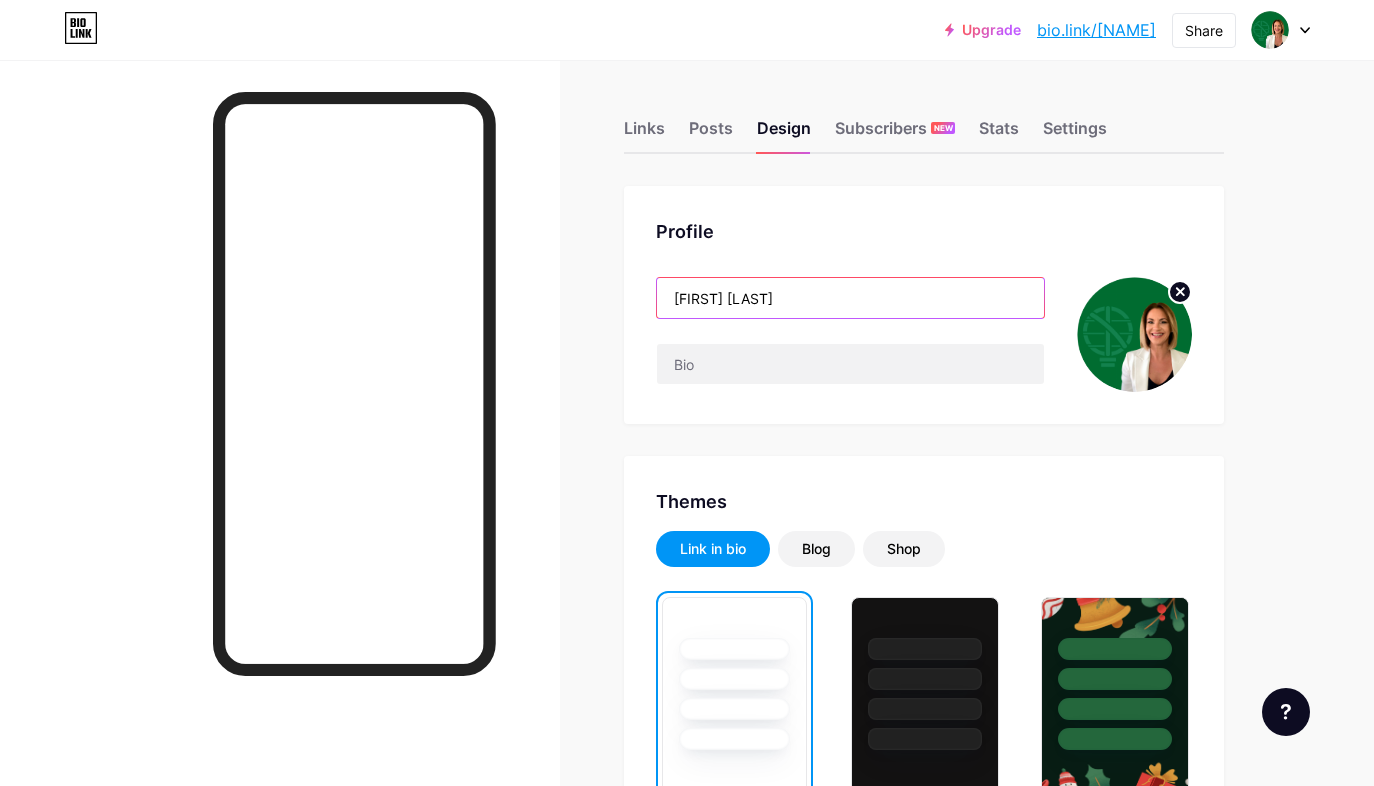 click on "[FIRST] [LAST]" at bounding box center [850, 298] 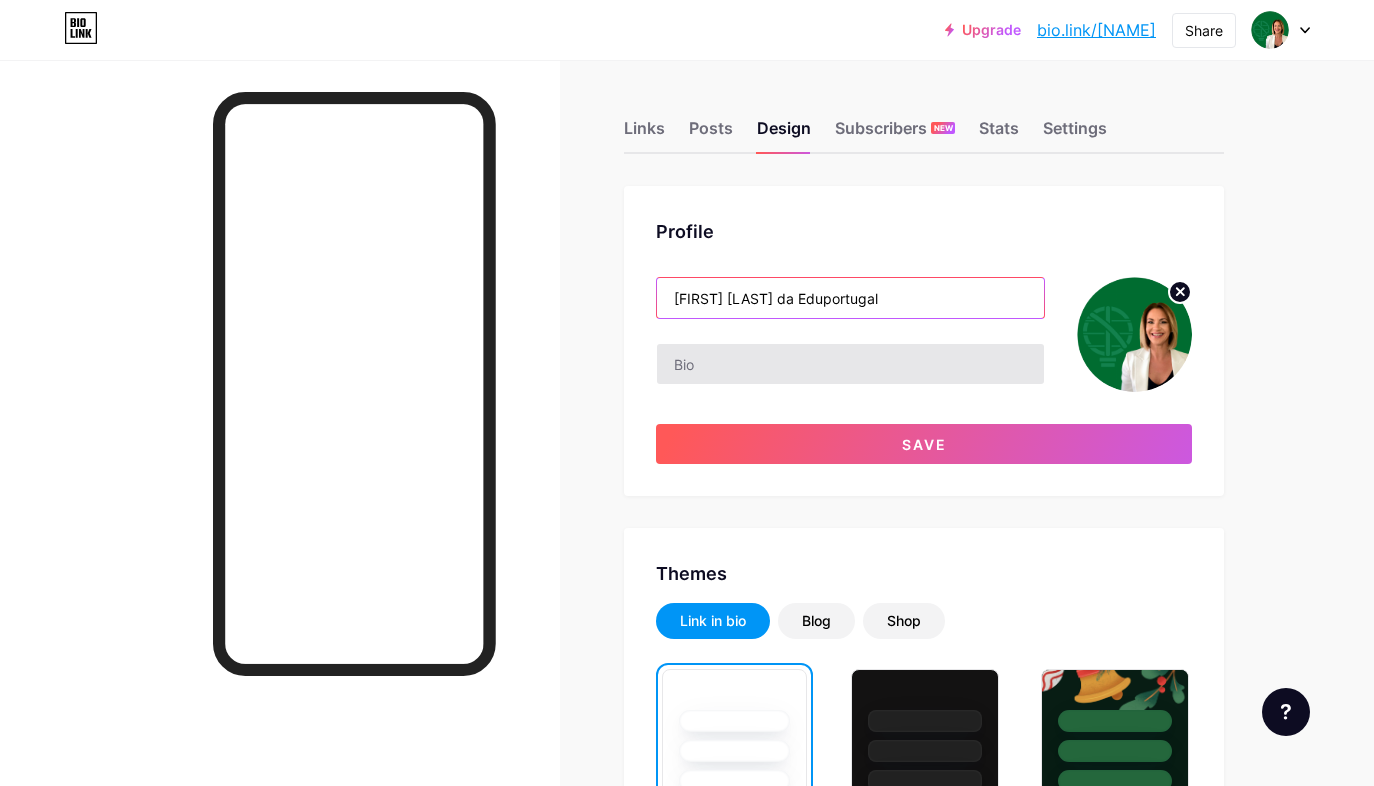 type on "[FIRST] [LAST] da Eduportugal" 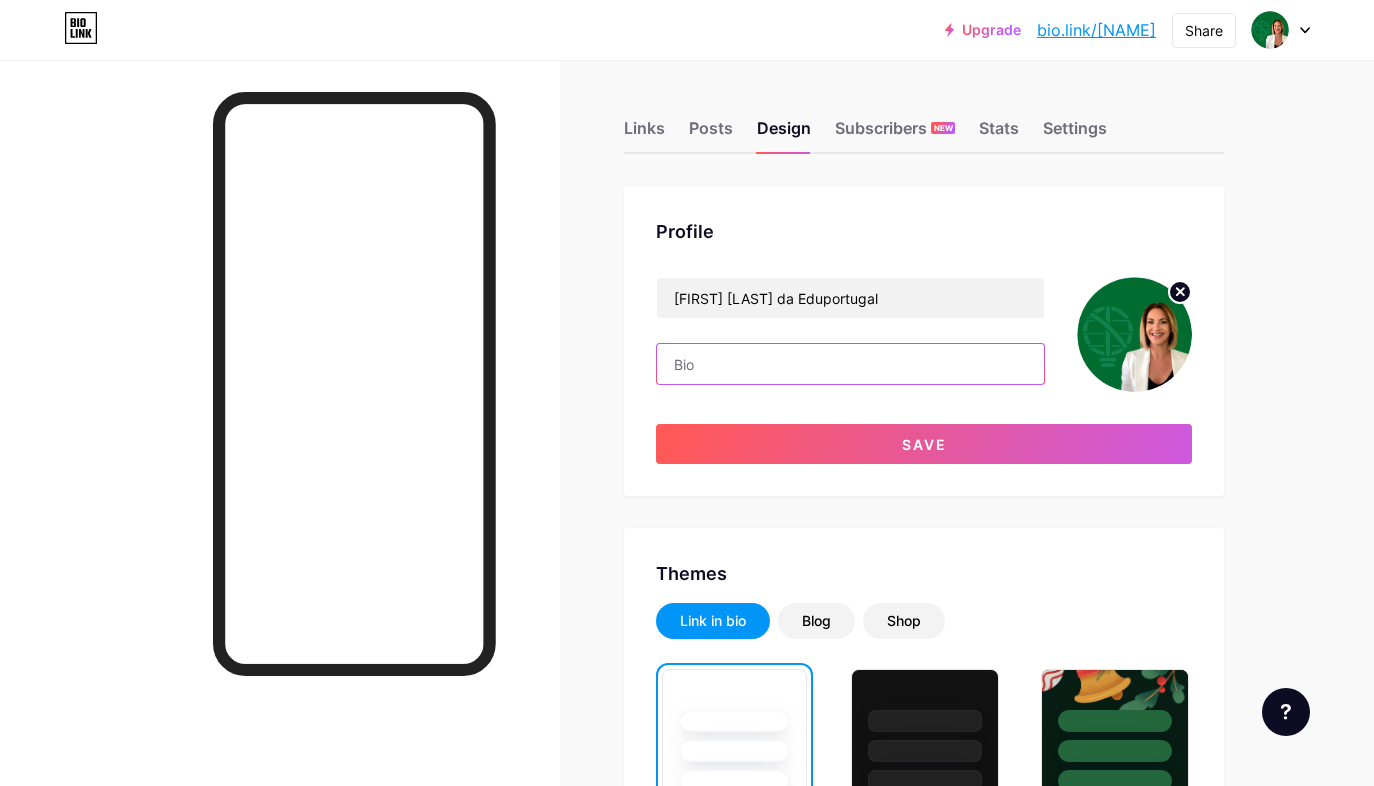 click at bounding box center [850, 364] 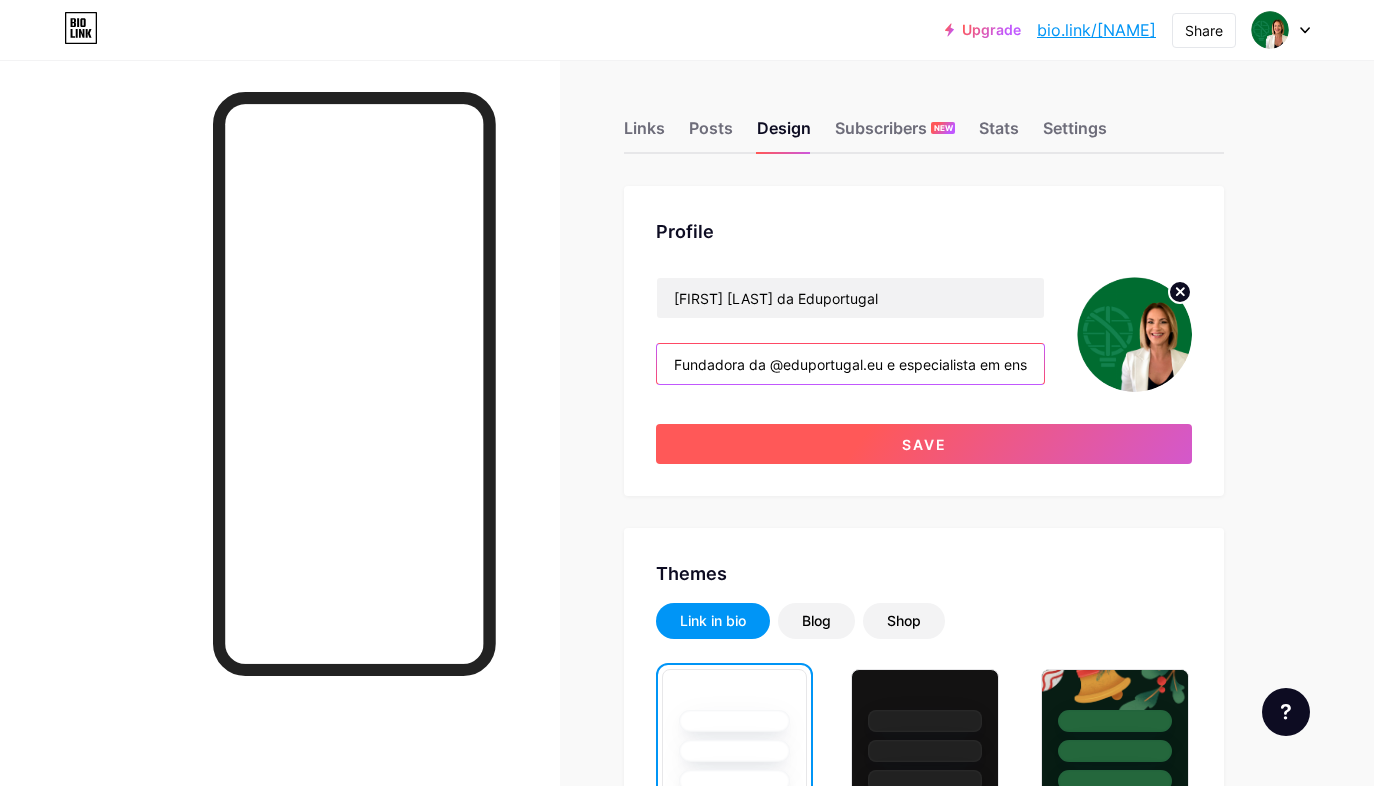 type on "Fundadora da @eduportugal.eu e especialista em ensino superior em Portugal" 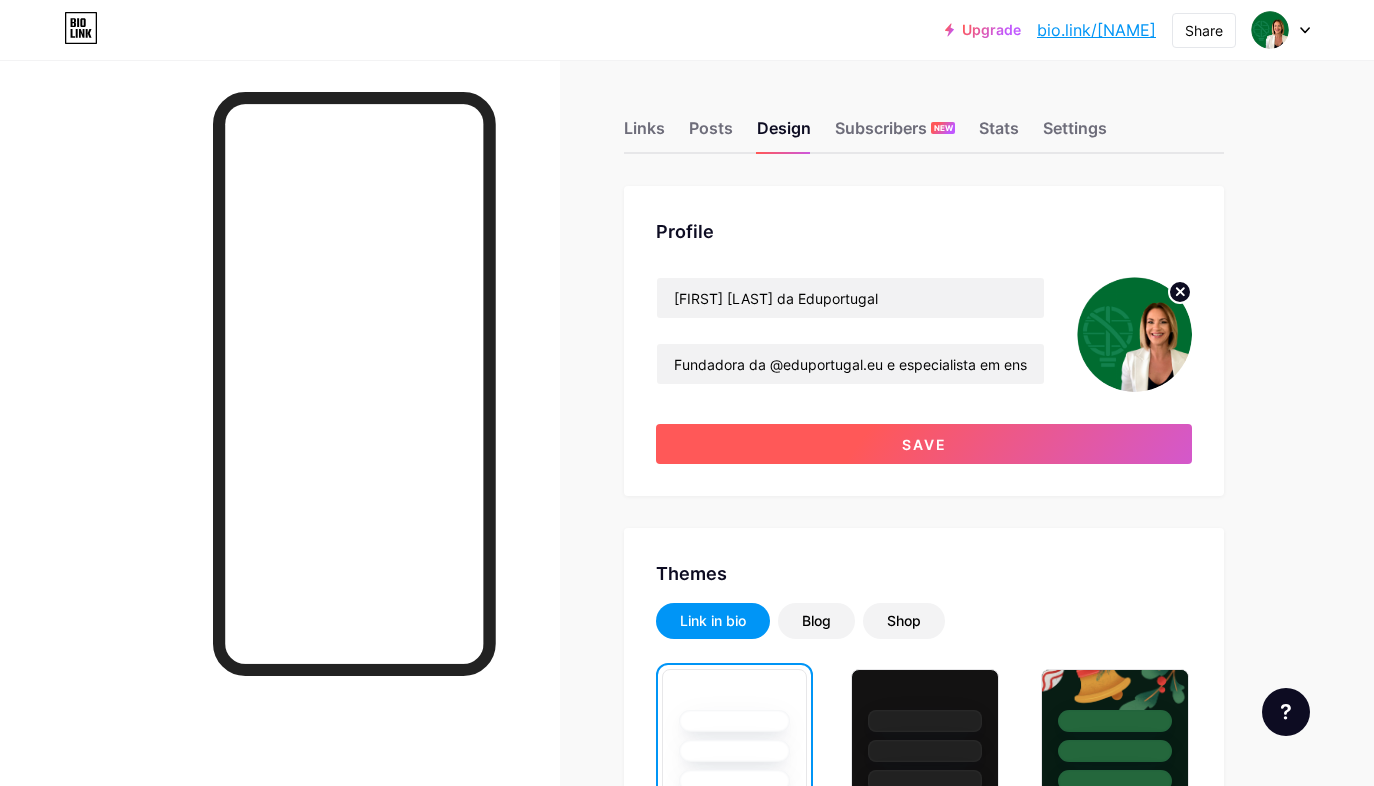 click on "Save" at bounding box center [924, 444] 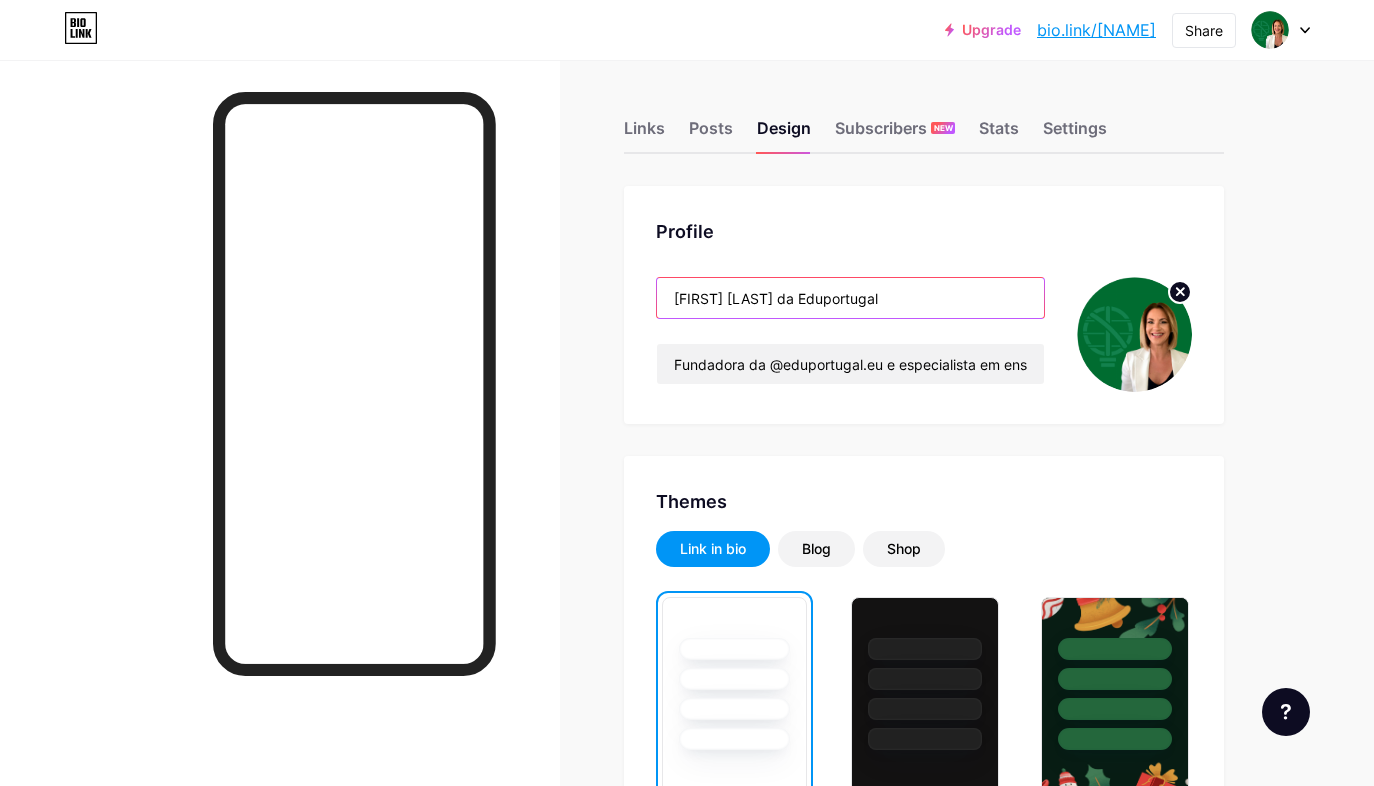 drag, startPoint x: 864, startPoint y: 297, endPoint x: 751, endPoint y: 302, distance: 113.110565 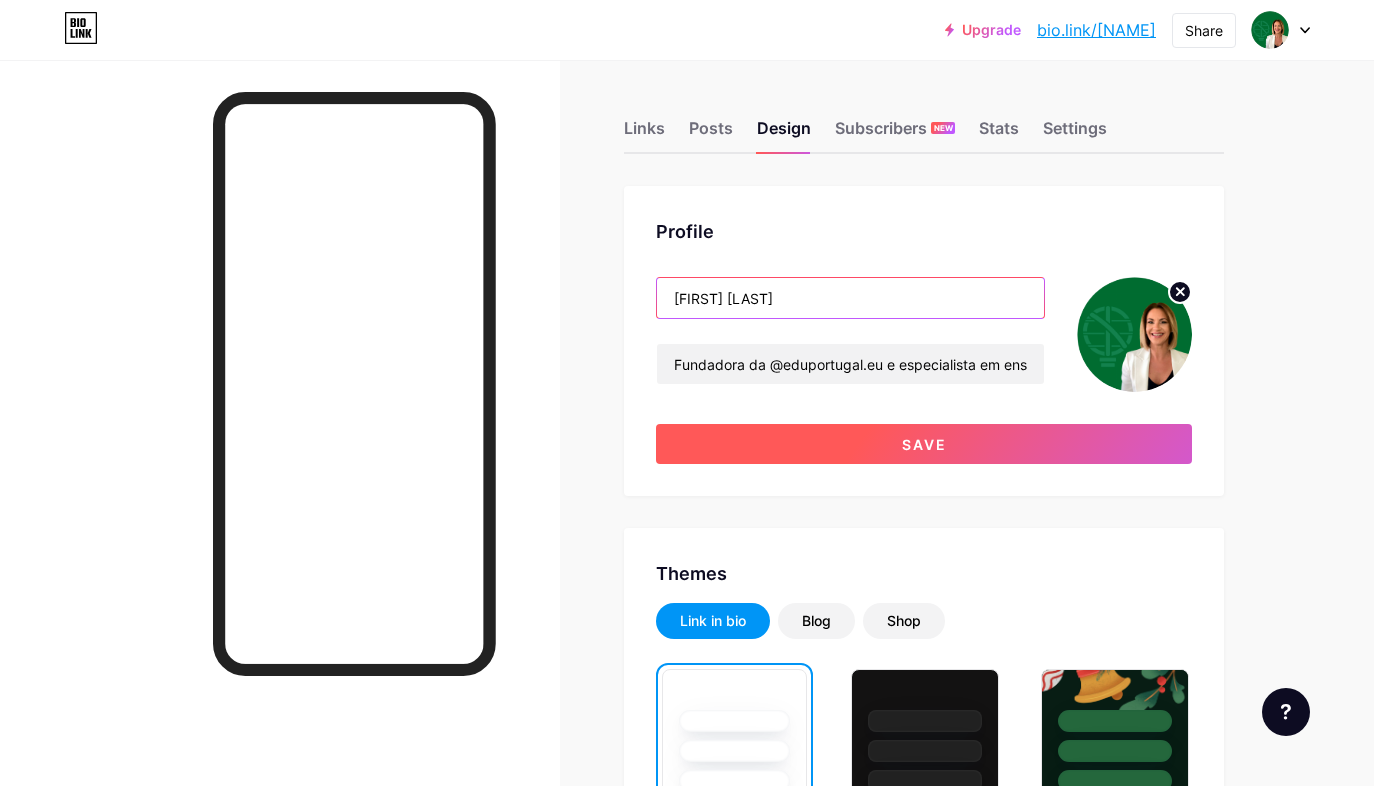 type on "[FIRST] [LAST]" 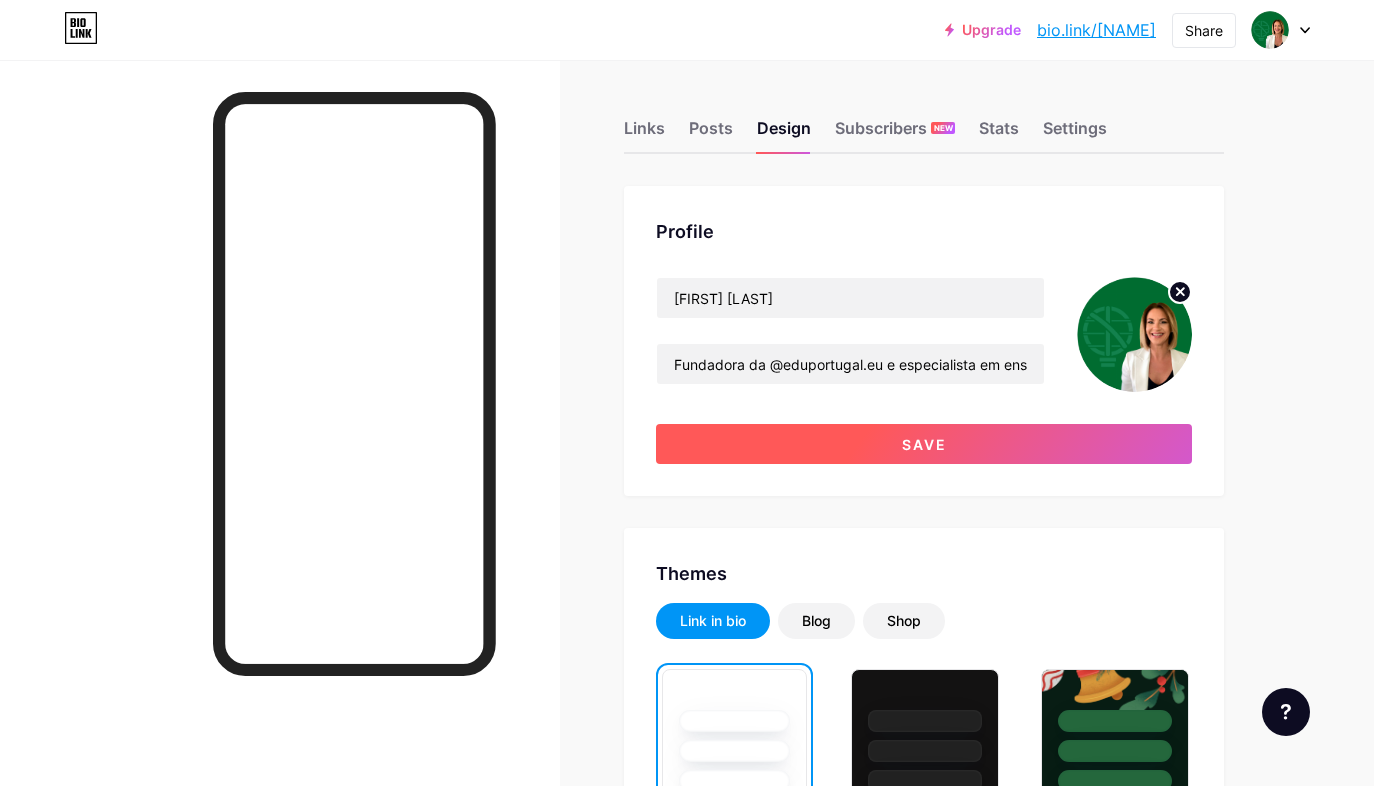 click on "Save" at bounding box center [924, 444] 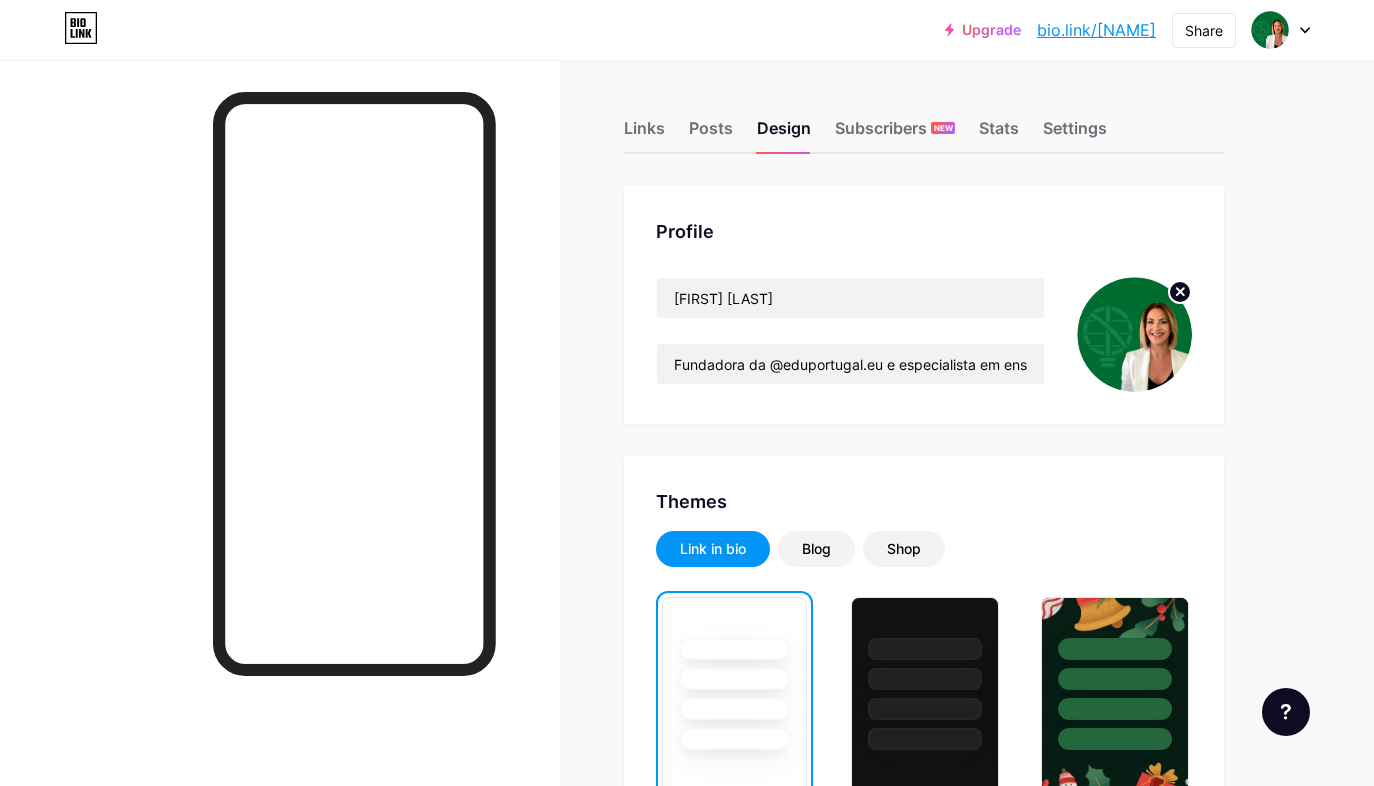 scroll, scrollTop: 0, scrollLeft: 0, axis: both 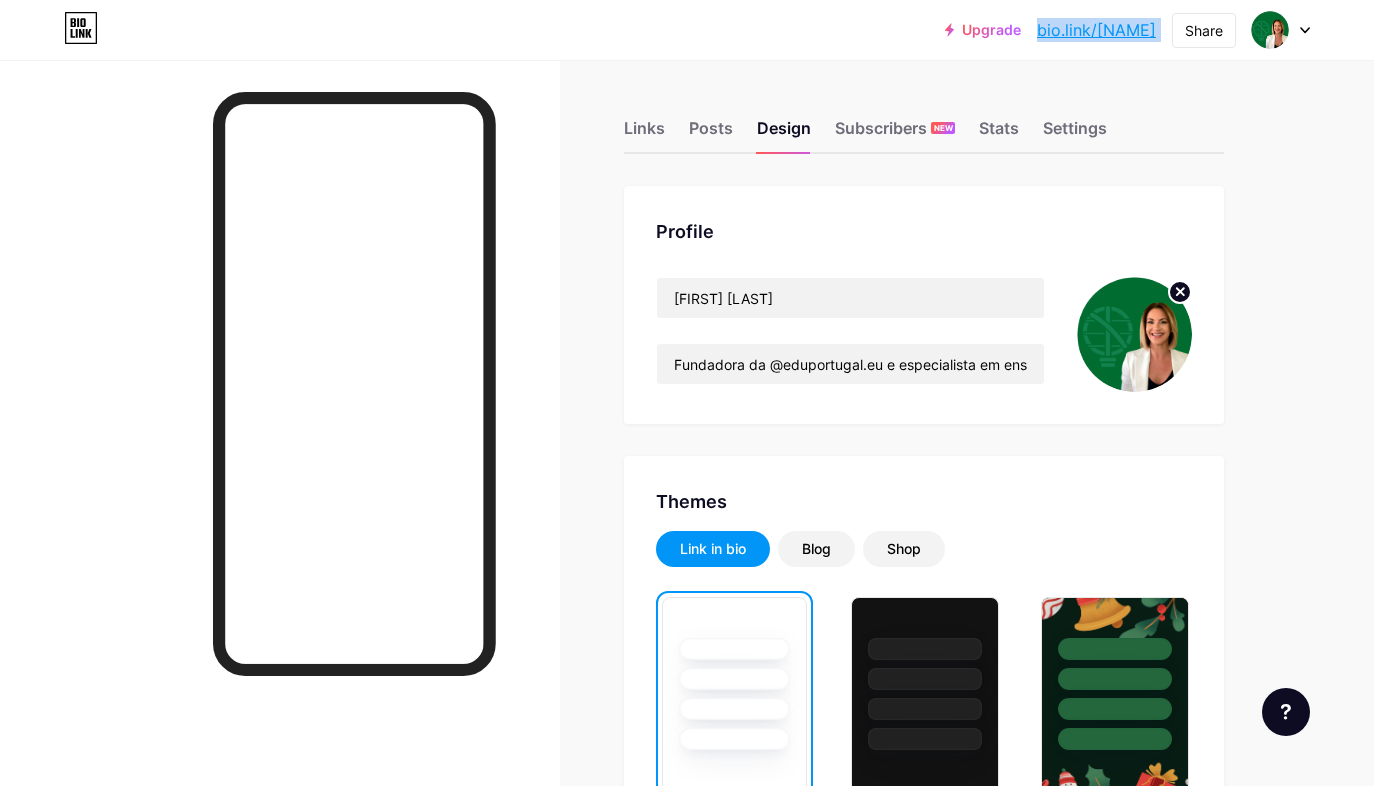 drag, startPoint x: 1164, startPoint y: 34, endPoint x: 972, endPoint y: 35, distance: 192.00261 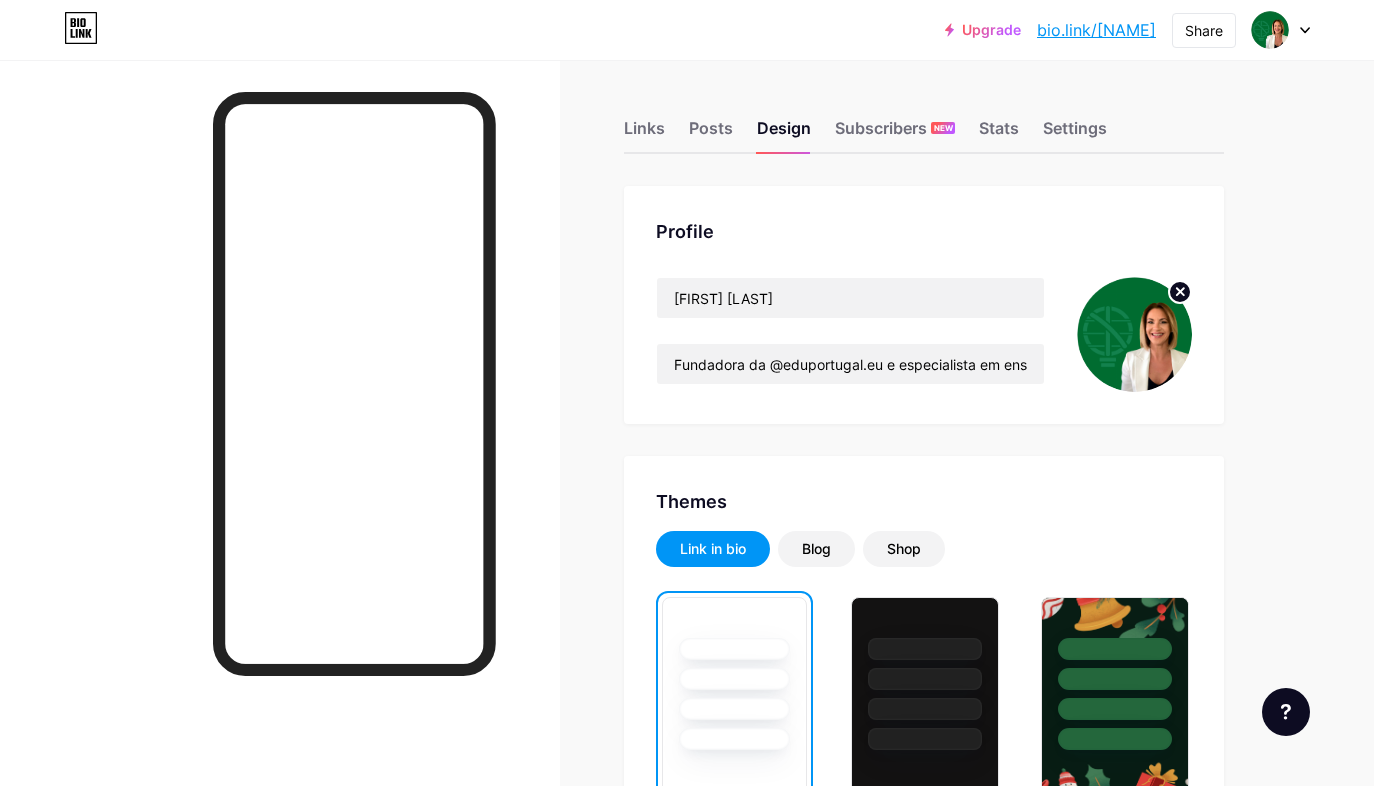 click on "Links
Posts
Design
Subscribers
NEW
Stats
Settings     Profile   [FIRST] [LAST]     Fundadora da @example.com e especialista em ensino superior em Portugal                   Themes   Link in bio   Blog   Shop       Basics       Carbon       Xmas 23       Pride       Glitch       Winter · Live       Glassy · Live       Chameleon · Live       Rainy Night · Live       Neon · Live       Summer       Retro       Strawberry · Live       Desert       Sunny       Autumn       Leaf       Clear Sky       Blush       Unicorn       Minimal       Cloudy       Shadow     Create your own           Changes saved       Position to display socials                 Top                     Bottom
Disable Bio Link branding
Will hide the Bio Link branding from homepage     Display Share button
Enables social sharing options on your page including a QR code.   Changes saved" at bounding box center (654, 1728) 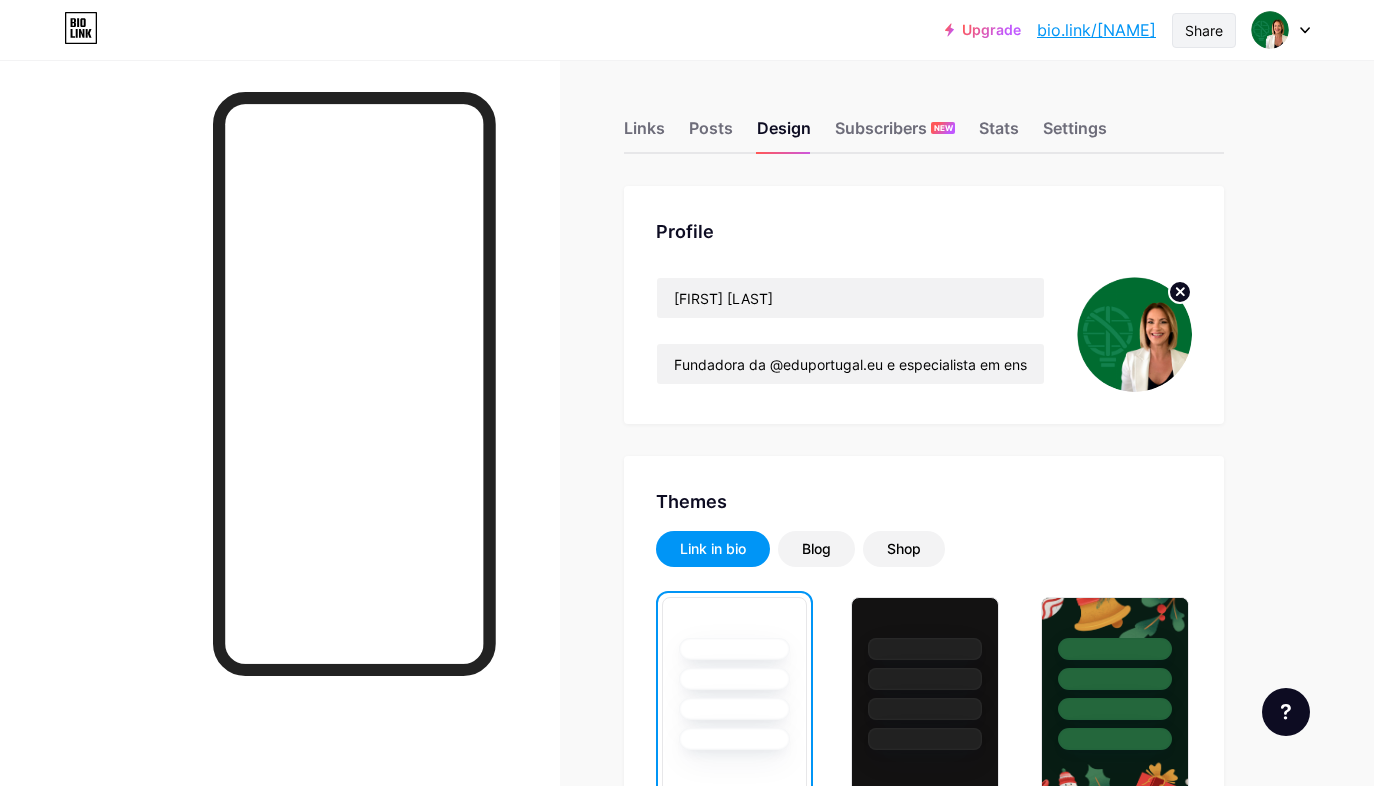 click on "Share" at bounding box center (1204, 30) 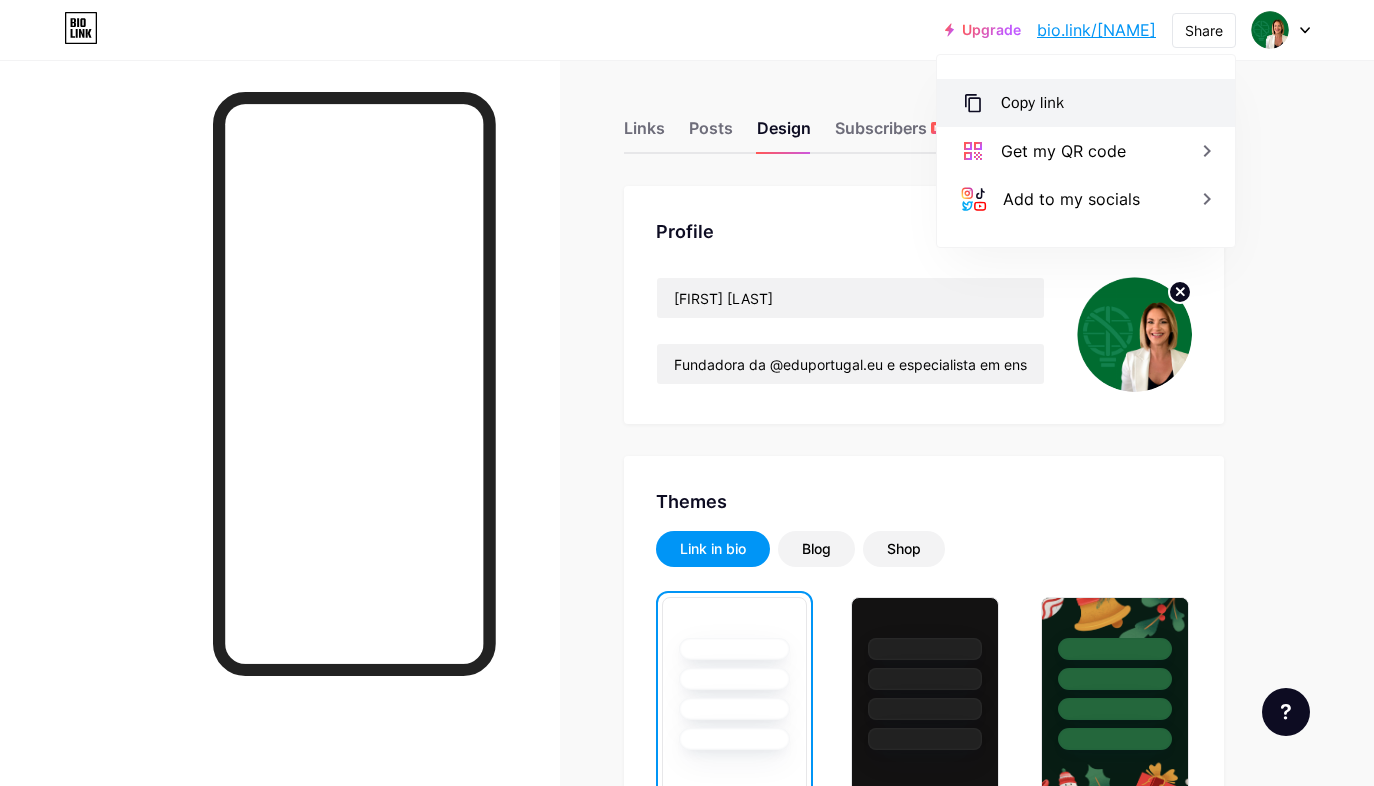 click on "Copy link" at bounding box center (1032, 103) 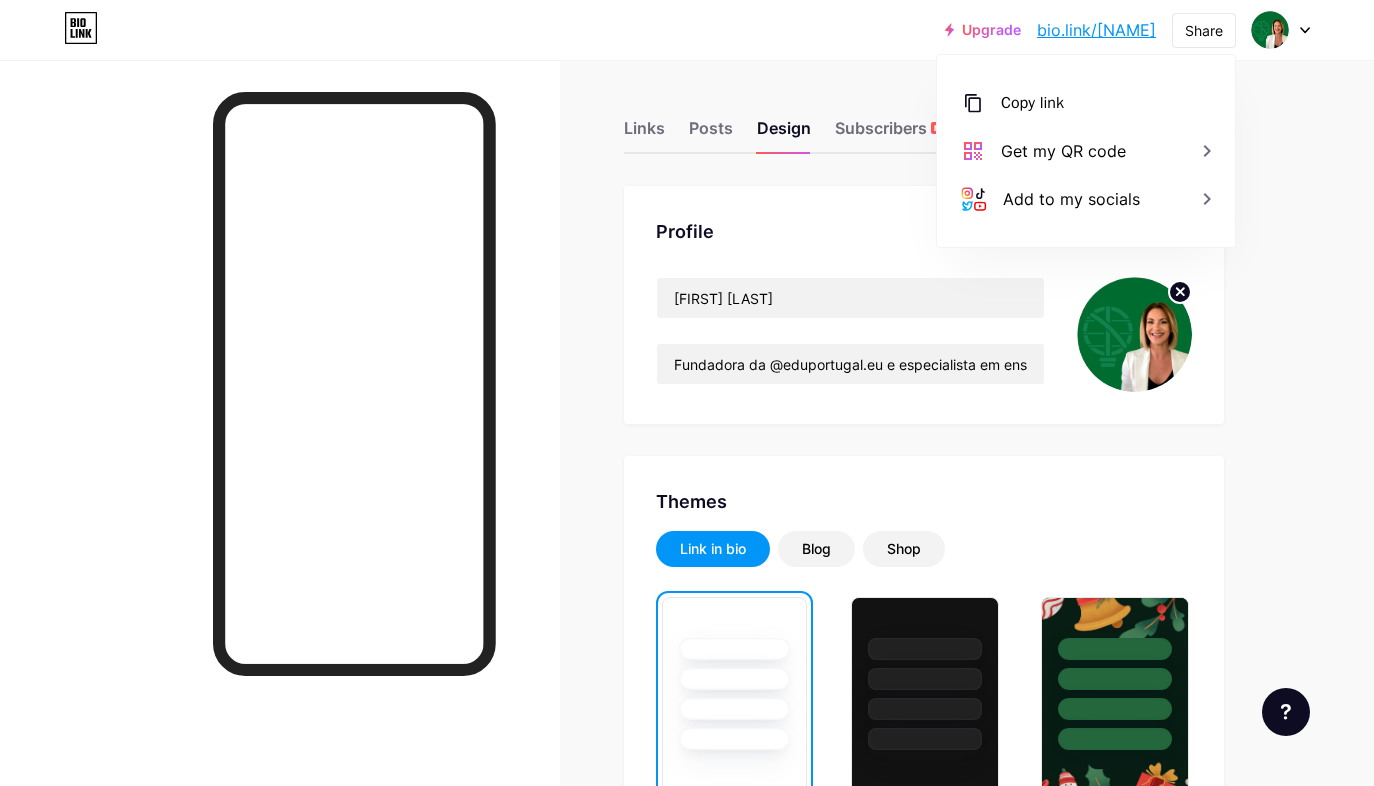 click at bounding box center (280, 453) 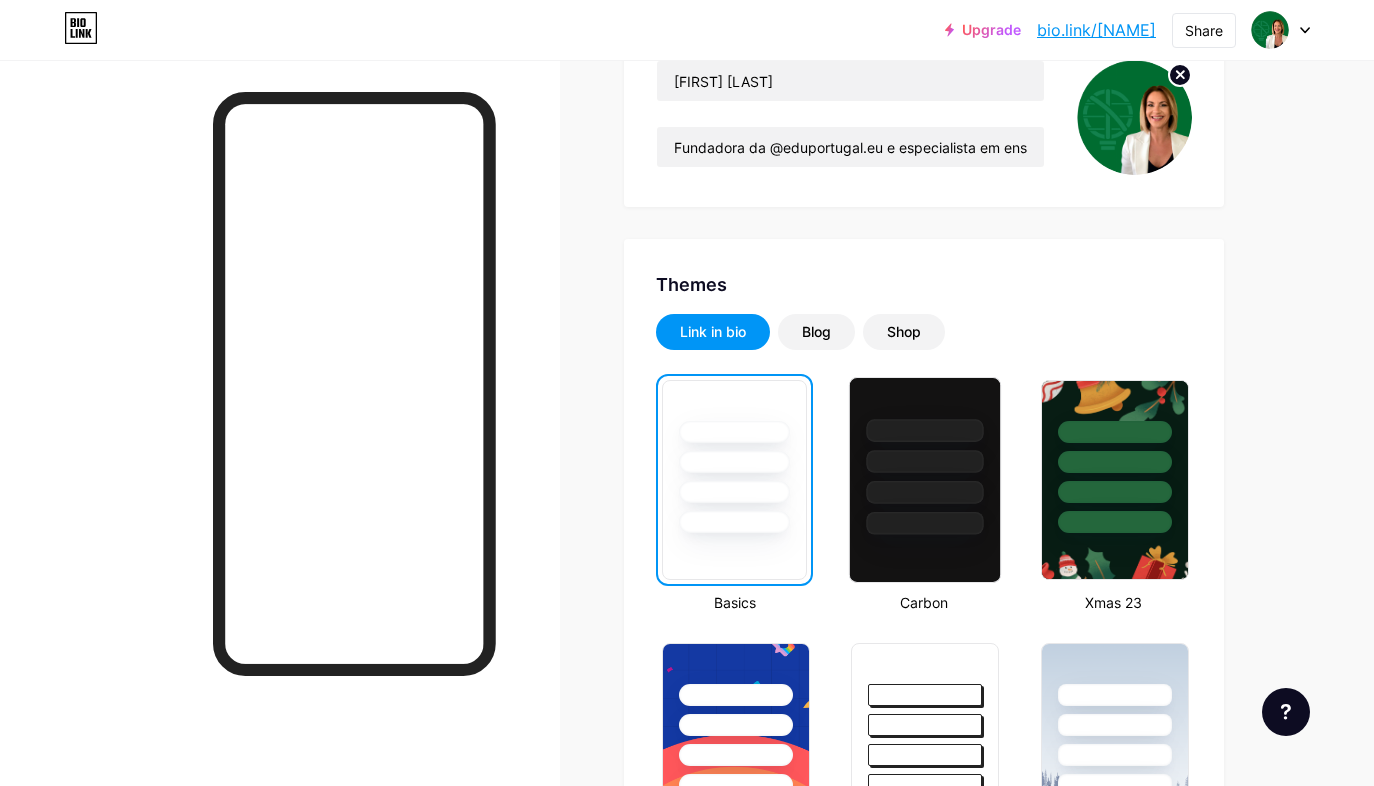 scroll, scrollTop: 226, scrollLeft: 0, axis: vertical 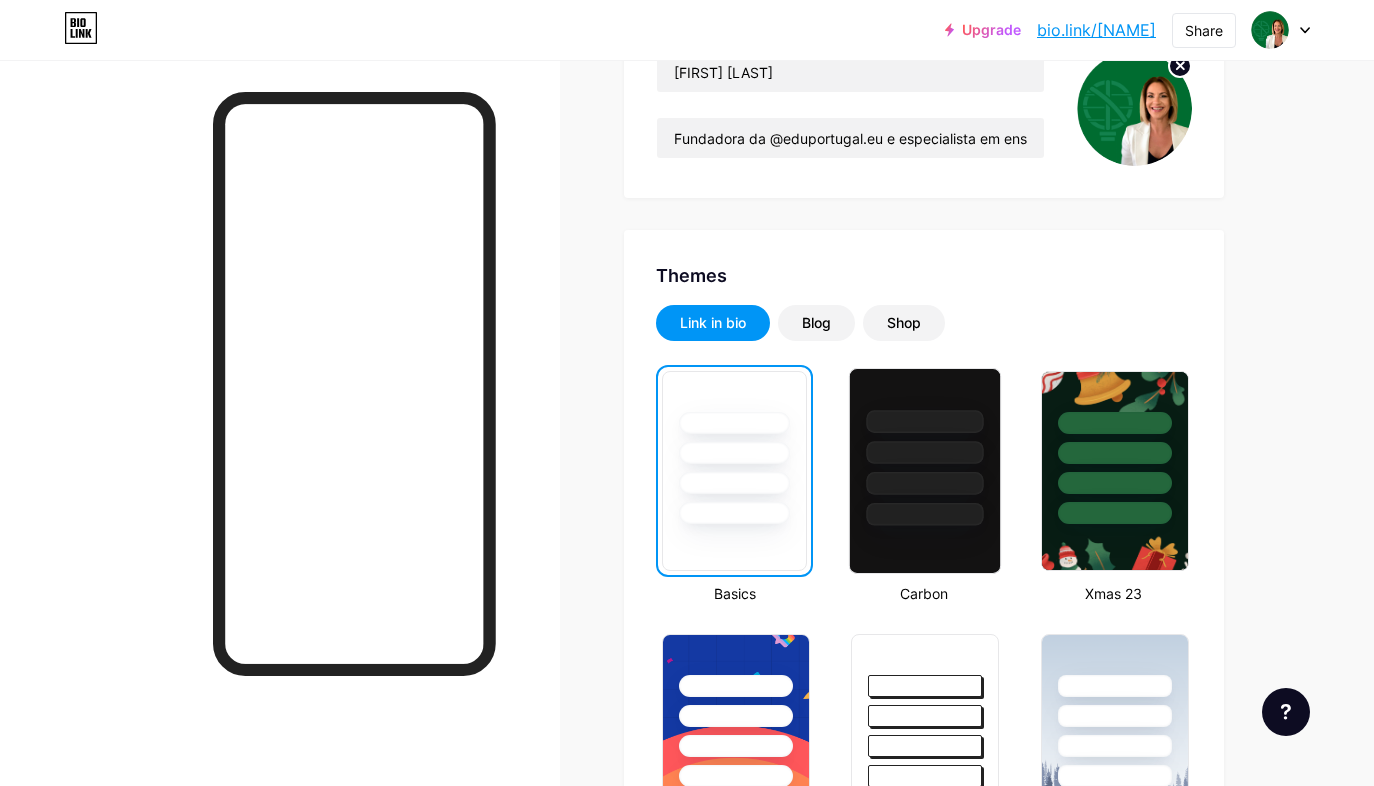 click at bounding box center [925, 514] 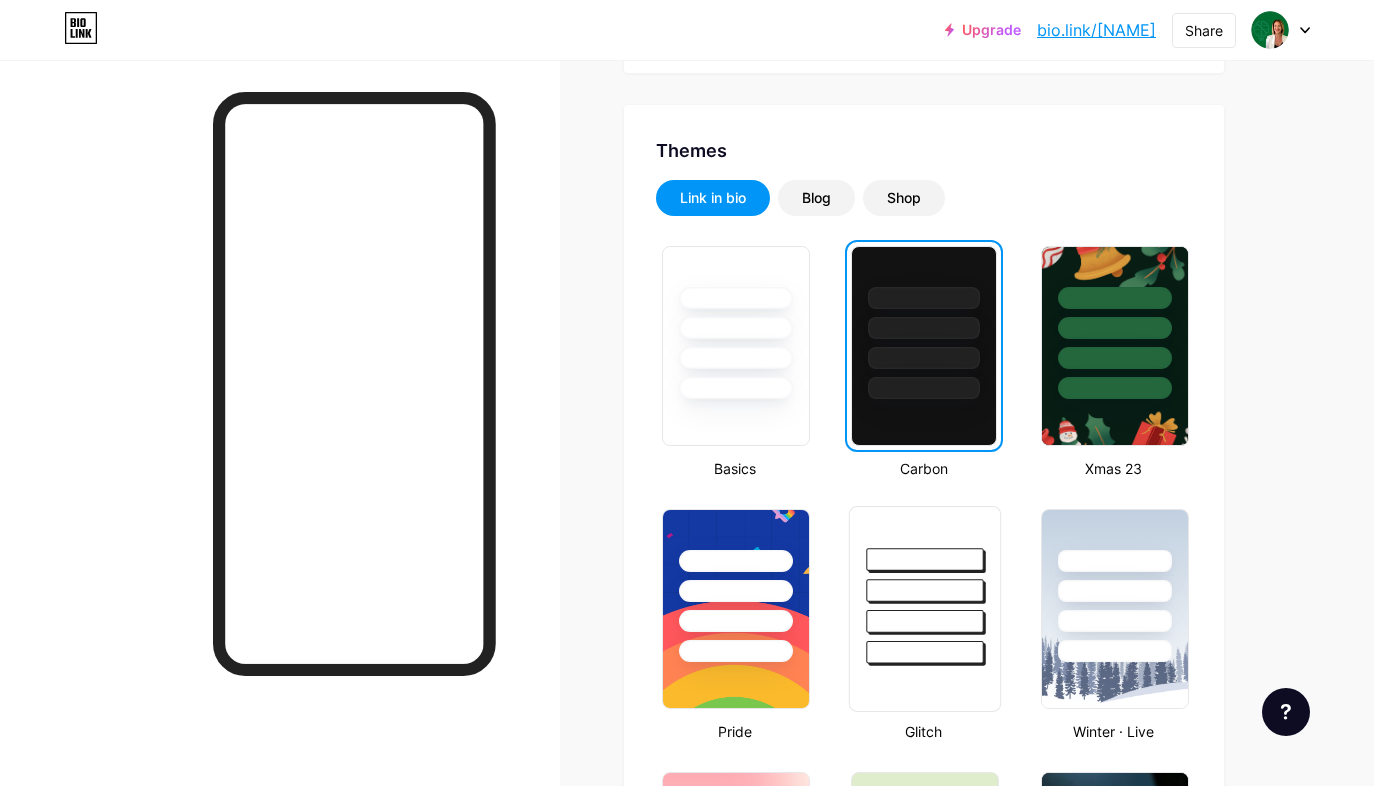 scroll, scrollTop: 352, scrollLeft: 0, axis: vertical 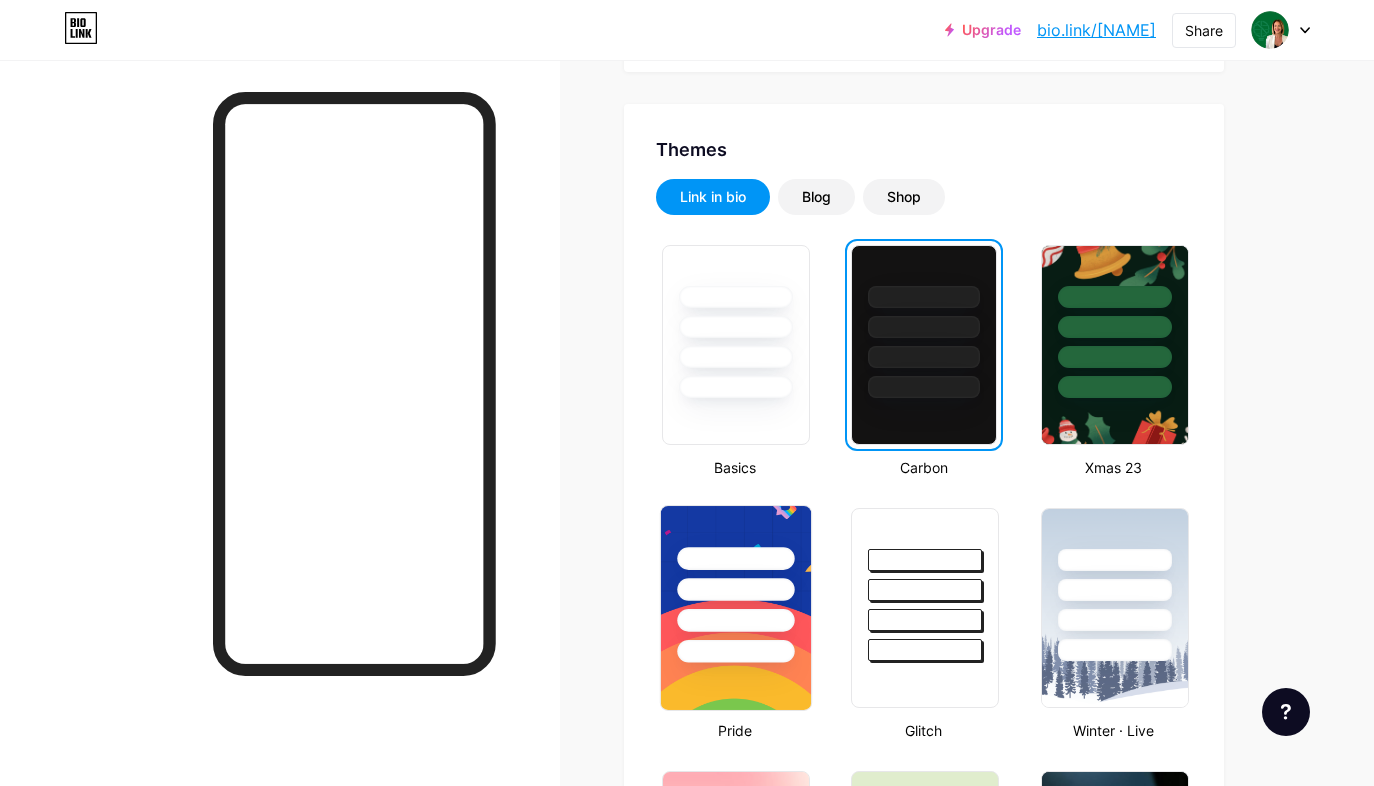 click at bounding box center (736, 584) 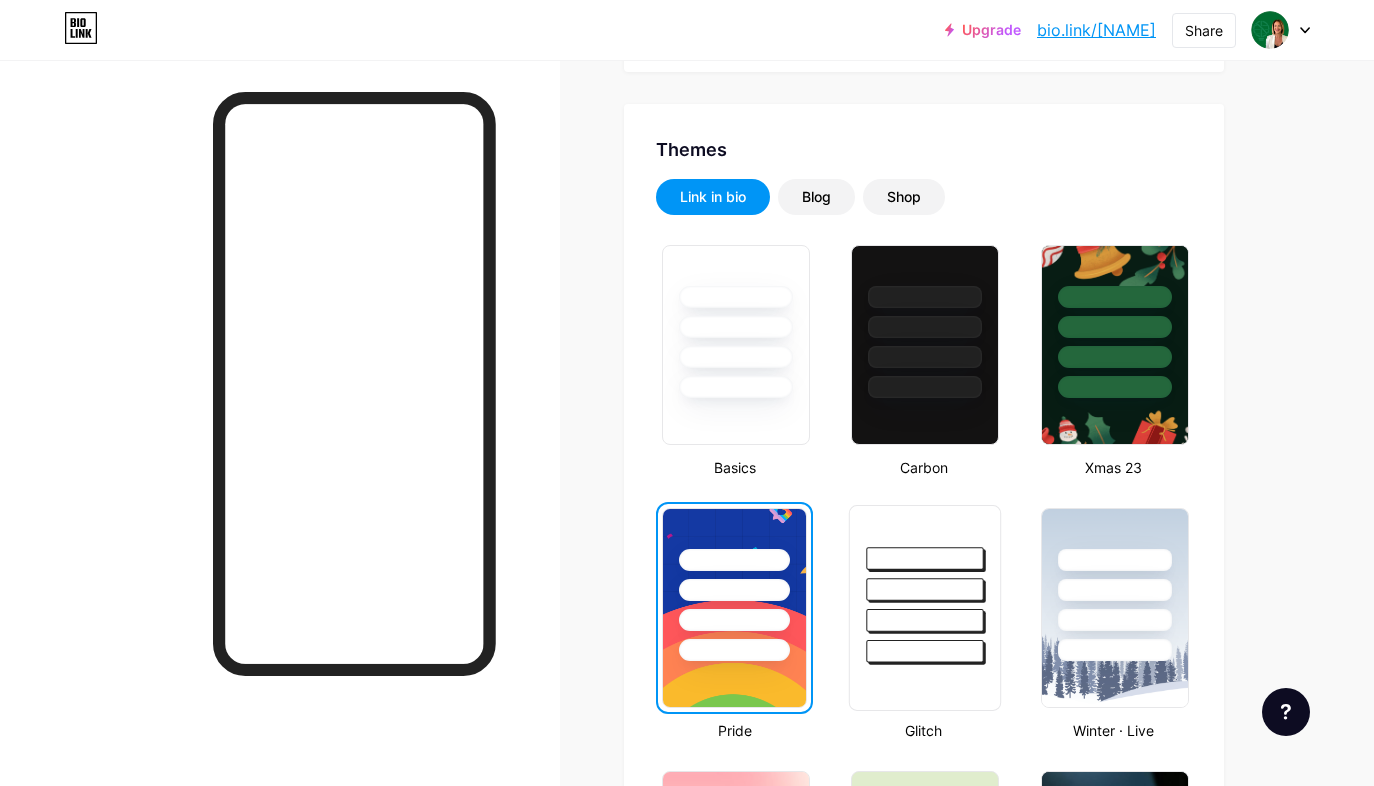 click at bounding box center [925, 584] 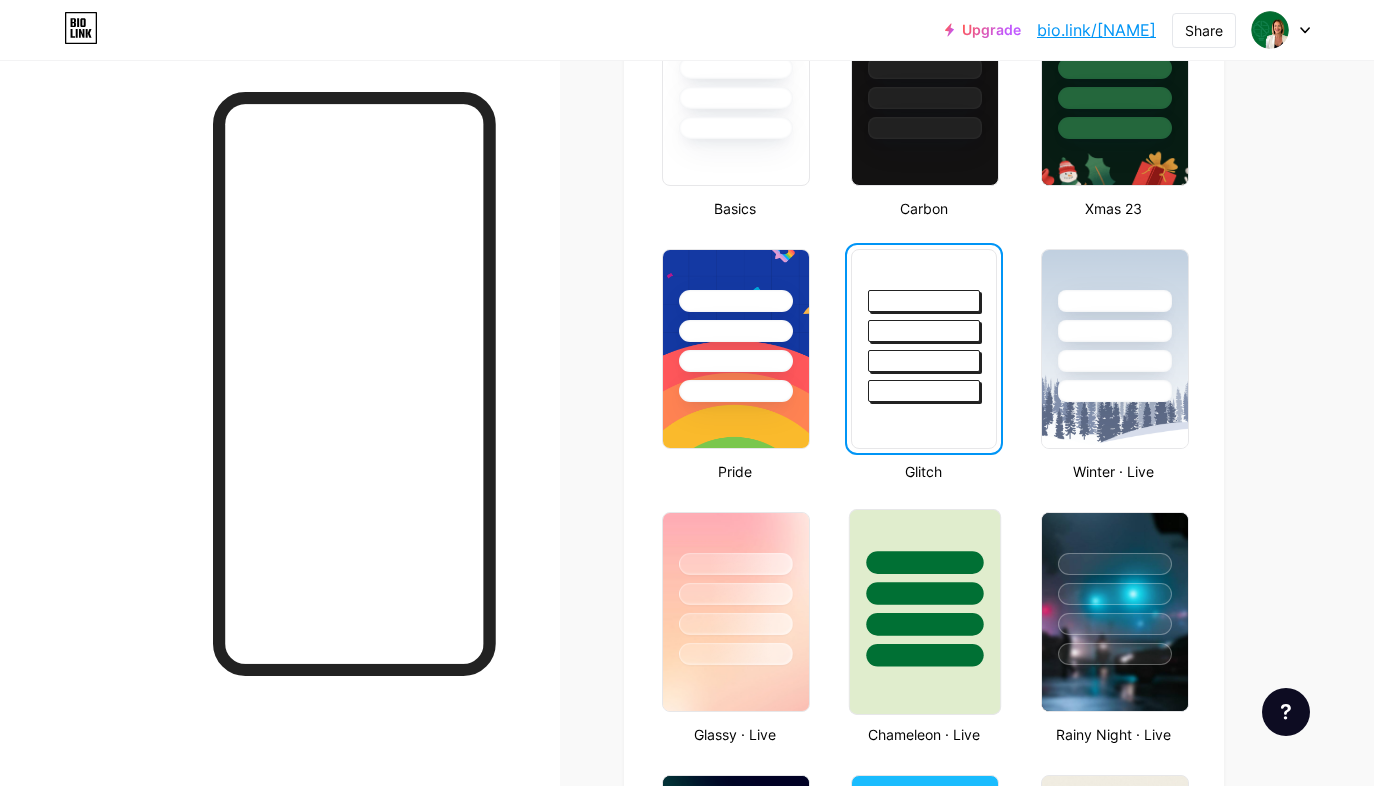 scroll, scrollTop: 615, scrollLeft: 0, axis: vertical 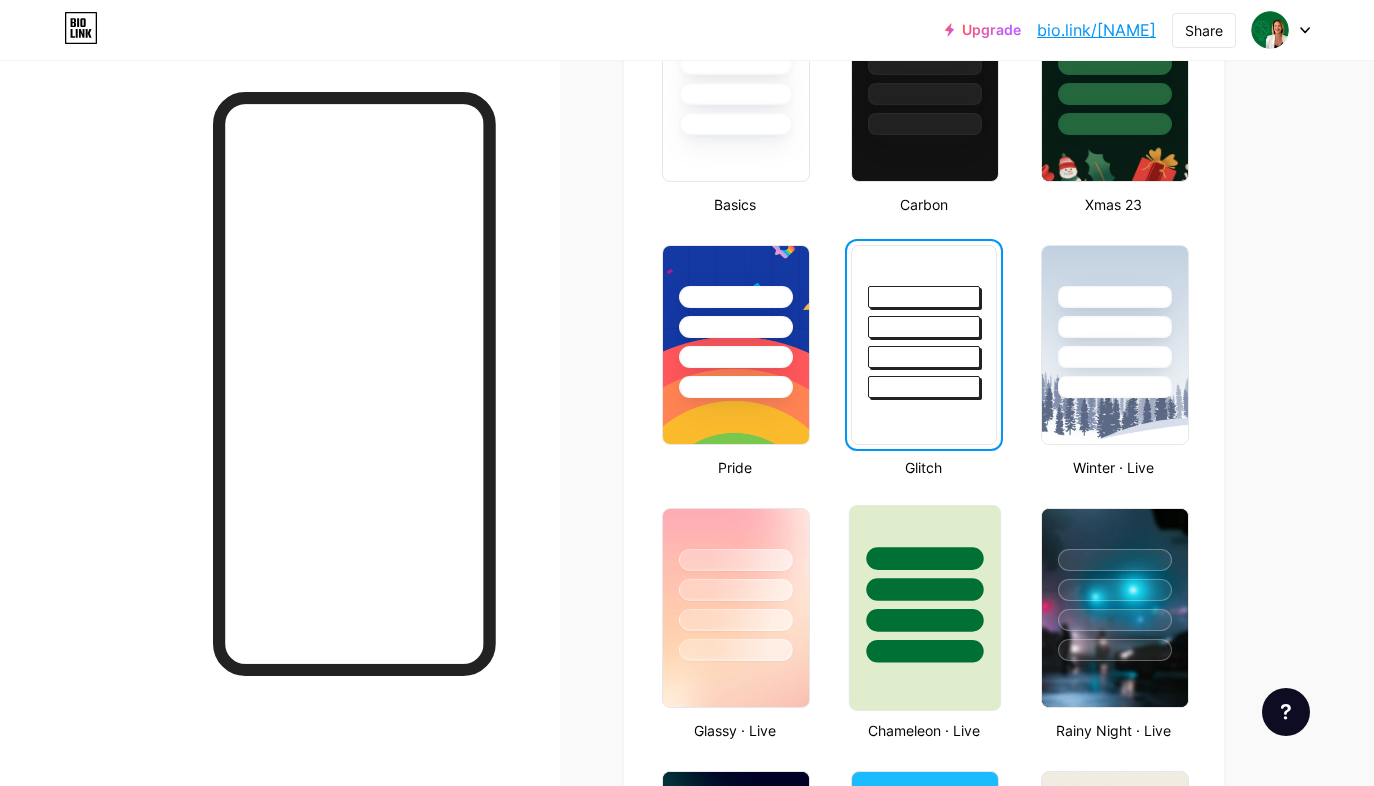 click at bounding box center [925, 584] 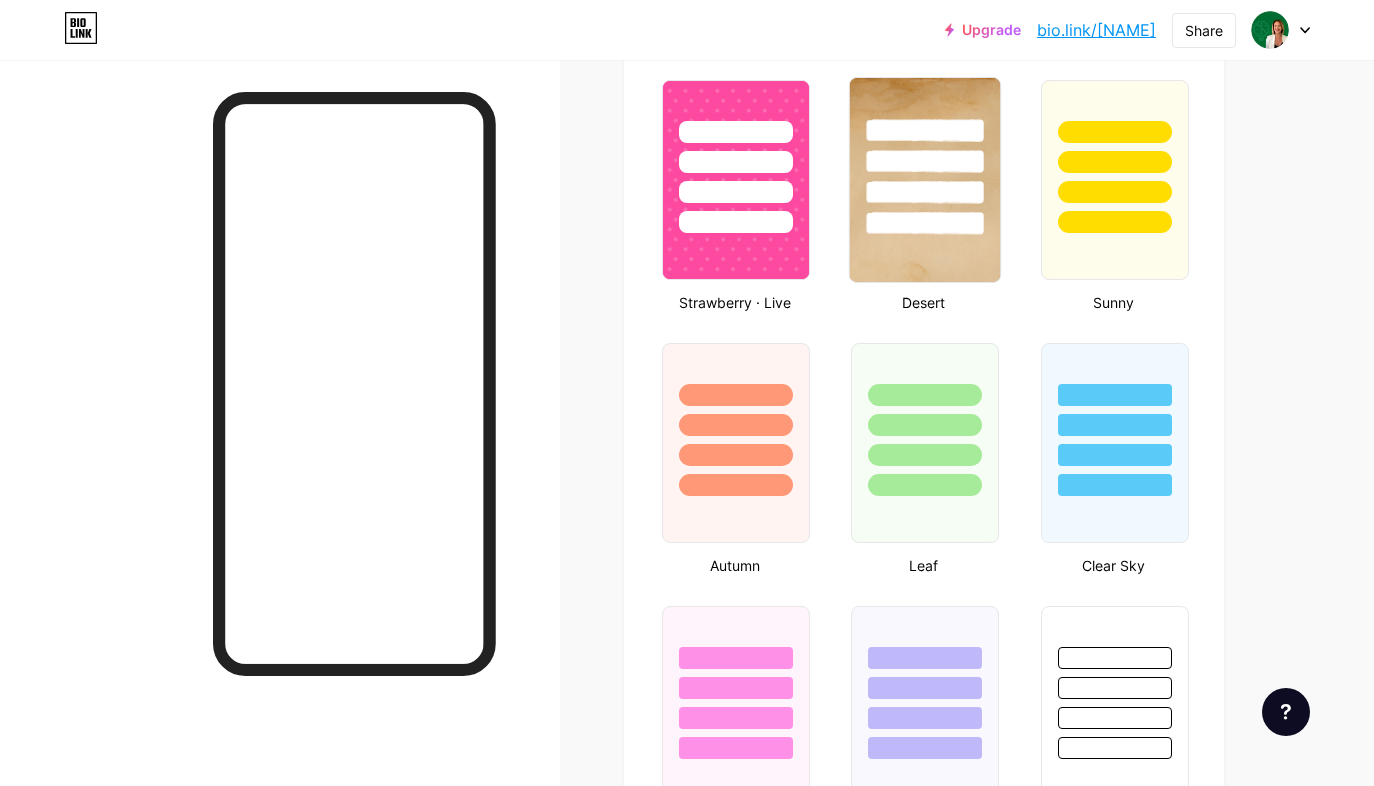 scroll, scrollTop: 1597, scrollLeft: 0, axis: vertical 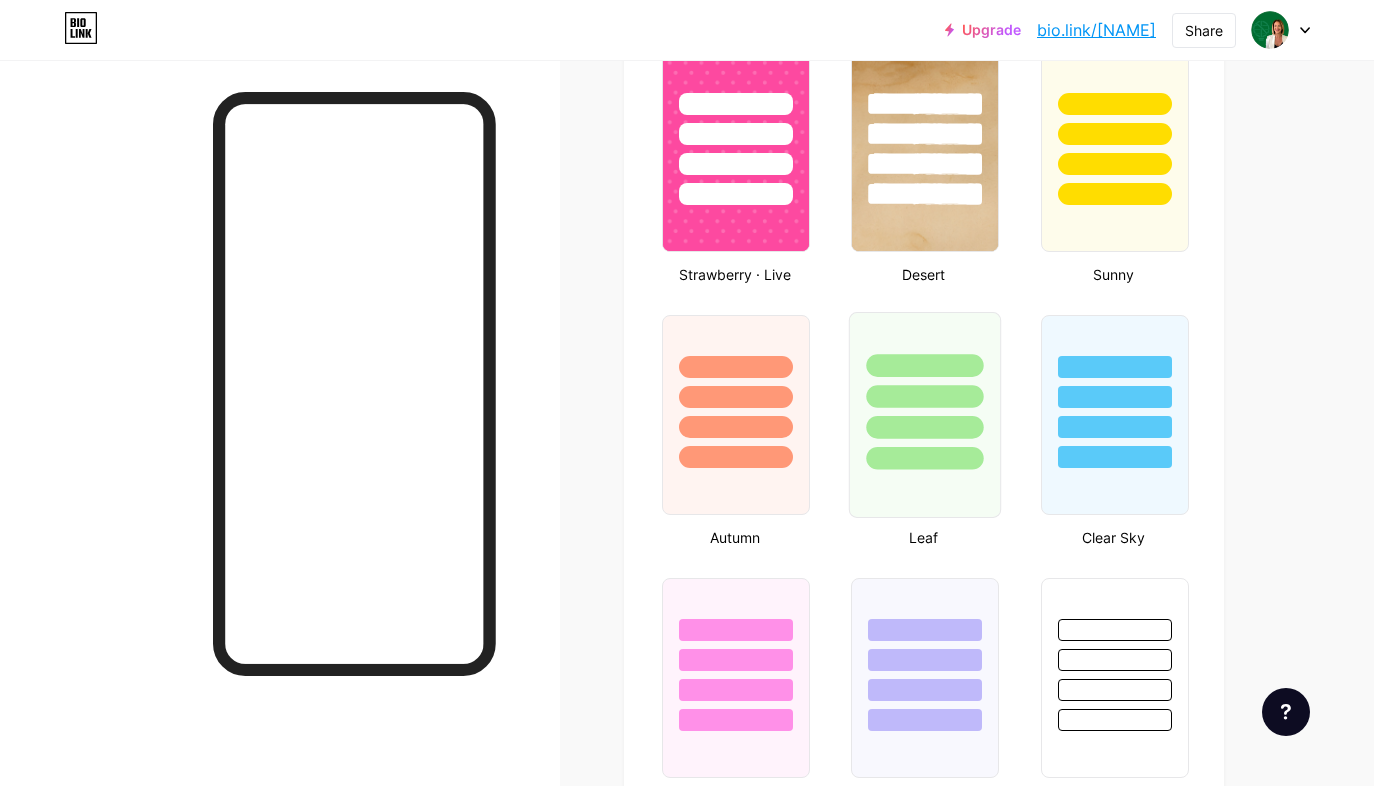 click at bounding box center (925, 415) 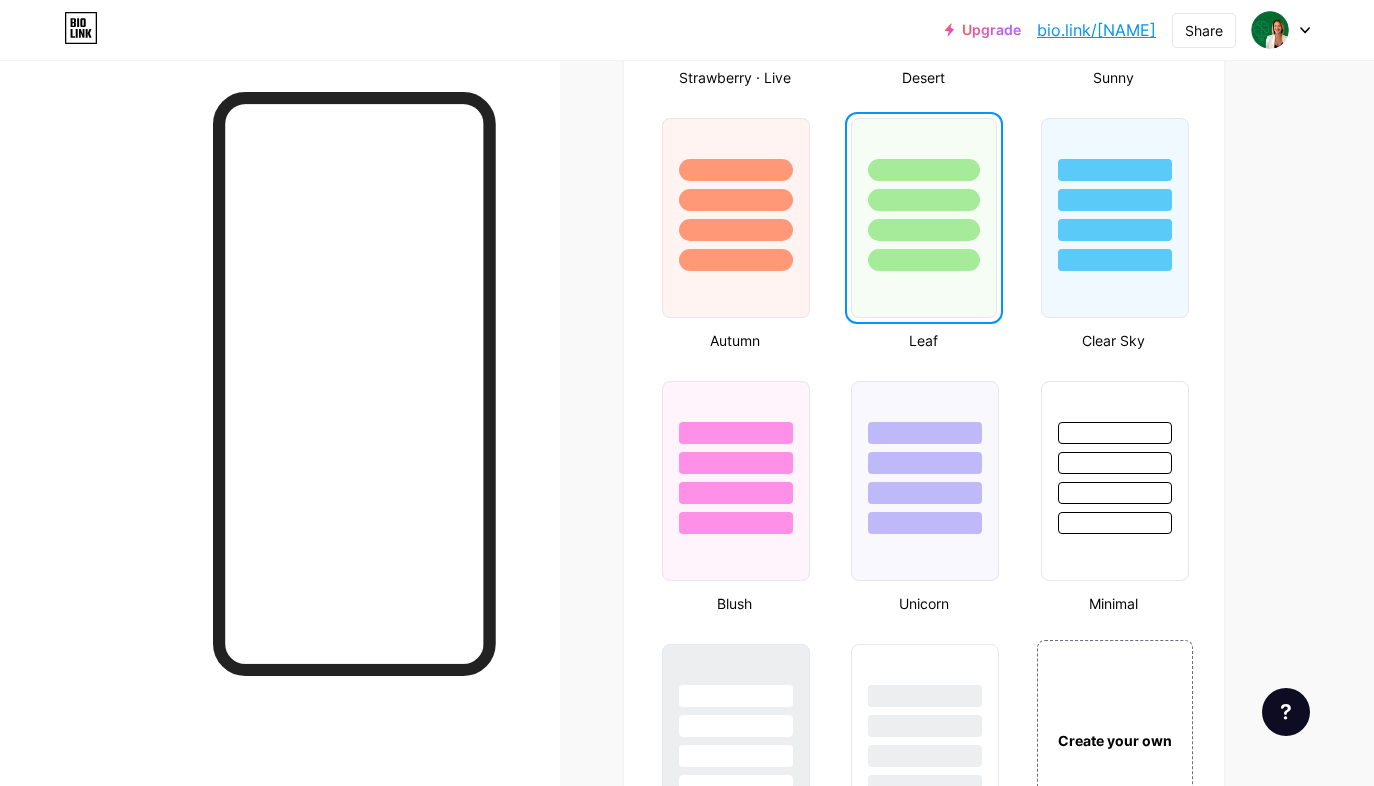 scroll, scrollTop: 1799, scrollLeft: 0, axis: vertical 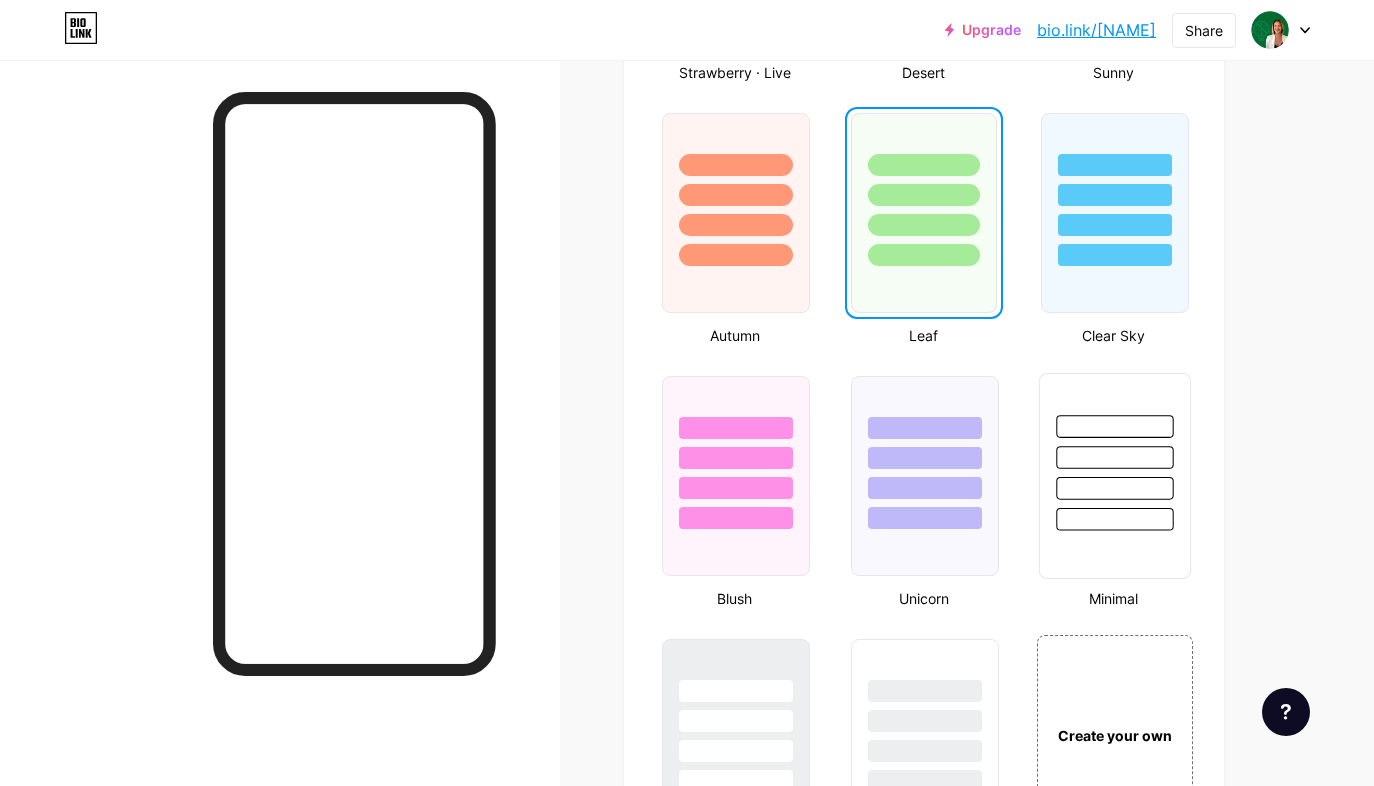 click at bounding box center (1114, 452) 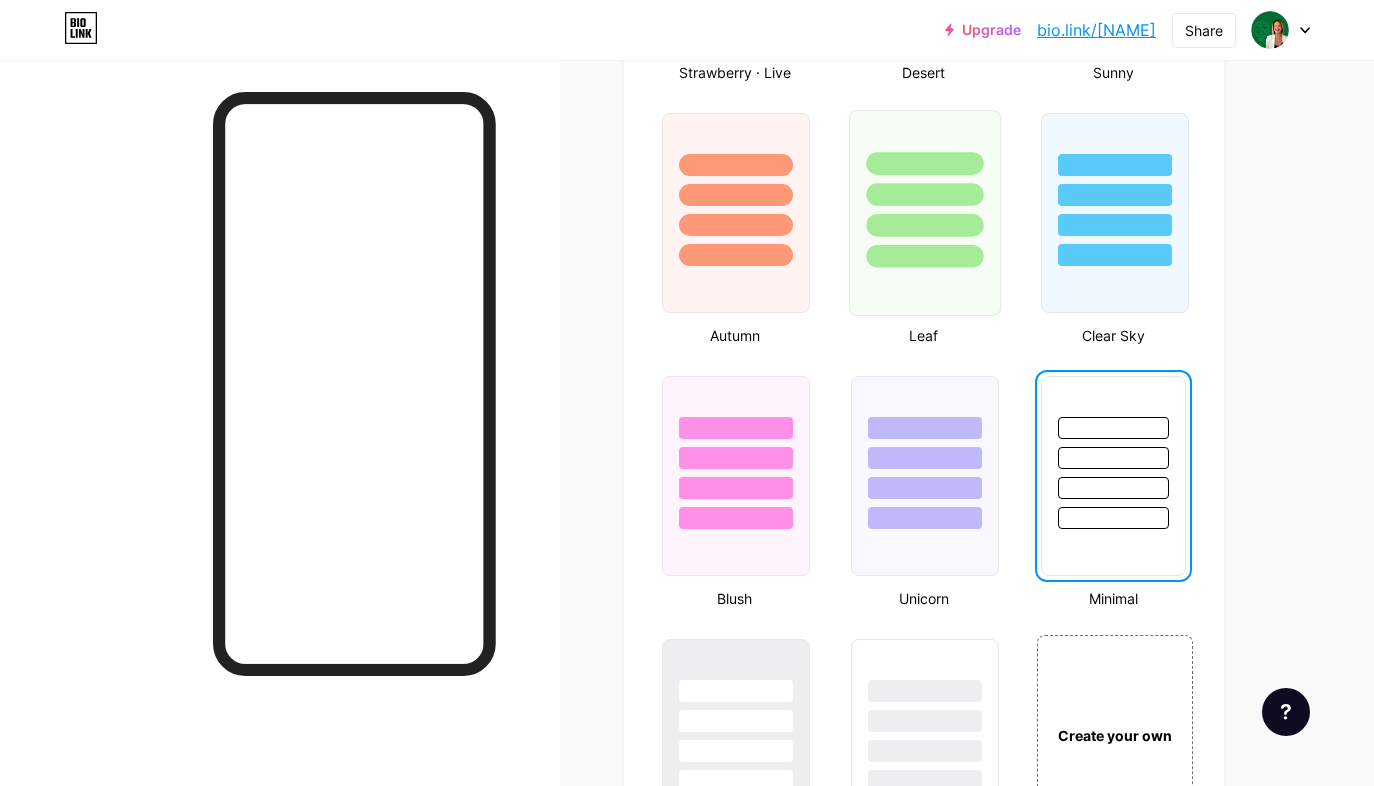 click at bounding box center (925, 213) 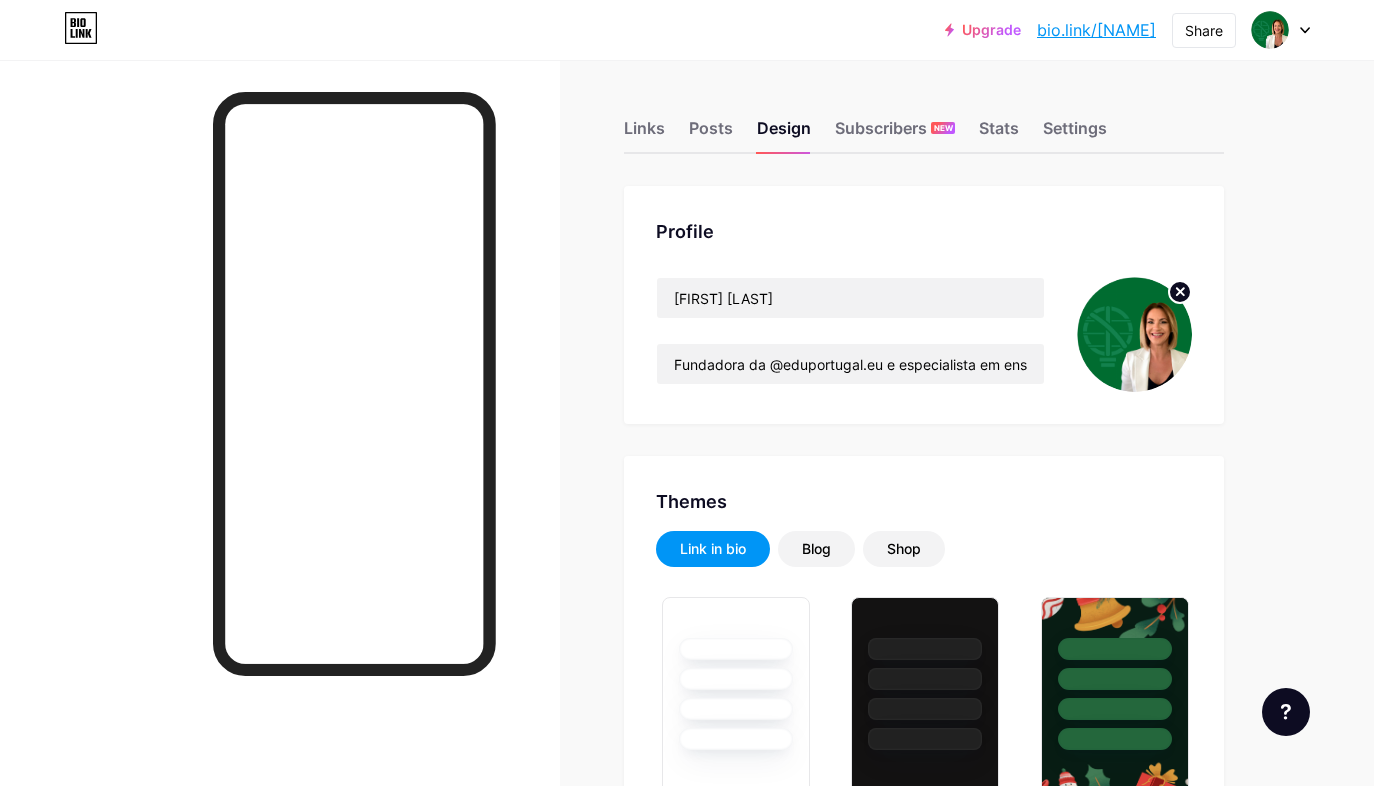 scroll, scrollTop: 0, scrollLeft: 0, axis: both 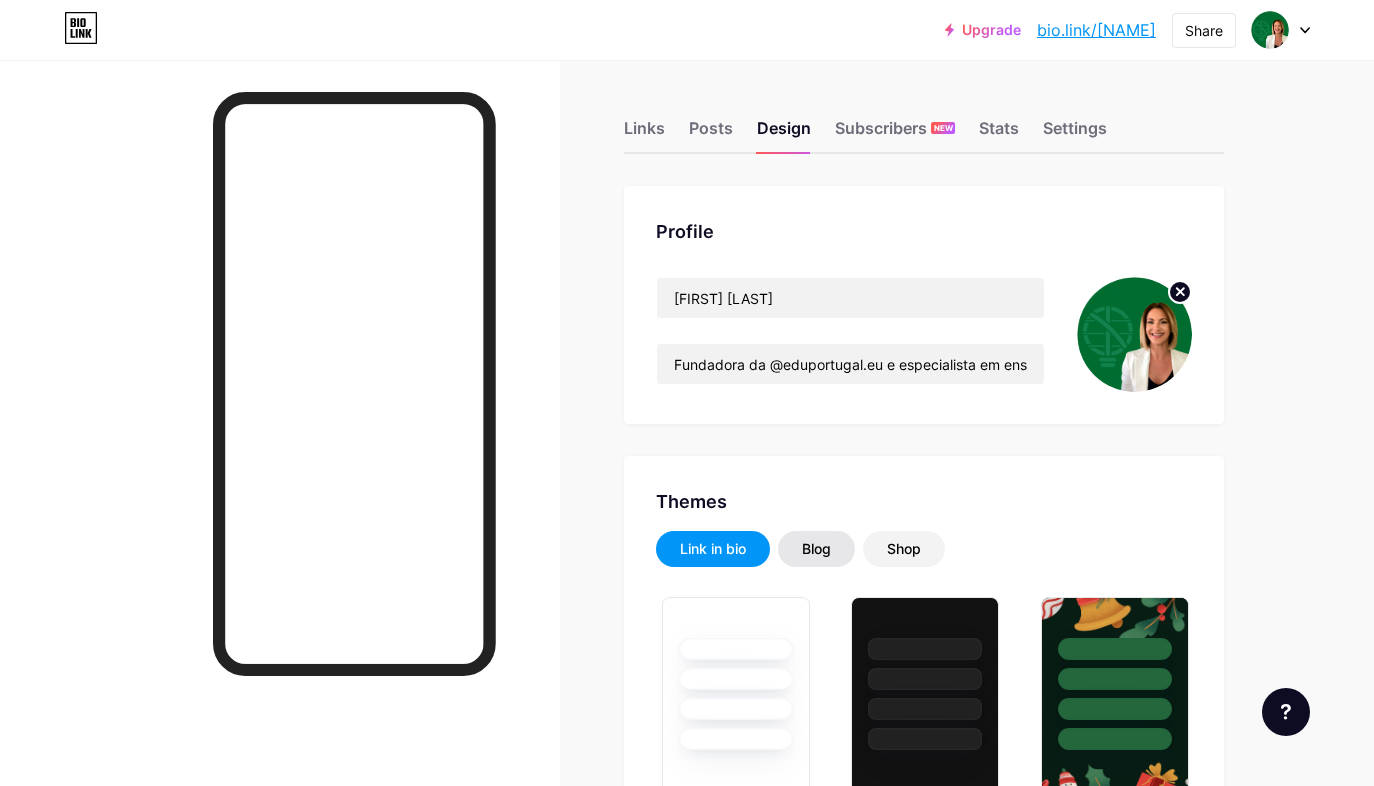 click on "Blog" at bounding box center [816, 549] 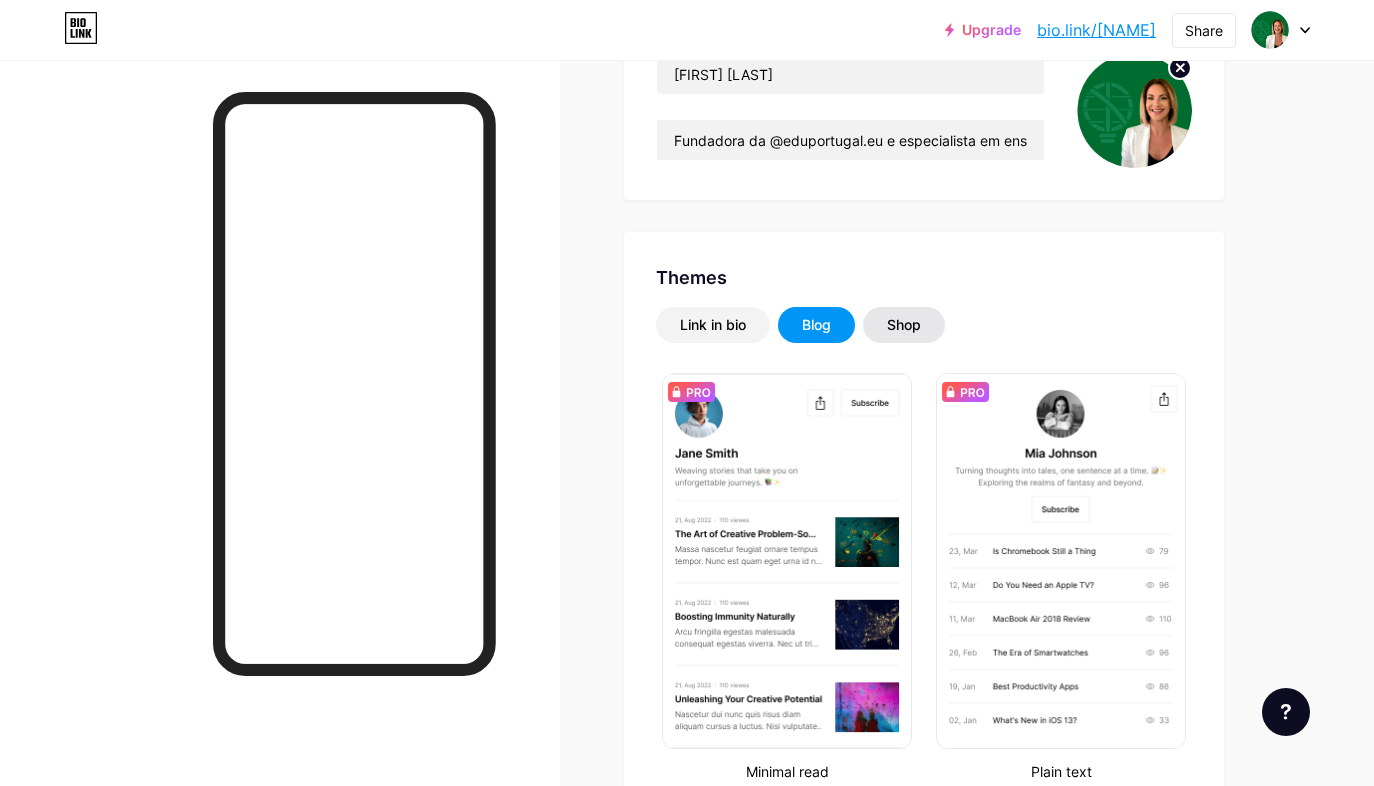 scroll, scrollTop: 241, scrollLeft: 0, axis: vertical 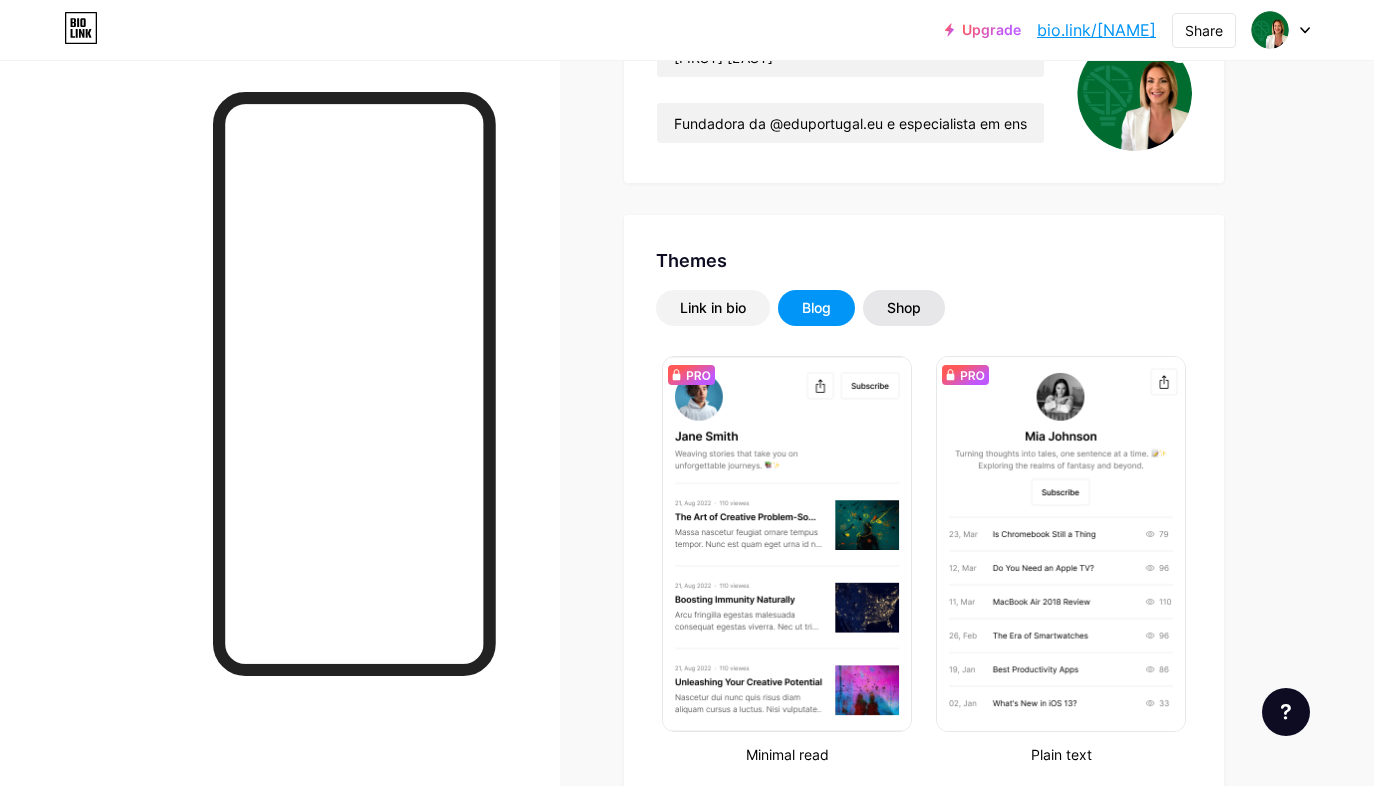 click on "Shop" at bounding box center [904, 308] 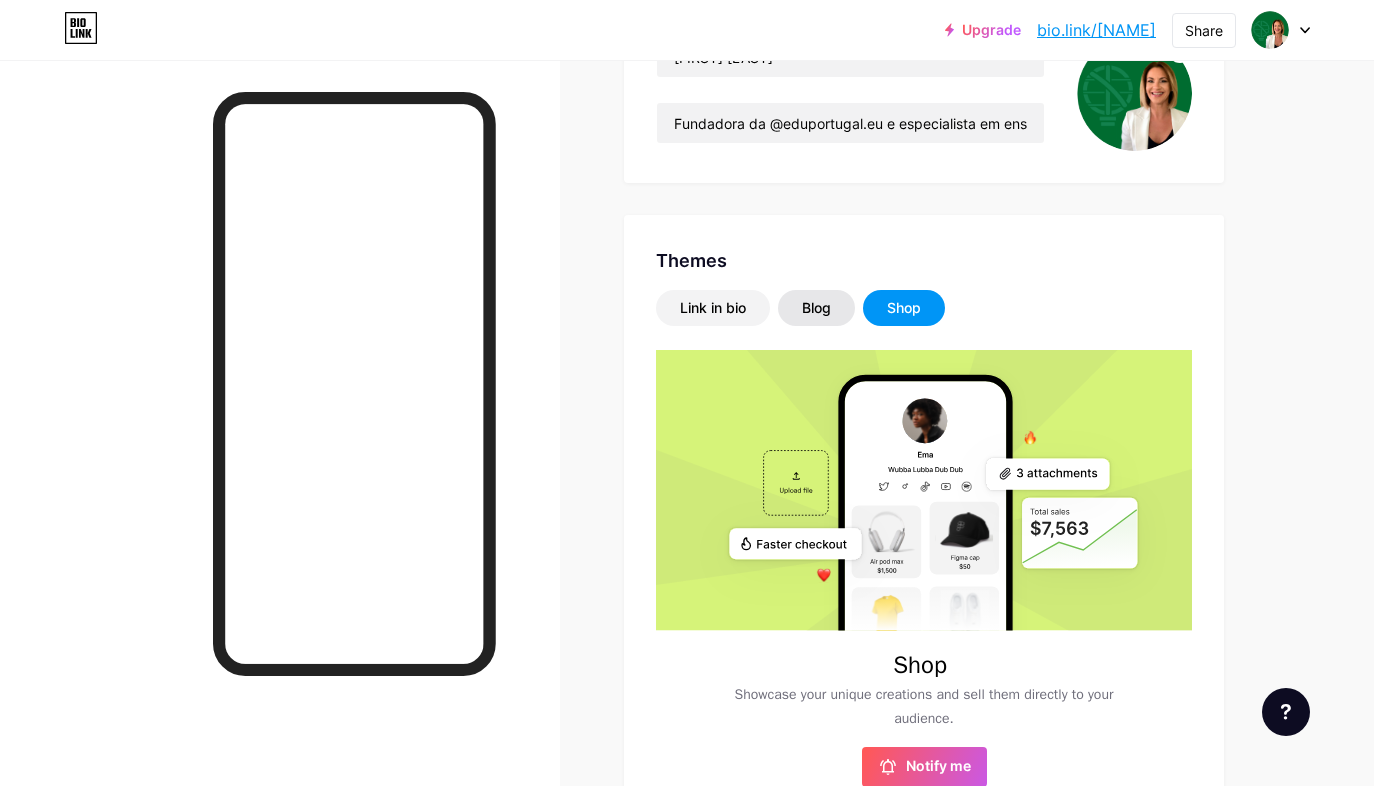 click on "Blog" at bounding box center (816, 308) 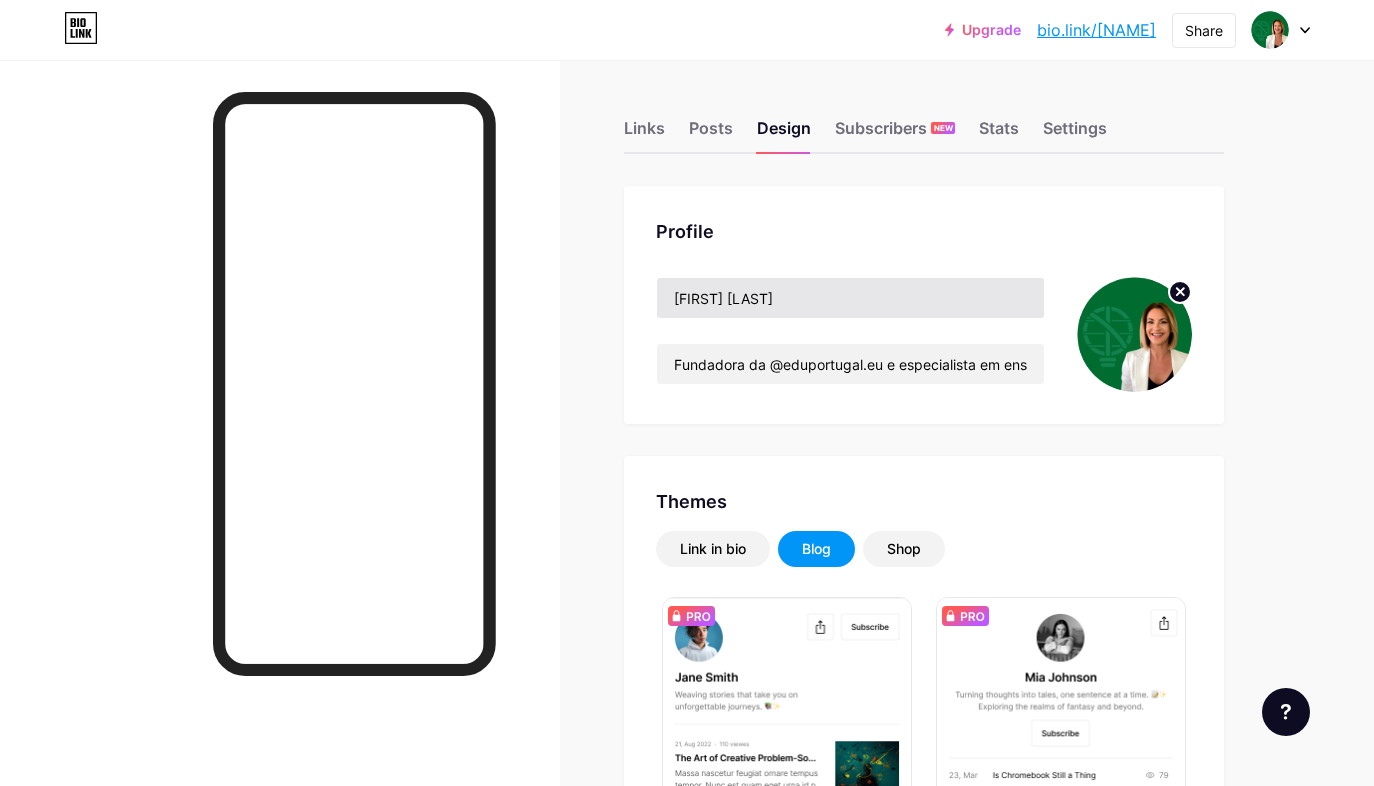scroll, scrollTop: 0, scrollLeft: 0, axis: both 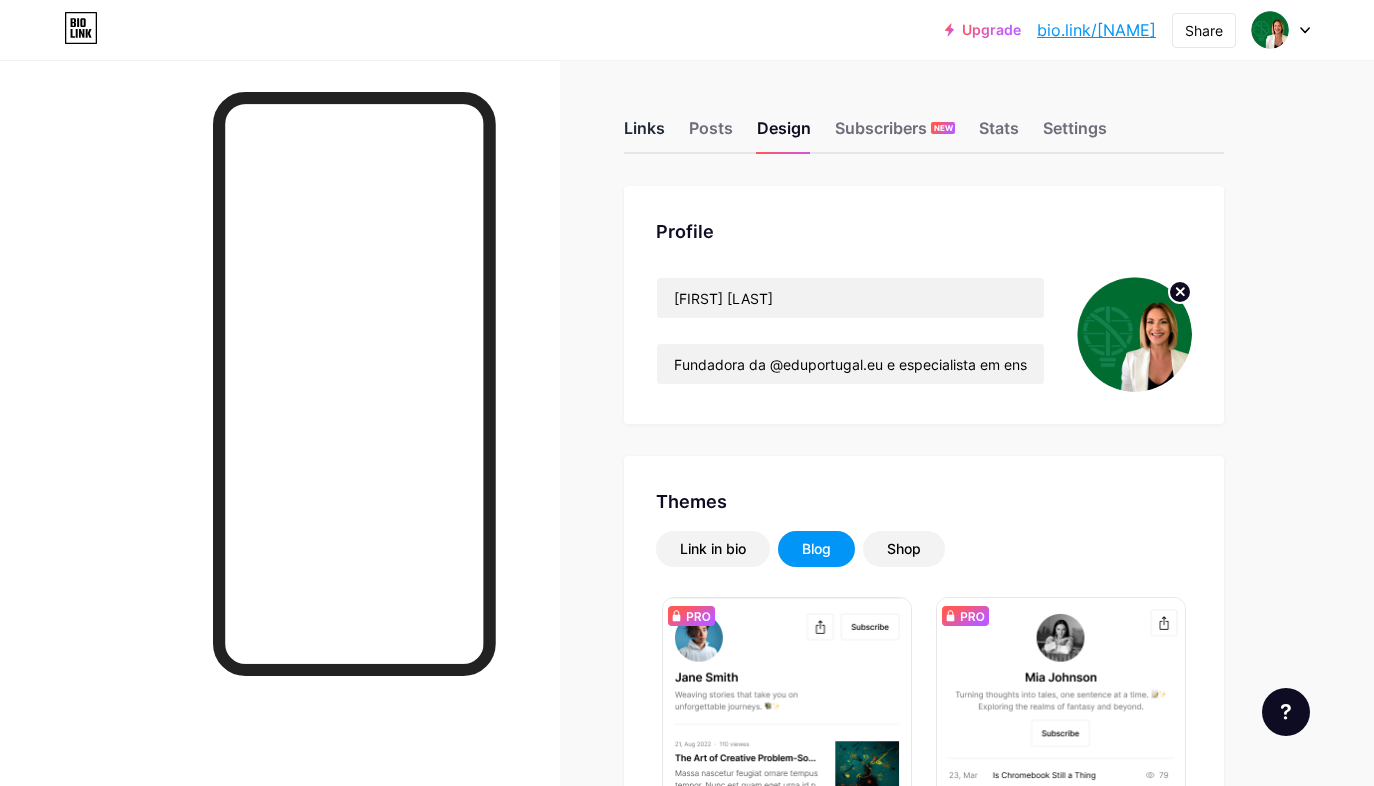 click on "Links" at bounding box center [644, 134] 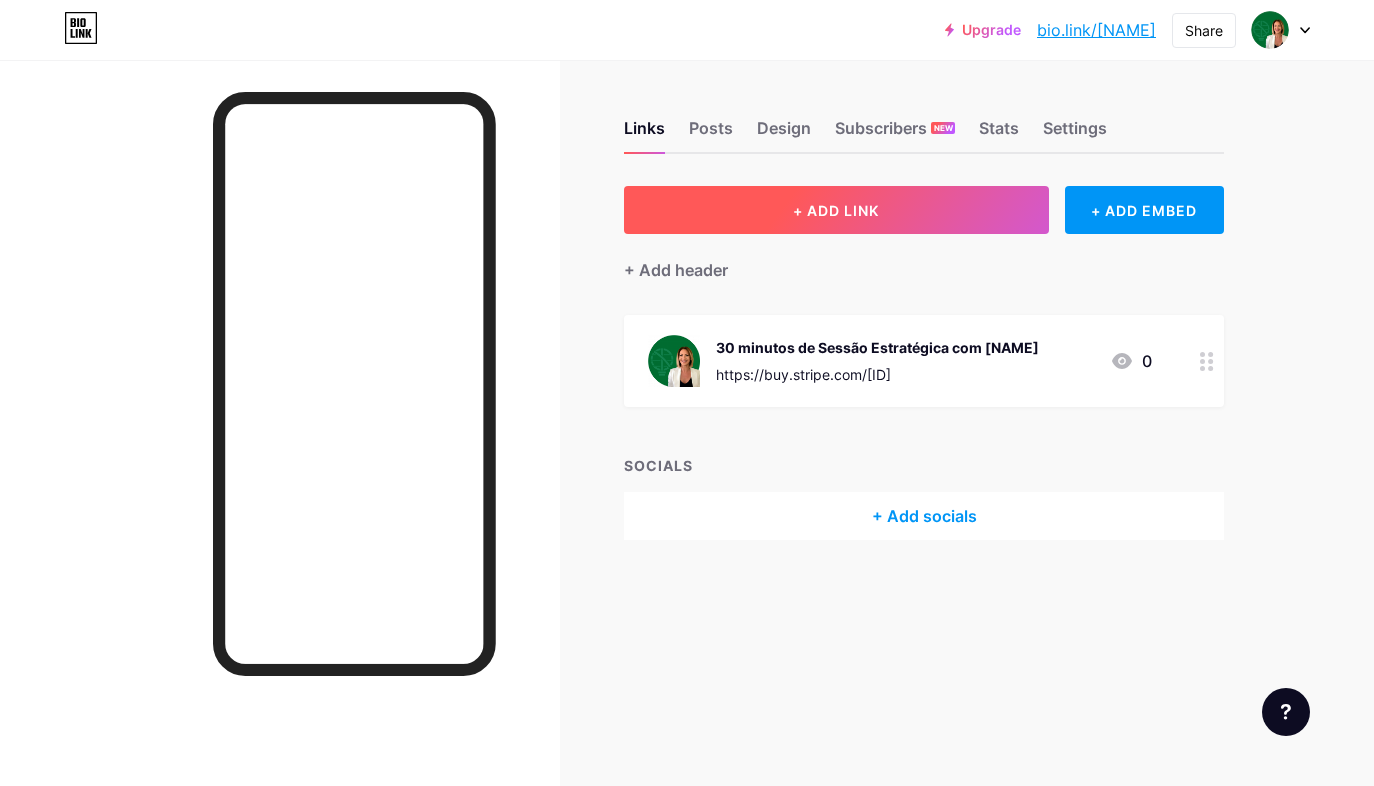 click on "+ ADD LINK" at bounding box center [836, 210] 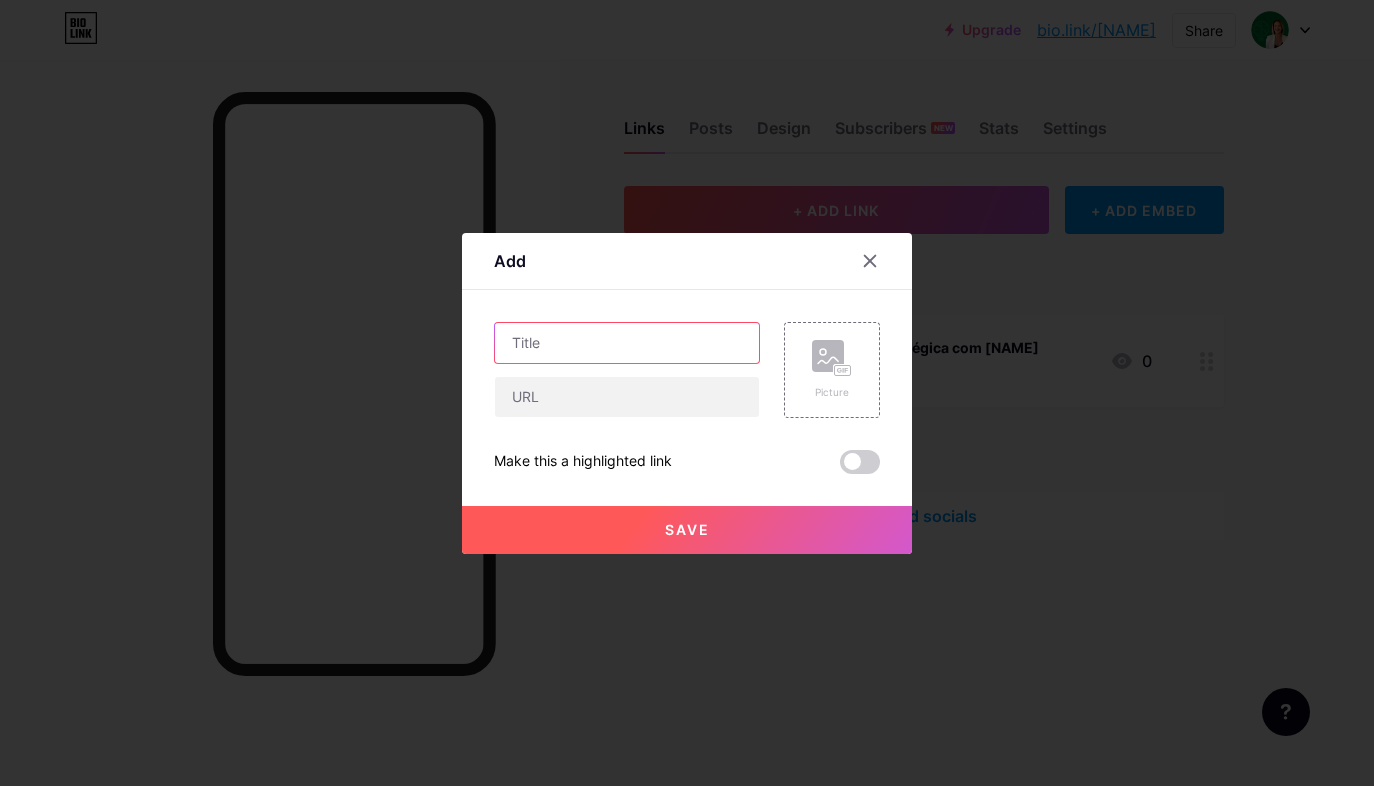 click at bounding box center (627, 343) 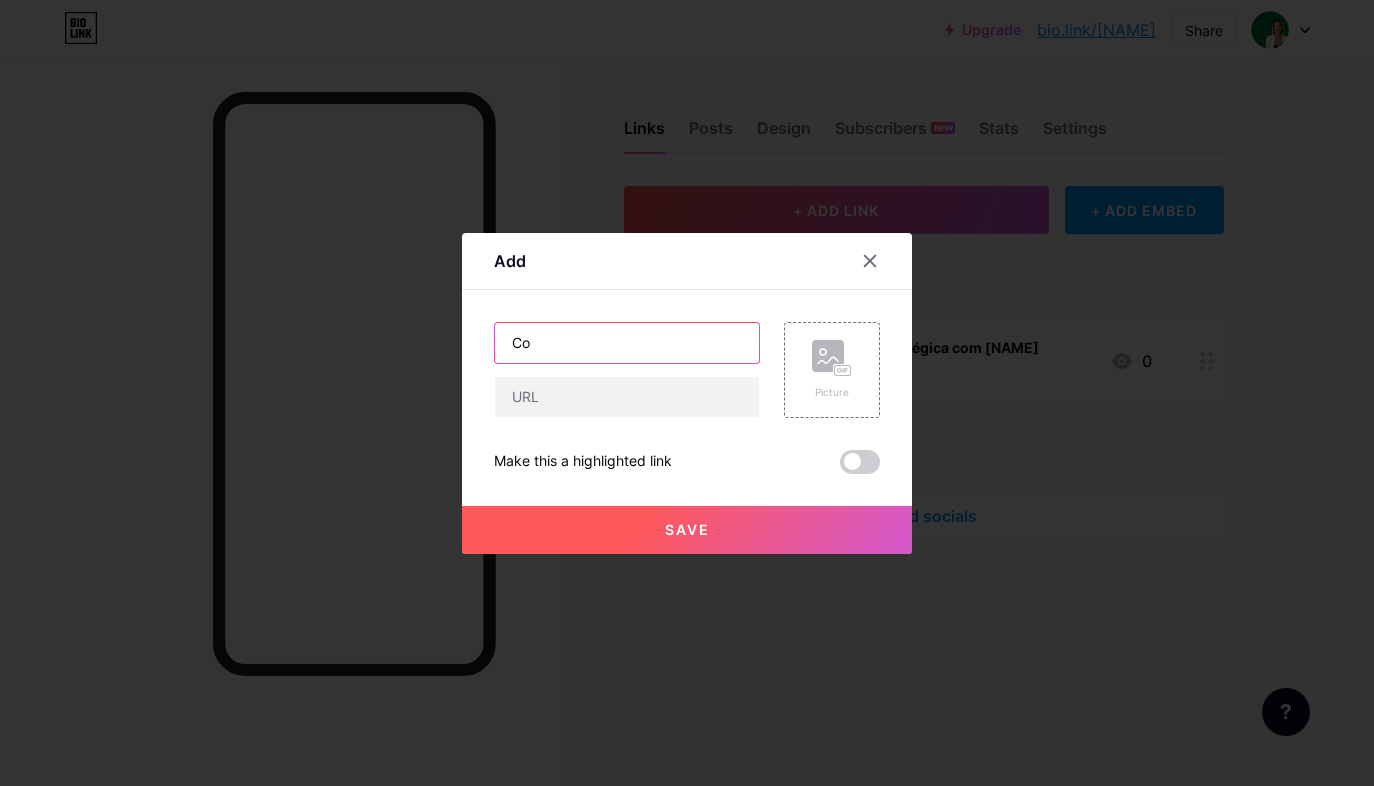 type on "C" 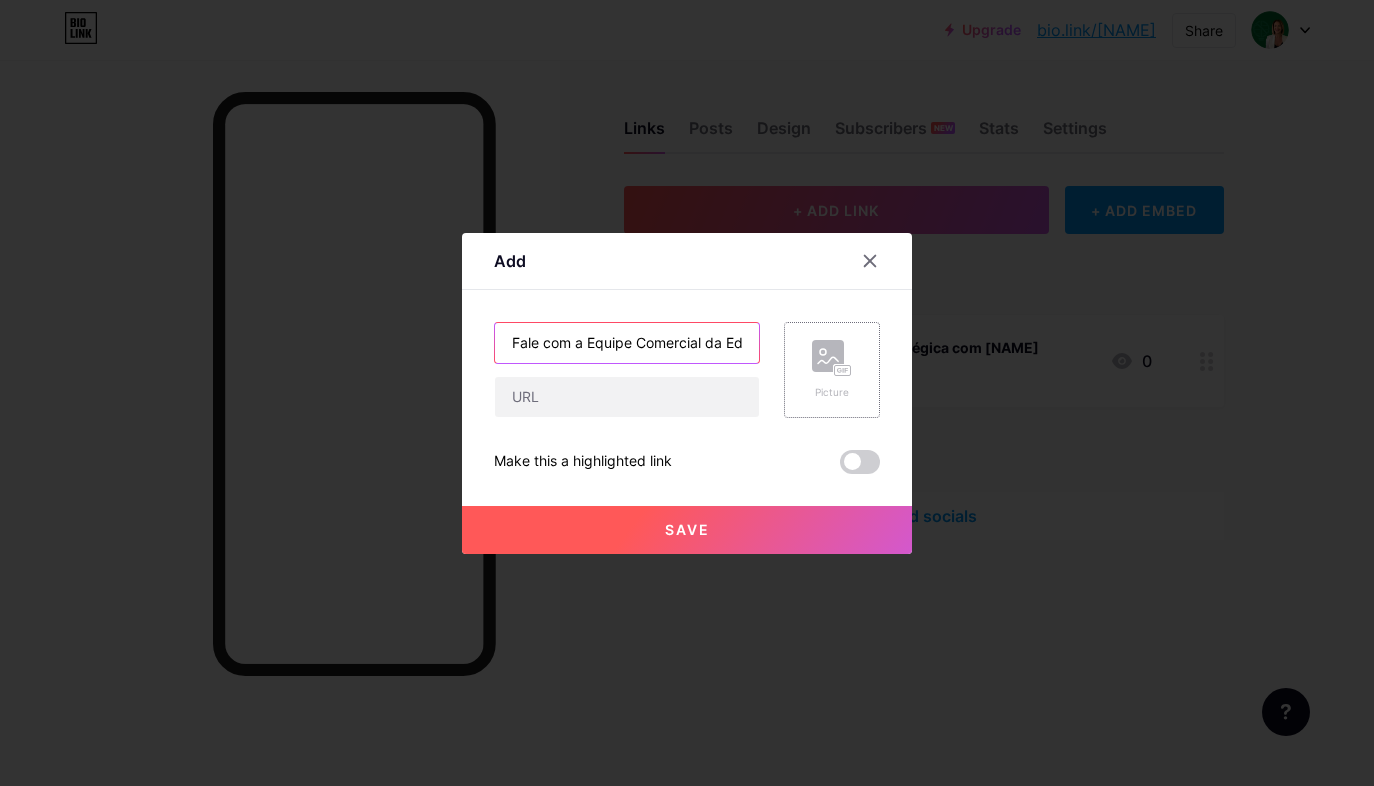 type on "Fale com a Equipe Comercial da Edu" 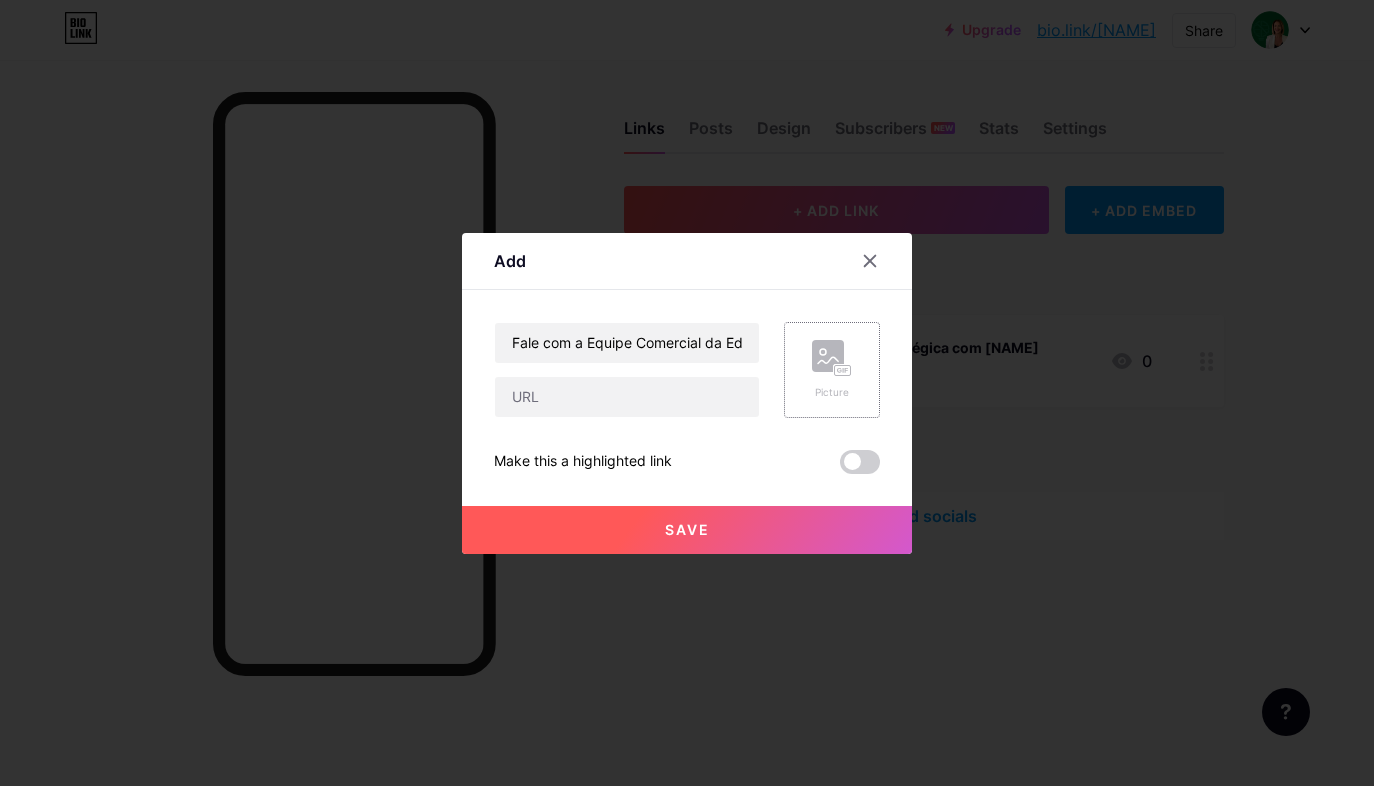 click 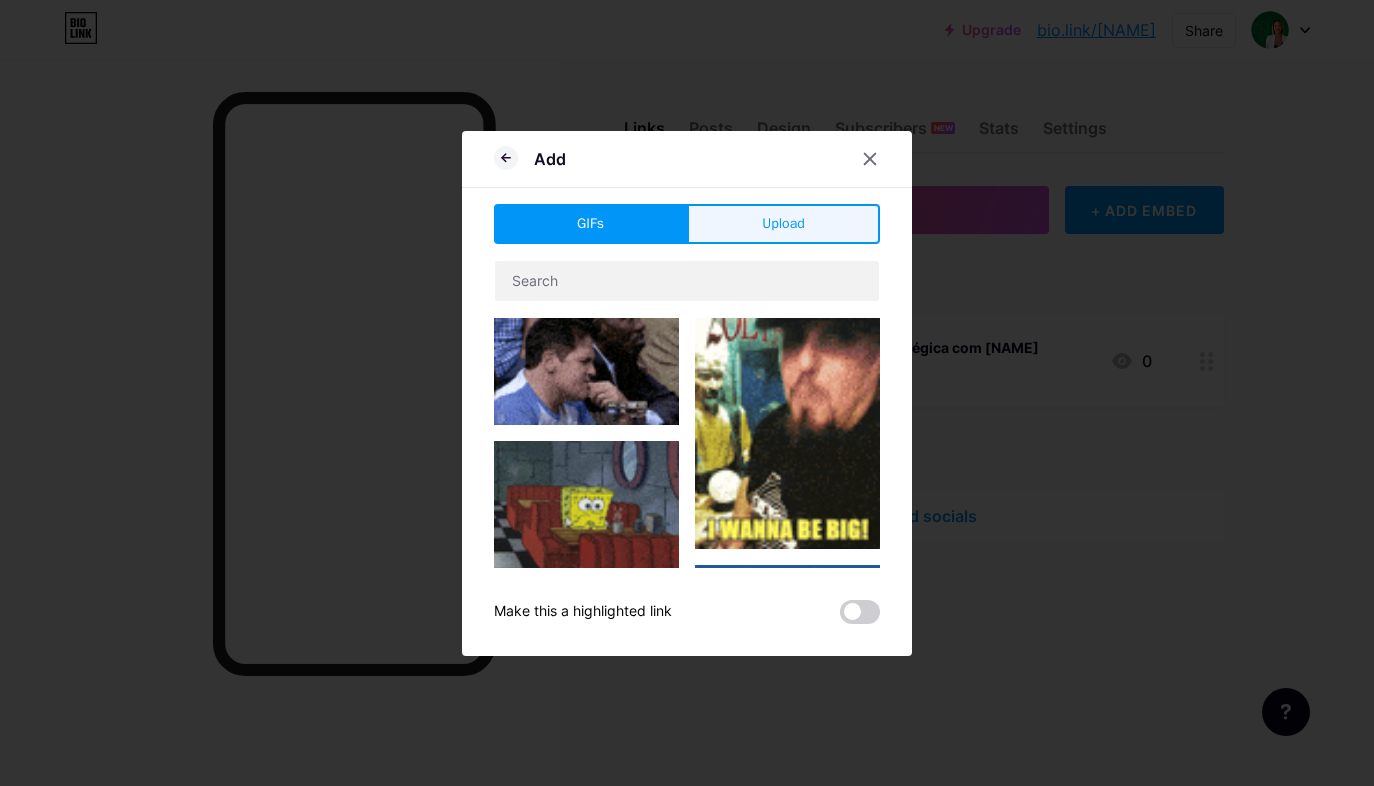click on "Upload" at bounding box center [783, 223] 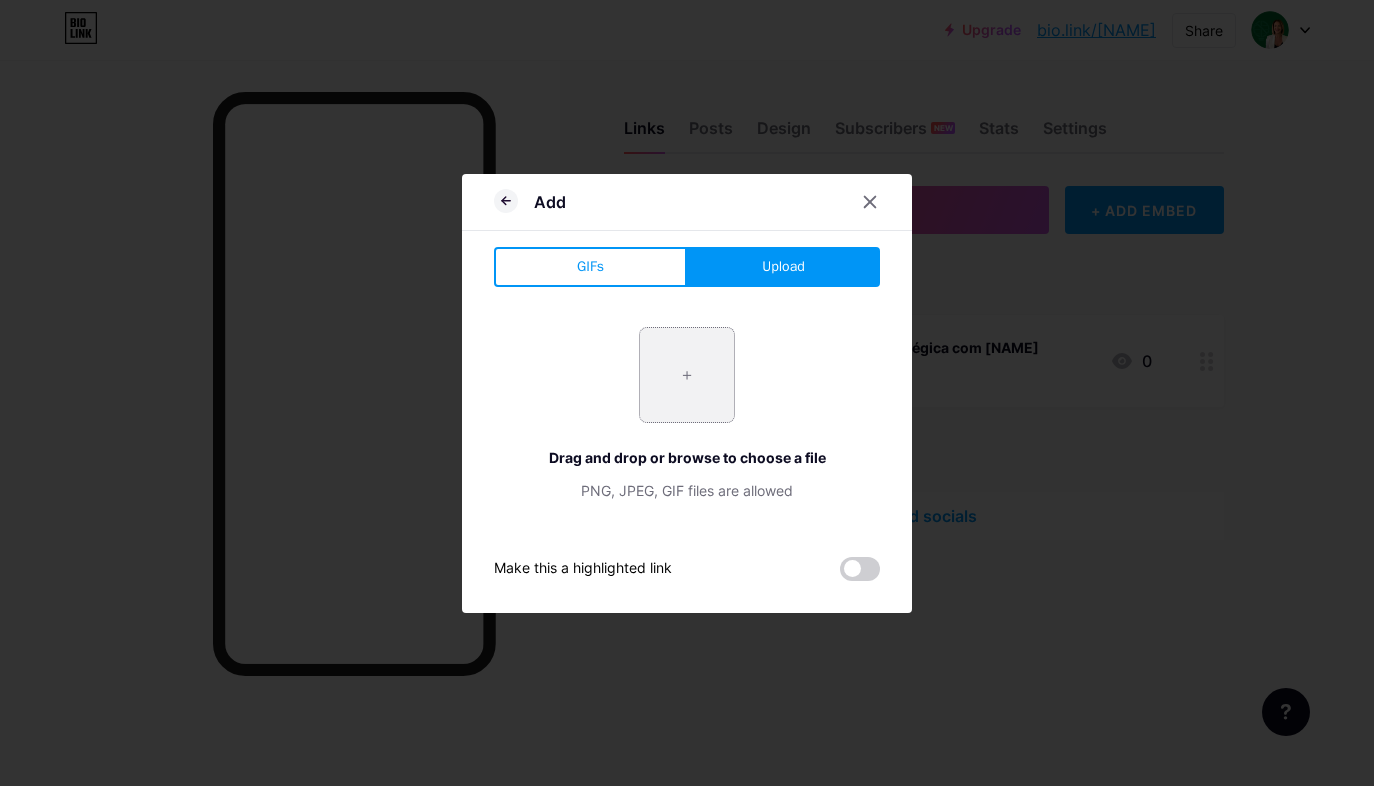 click at bounding box center (687, 375) 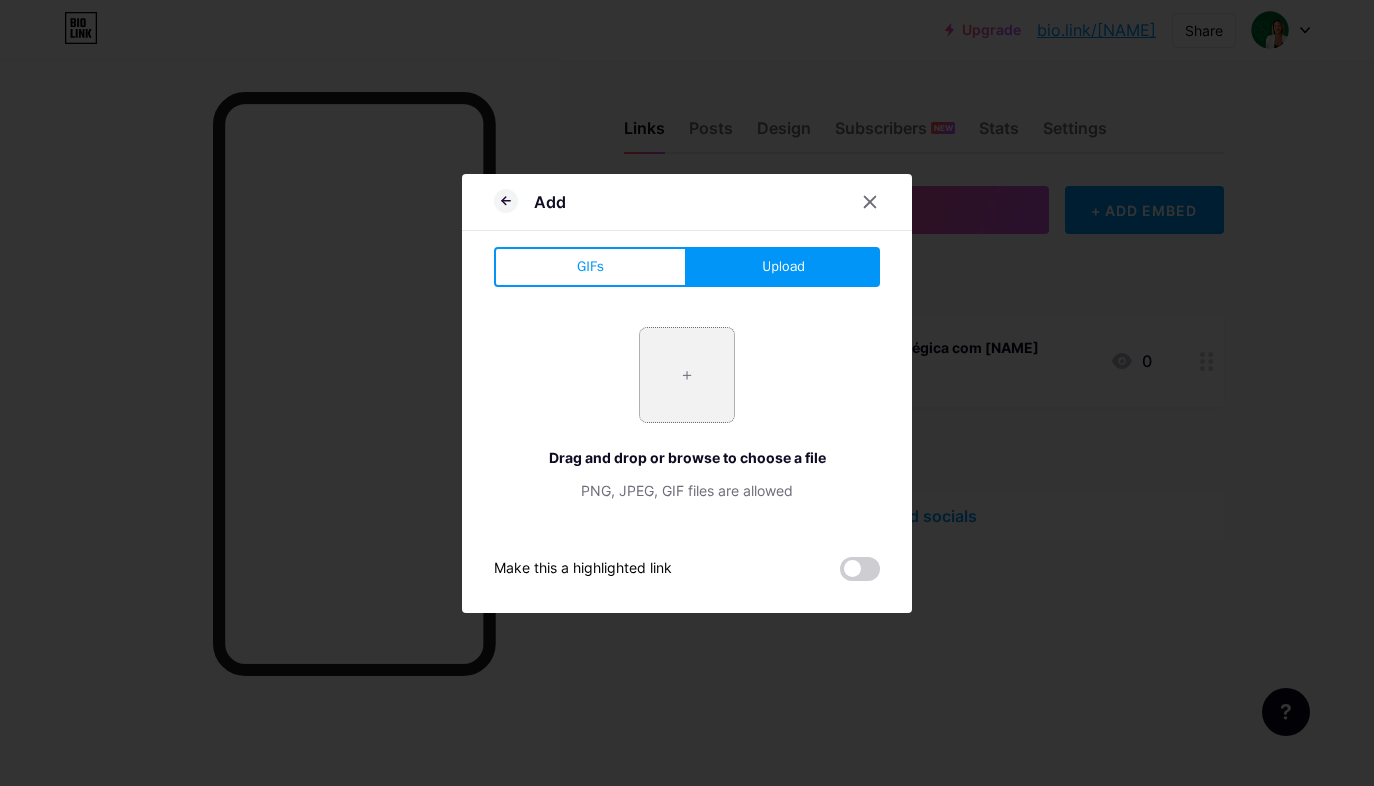 type on "C:\fakepath\[NAME].png" 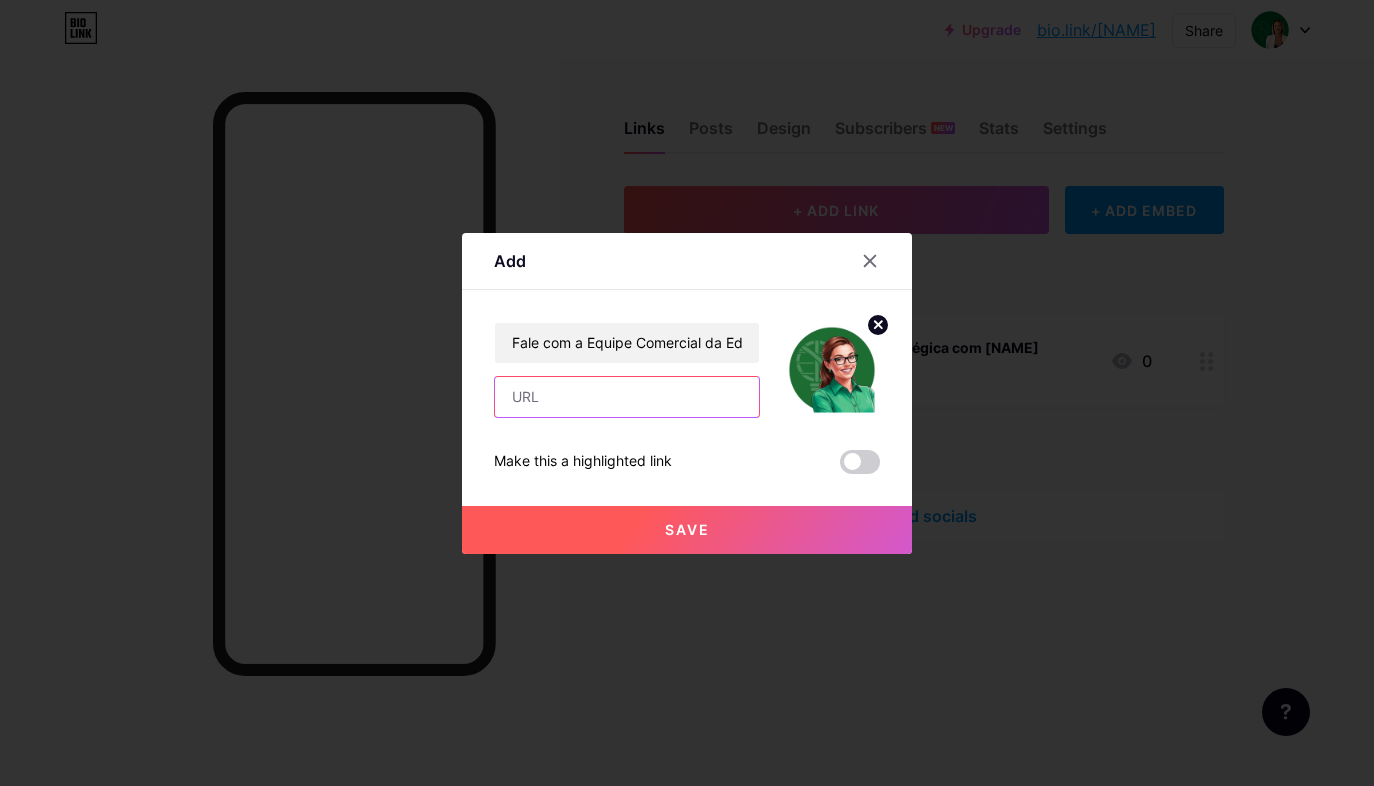 click at bounding box center [627, 397] 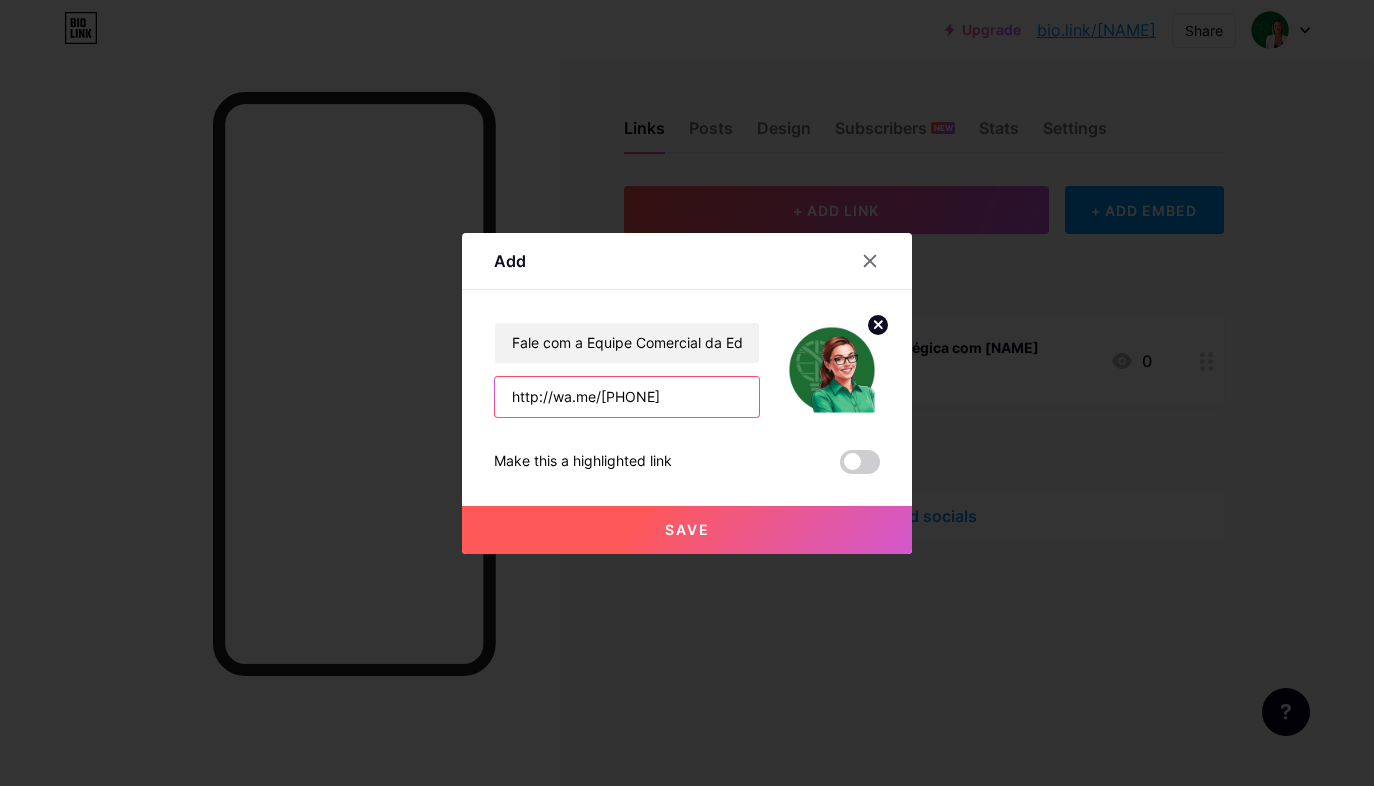 type on "http://wa.me/[PHONE]" 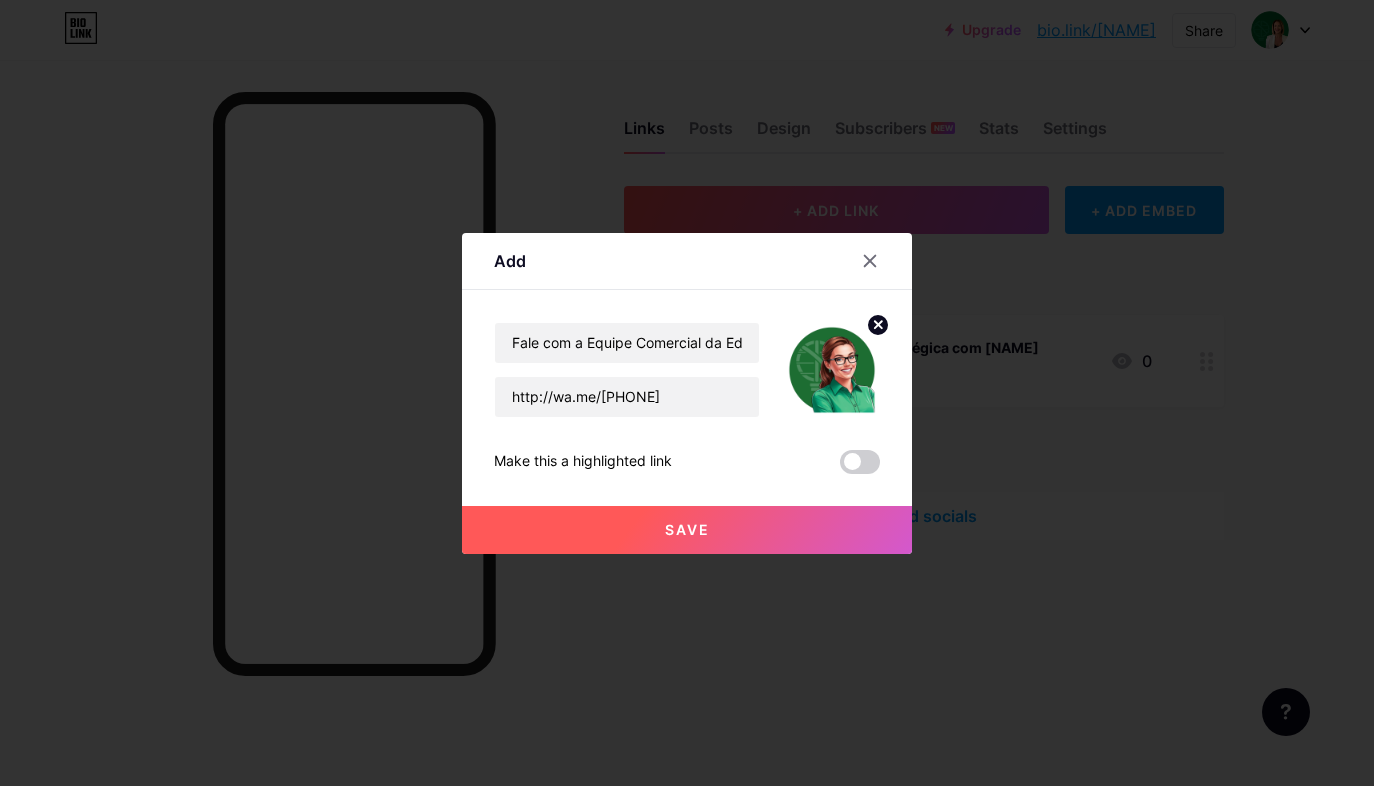 click on "Save" at bounding box center (687, 529) 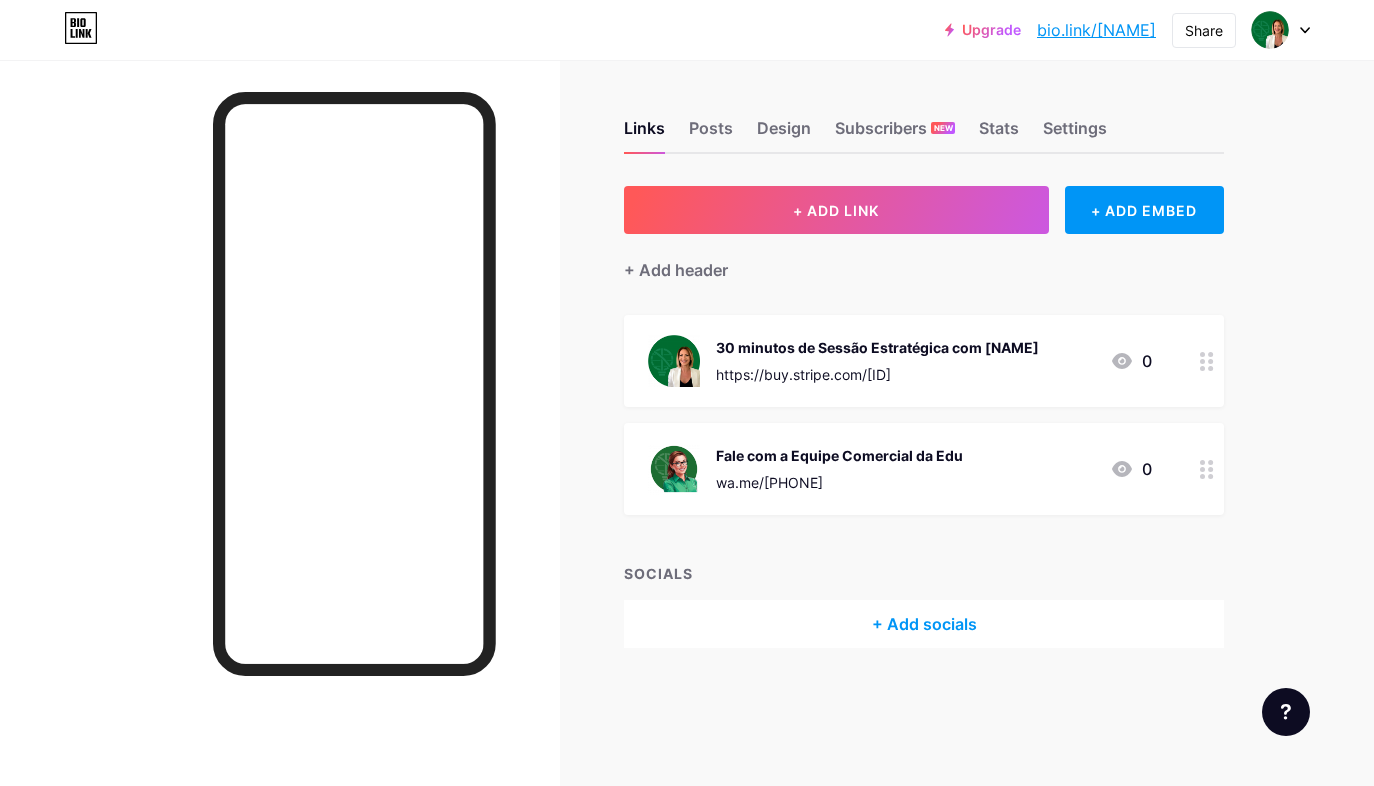 click 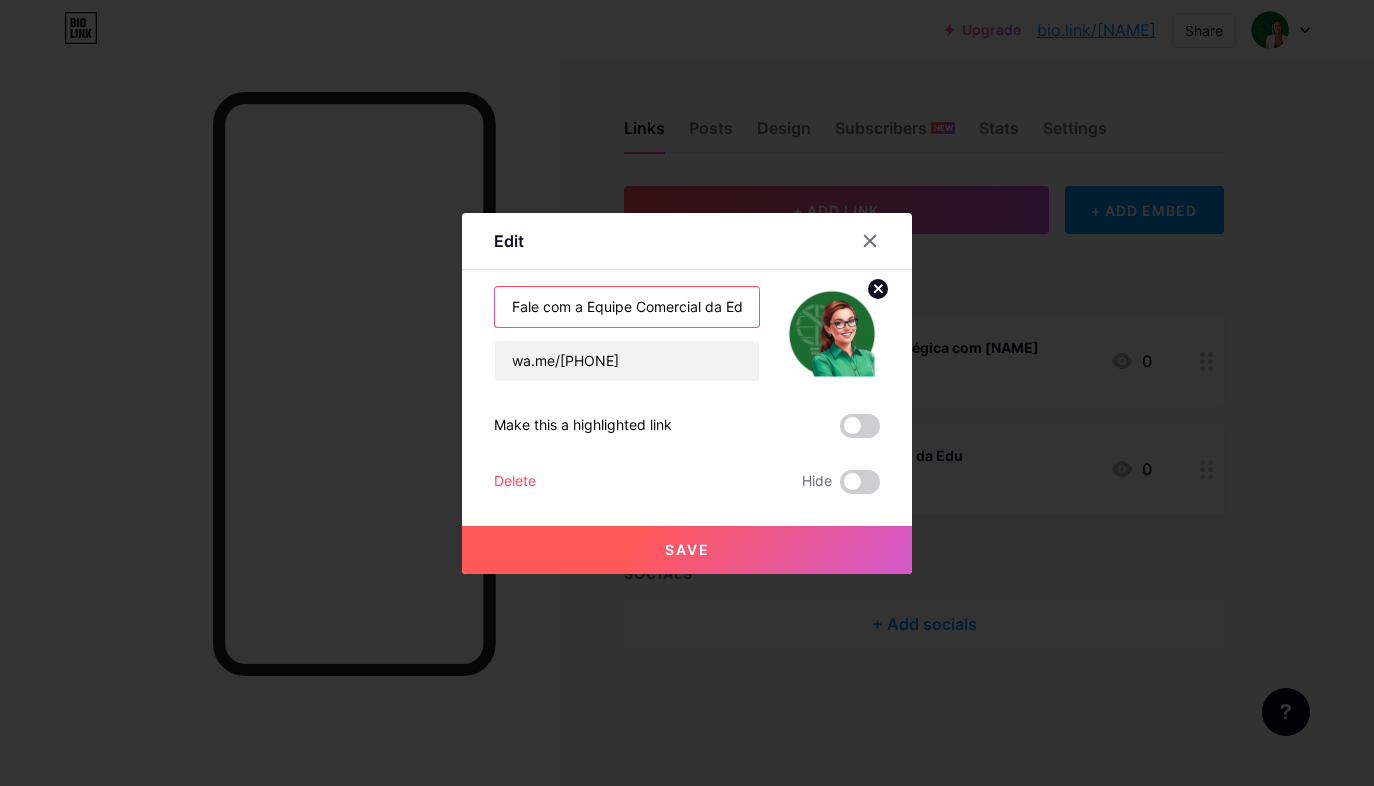 click on "Fale com a Equipe Comercial da Edu" at bounding box center (627, 307) 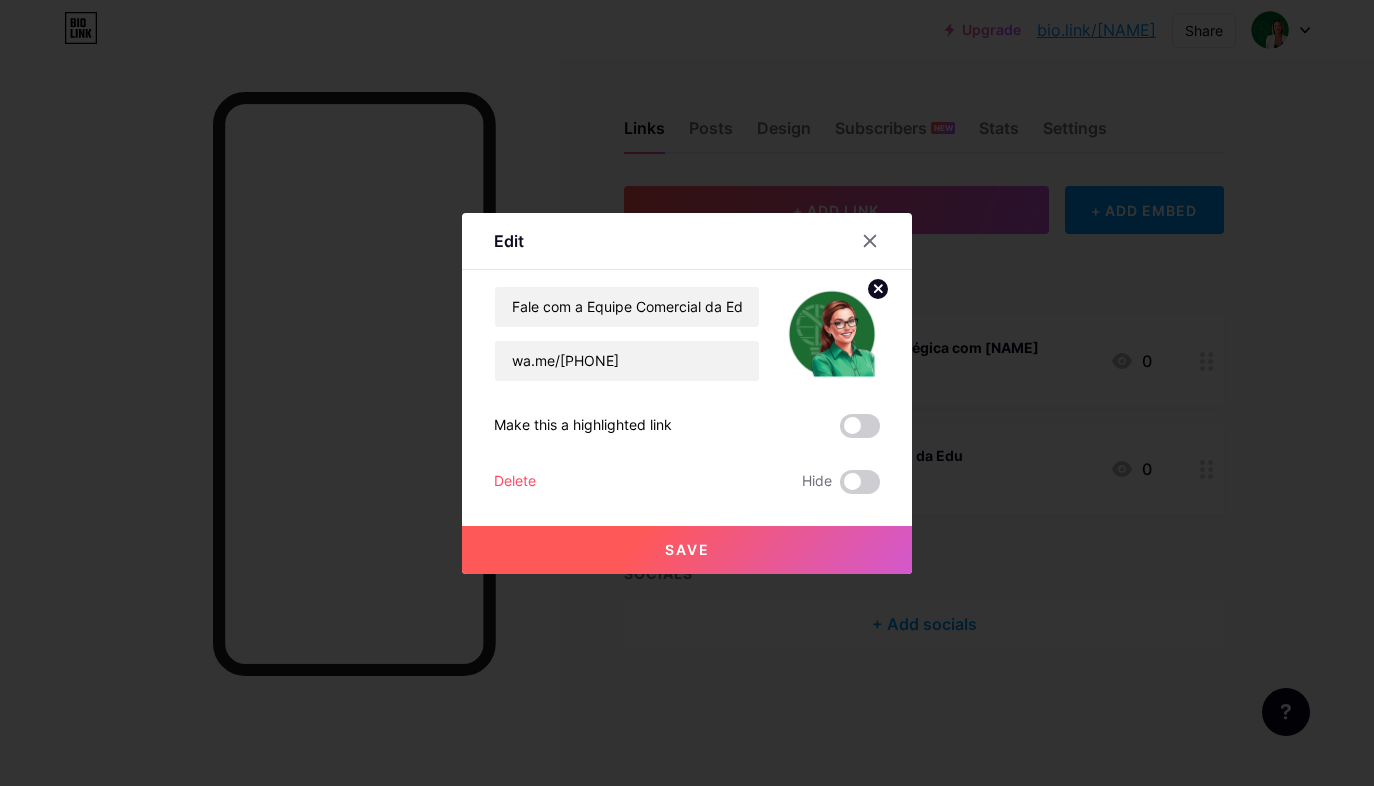 click on "Save" at bounding box center (687, 549) 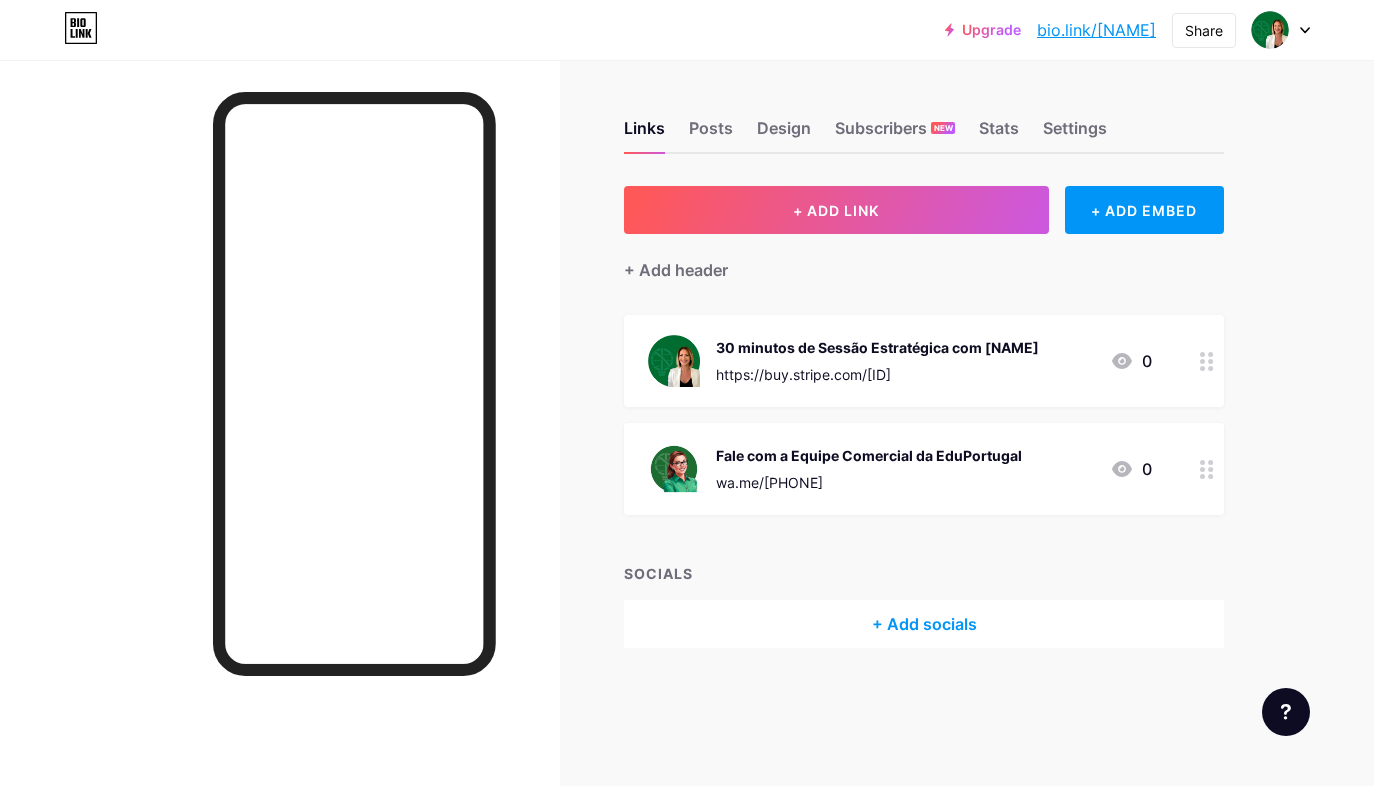 click 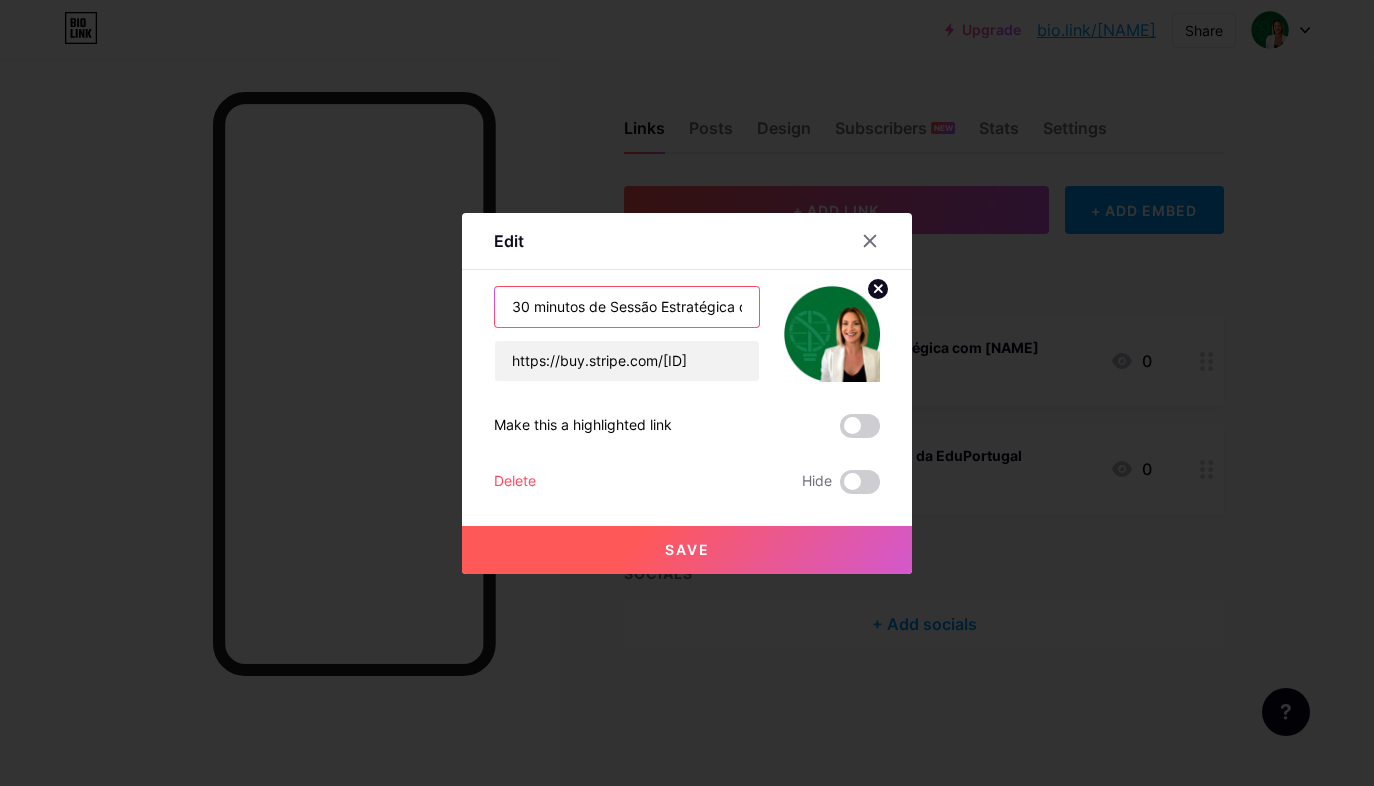 drag, startPoint x: 508, startPoint y: 309, endPoint x: 605, endPoint y: 308, distance: 97.00516 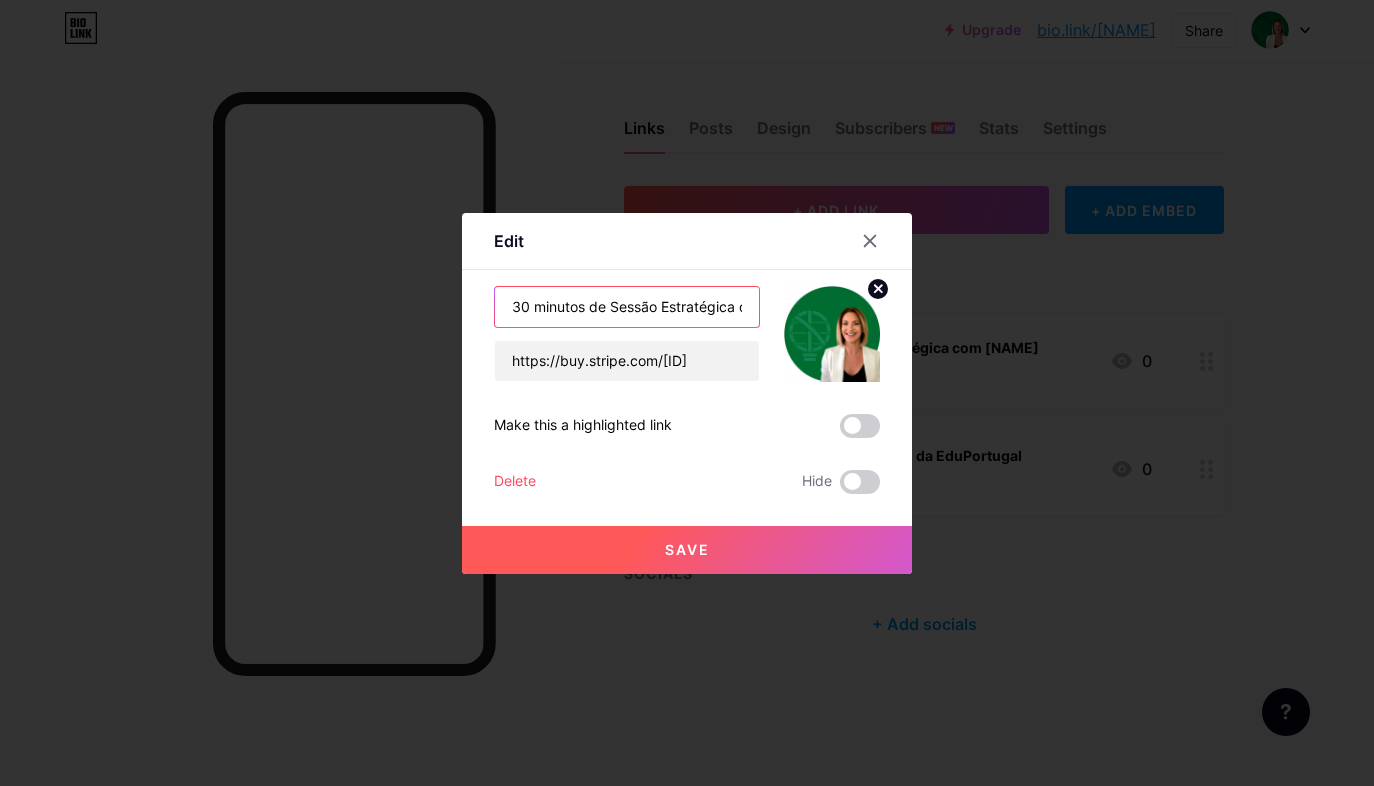 click on "30 minutos de Sessão Estratégica com [NAME]" at bounding box center (627, 307) 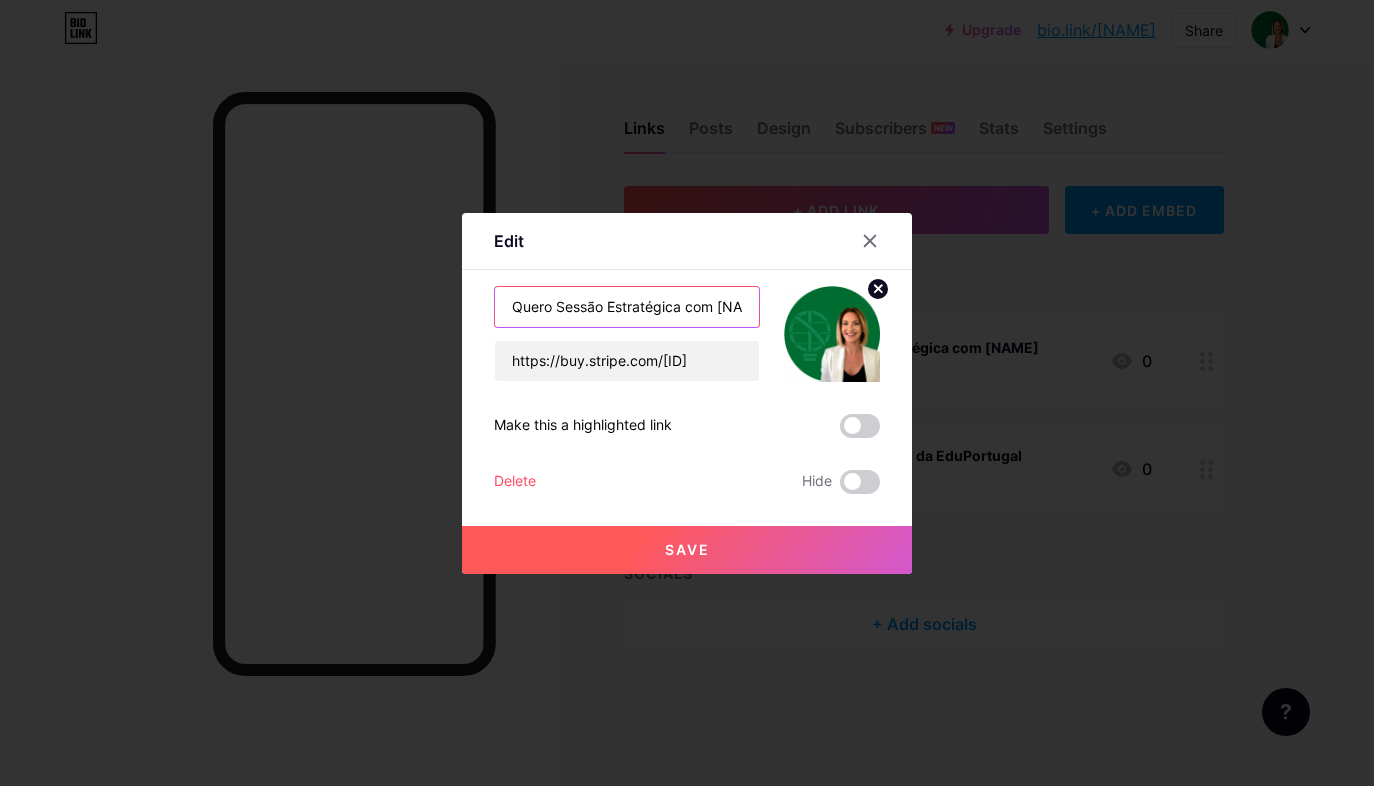 type on "Quero Sessão Estratégica com [NAME]" 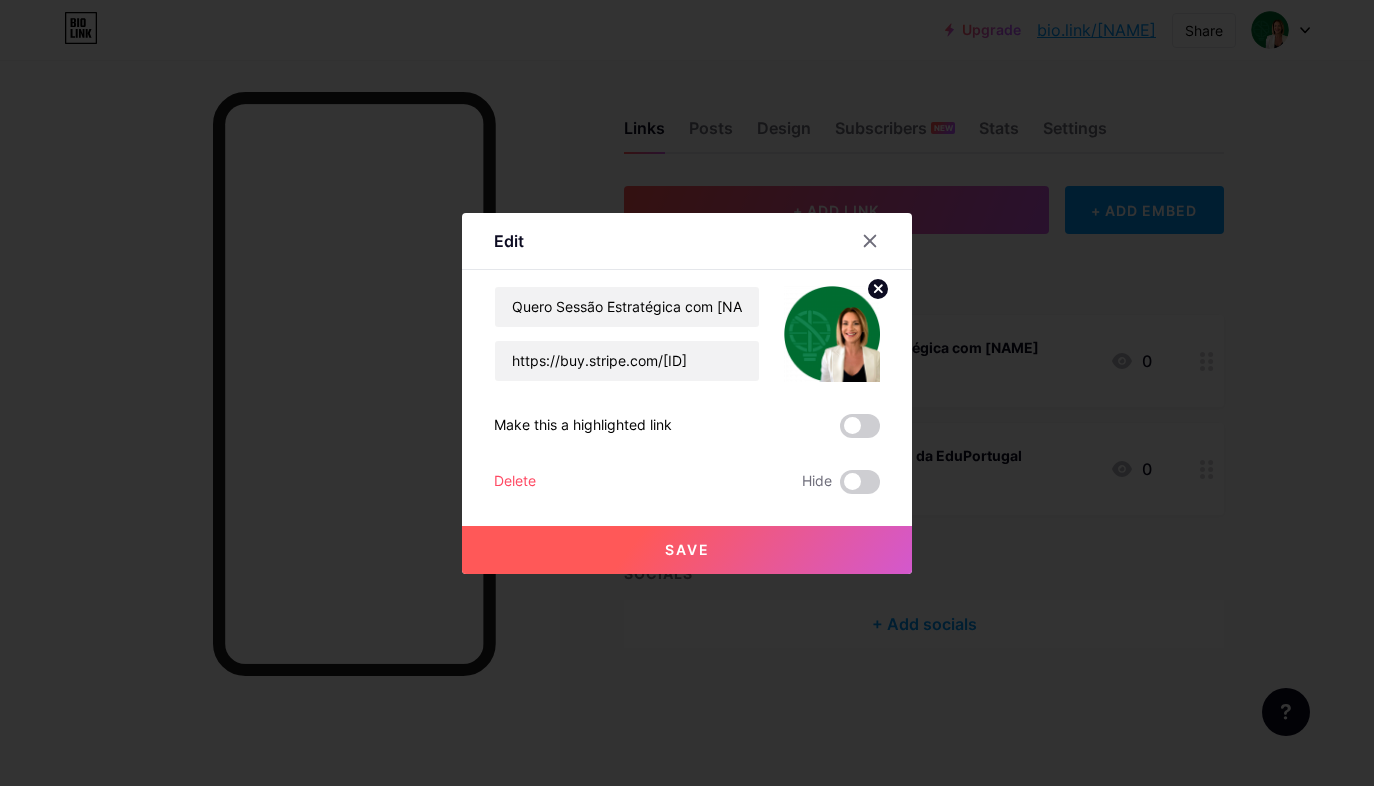 click on "Save" at bounding box center [687, 550] 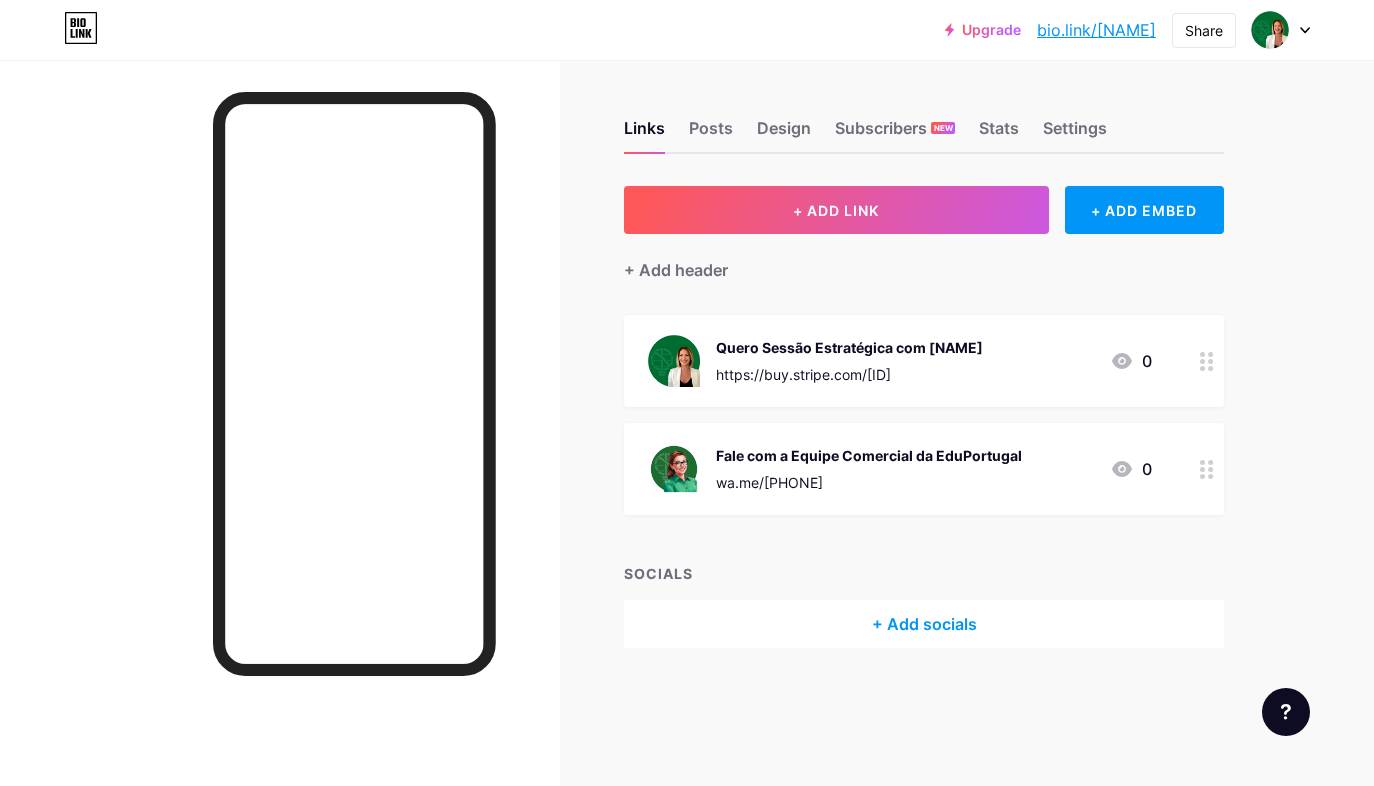 click 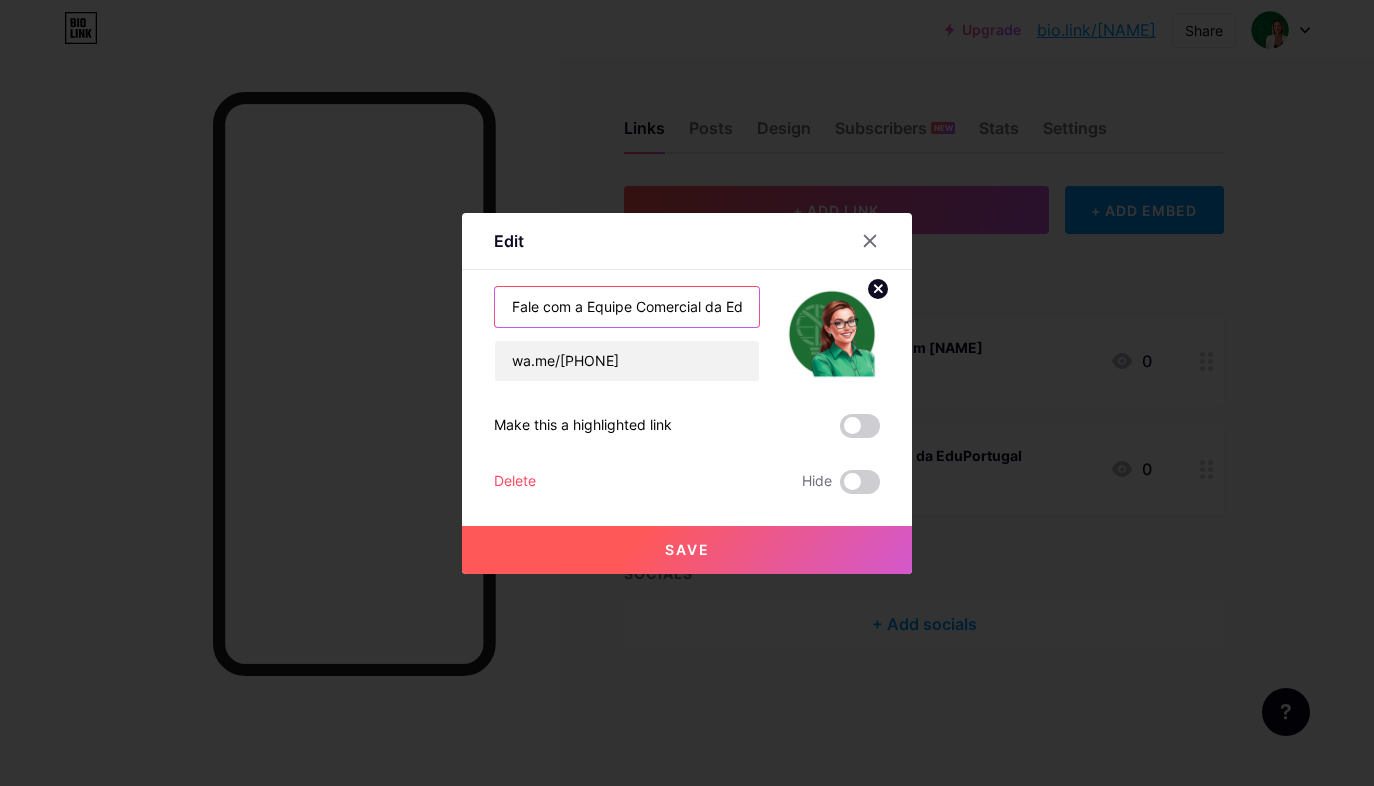 click on "Fale com a Equipe Comercial da EduPortugal" at bounding box center (627, 307) 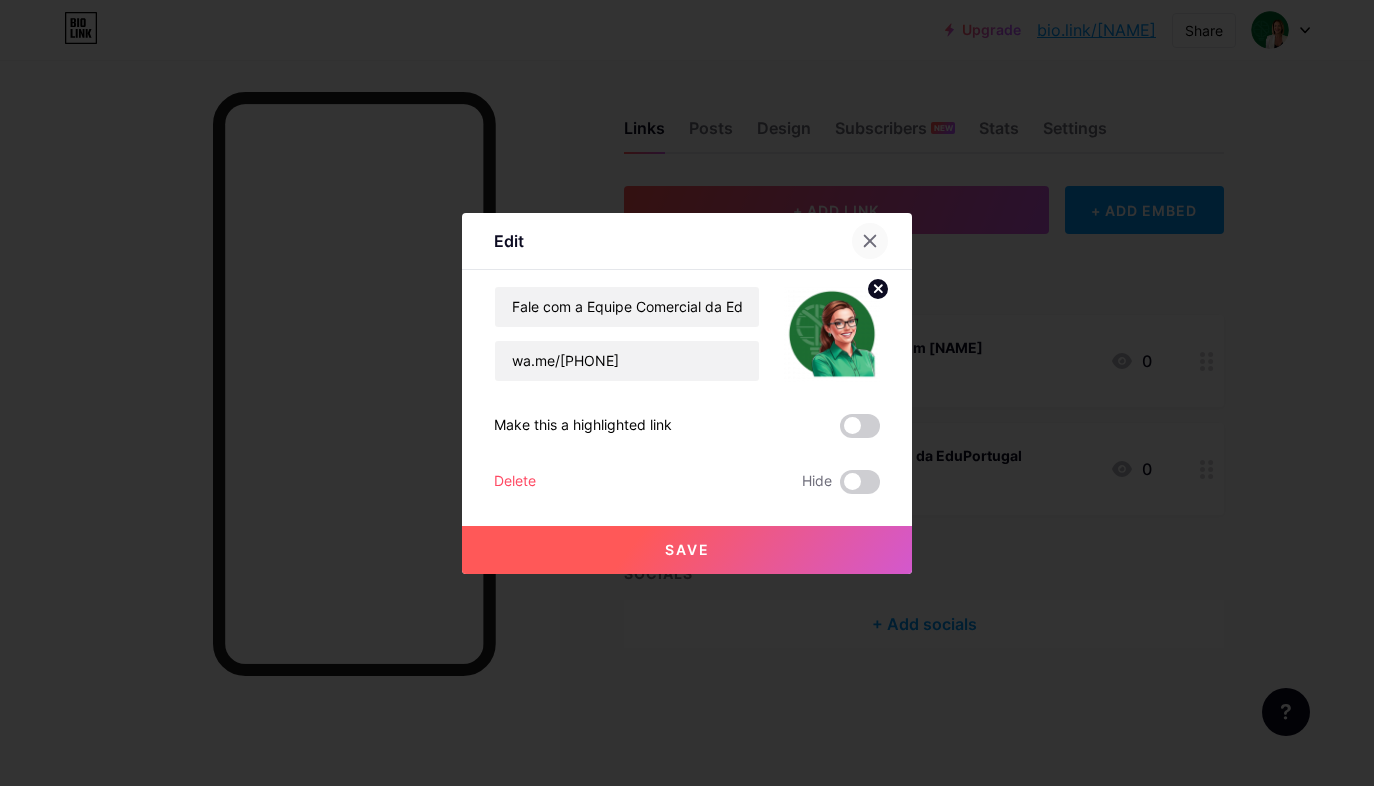click 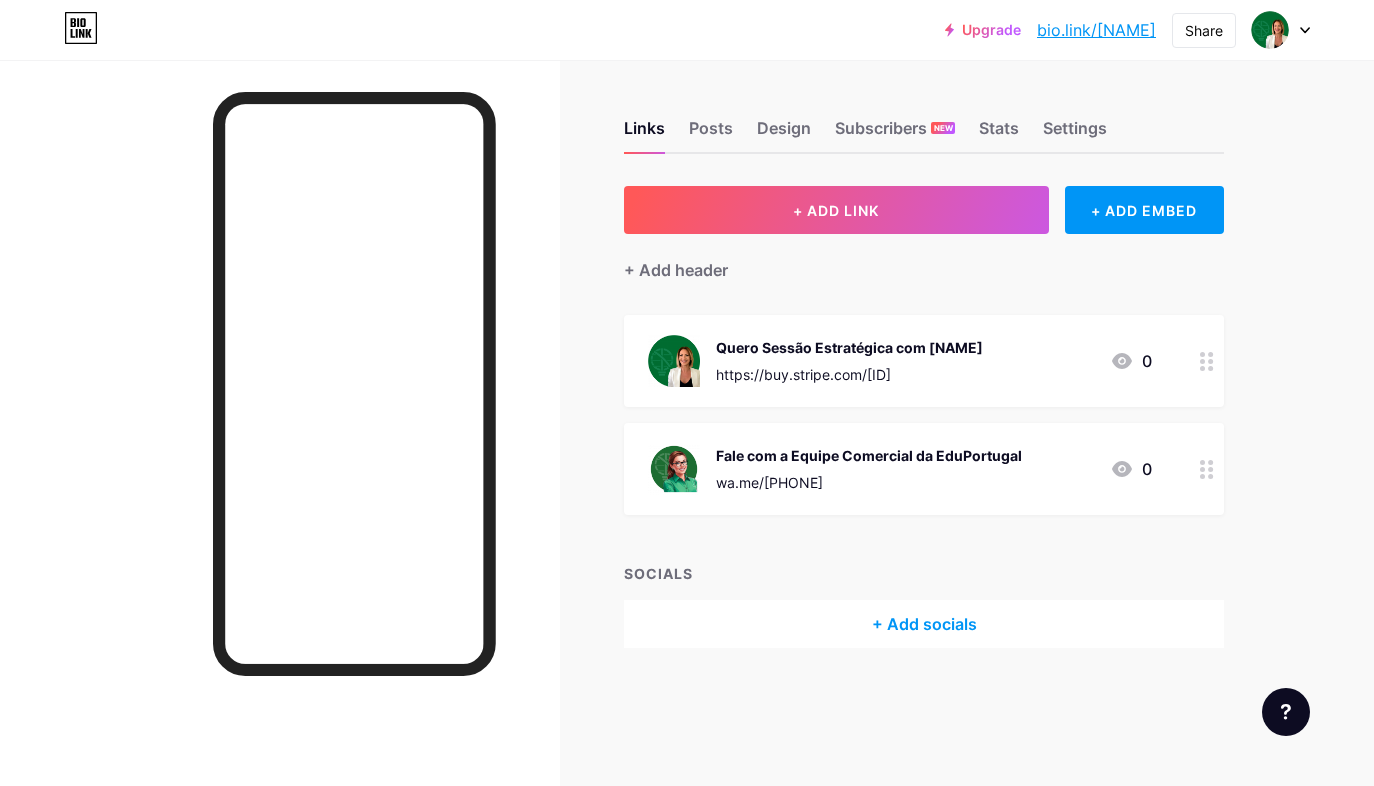click 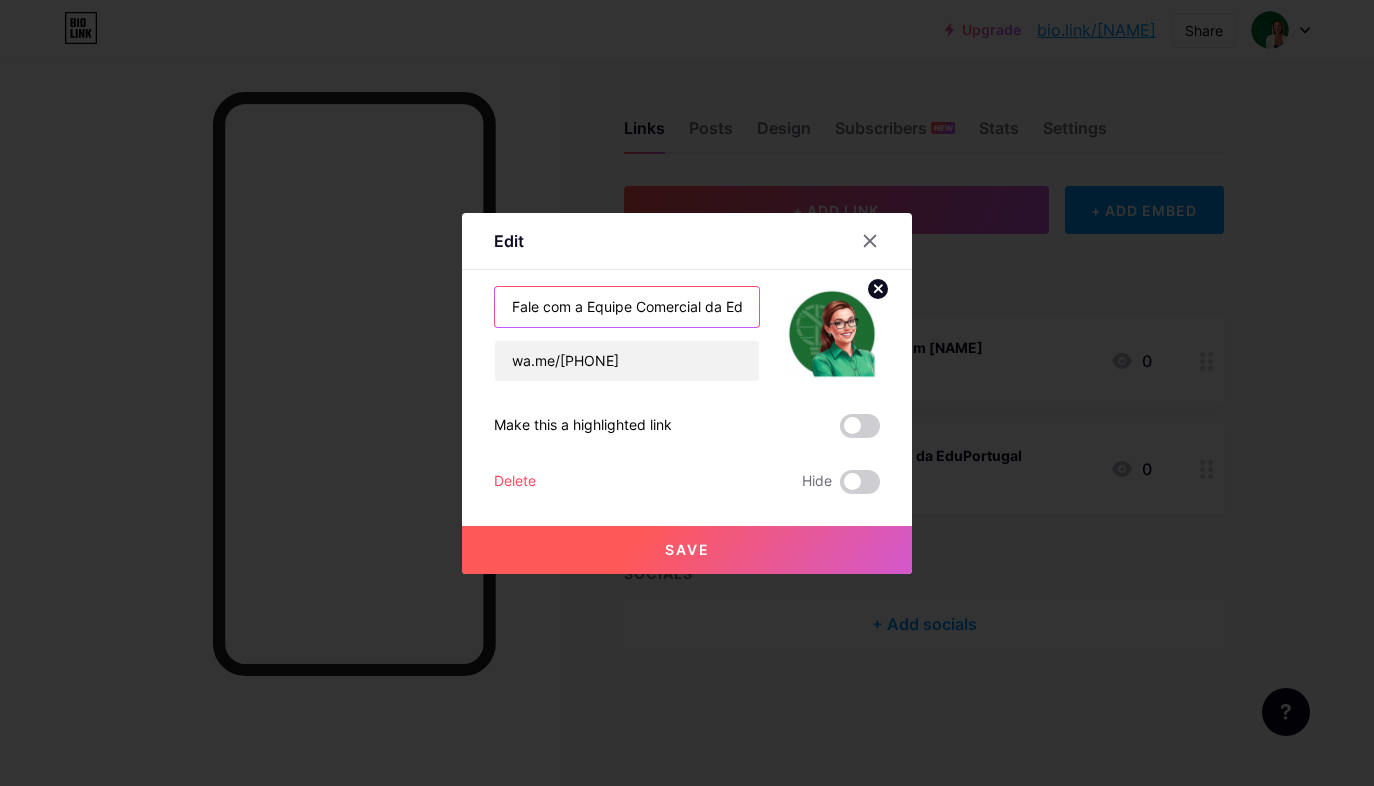 click on "Fale com a Equipe Comercial da EduPortugal" at bounding box center [627, 307] 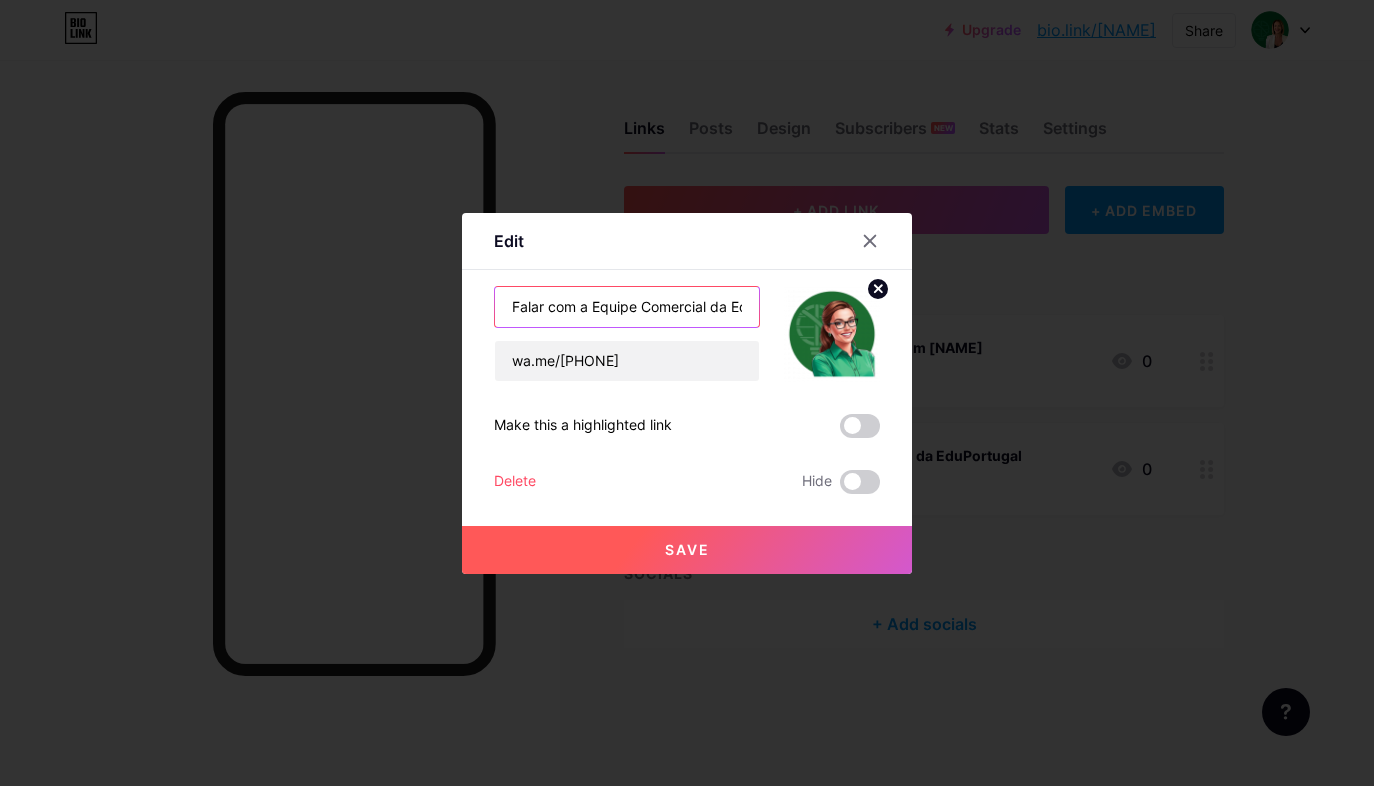type on "Falar com a Equipe Comercial da EduPortugal" 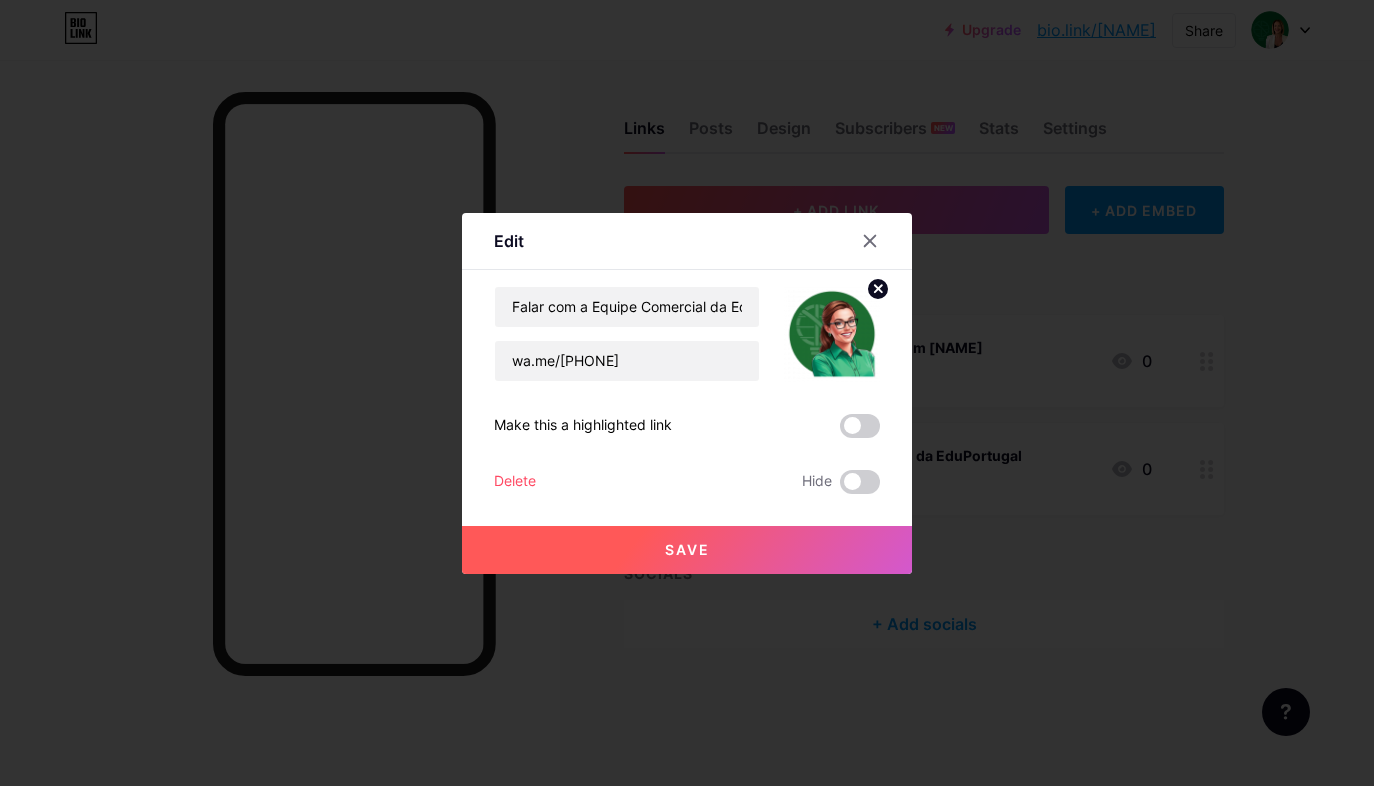 click on "Save" at bounding box center [687, 549] 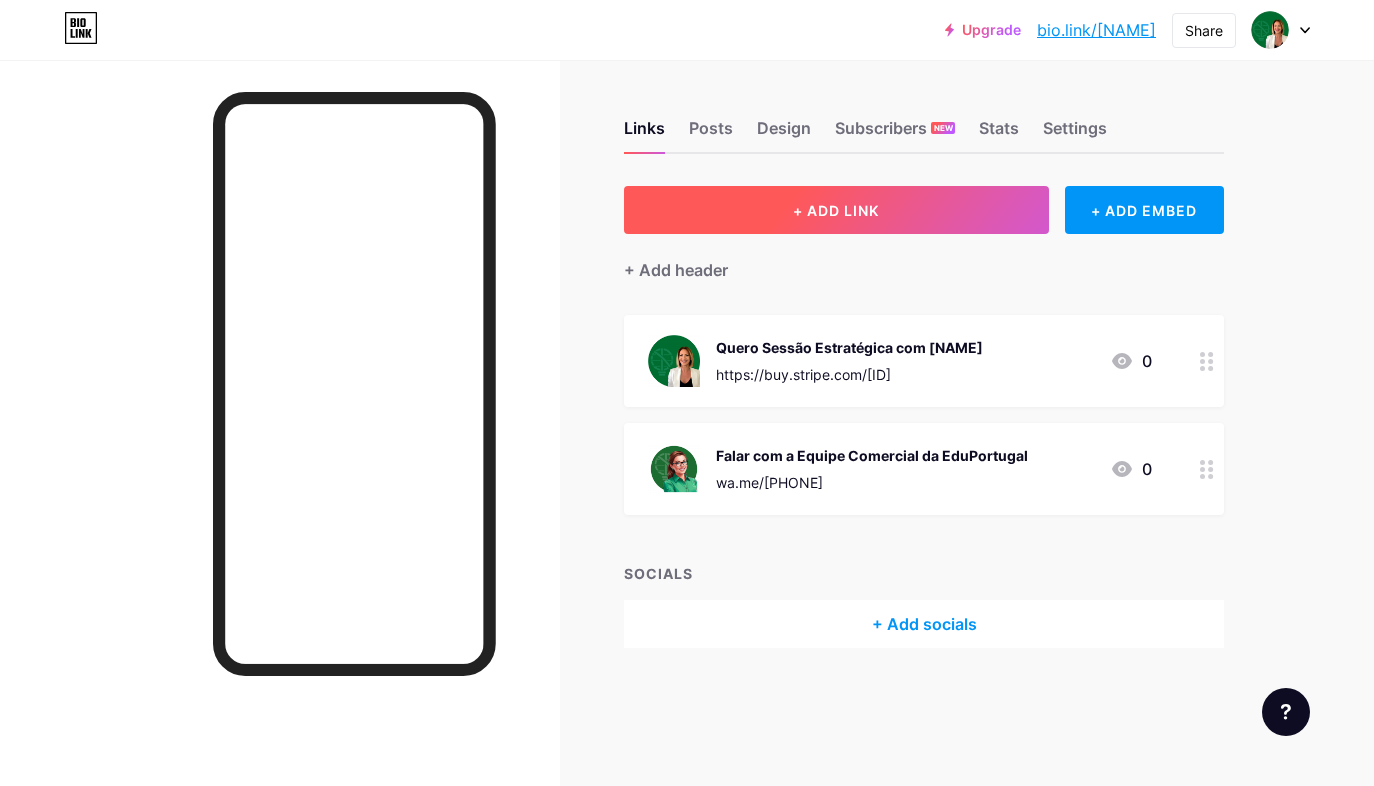 click on "+ ADD LINK" at bounding box center (836, 210) 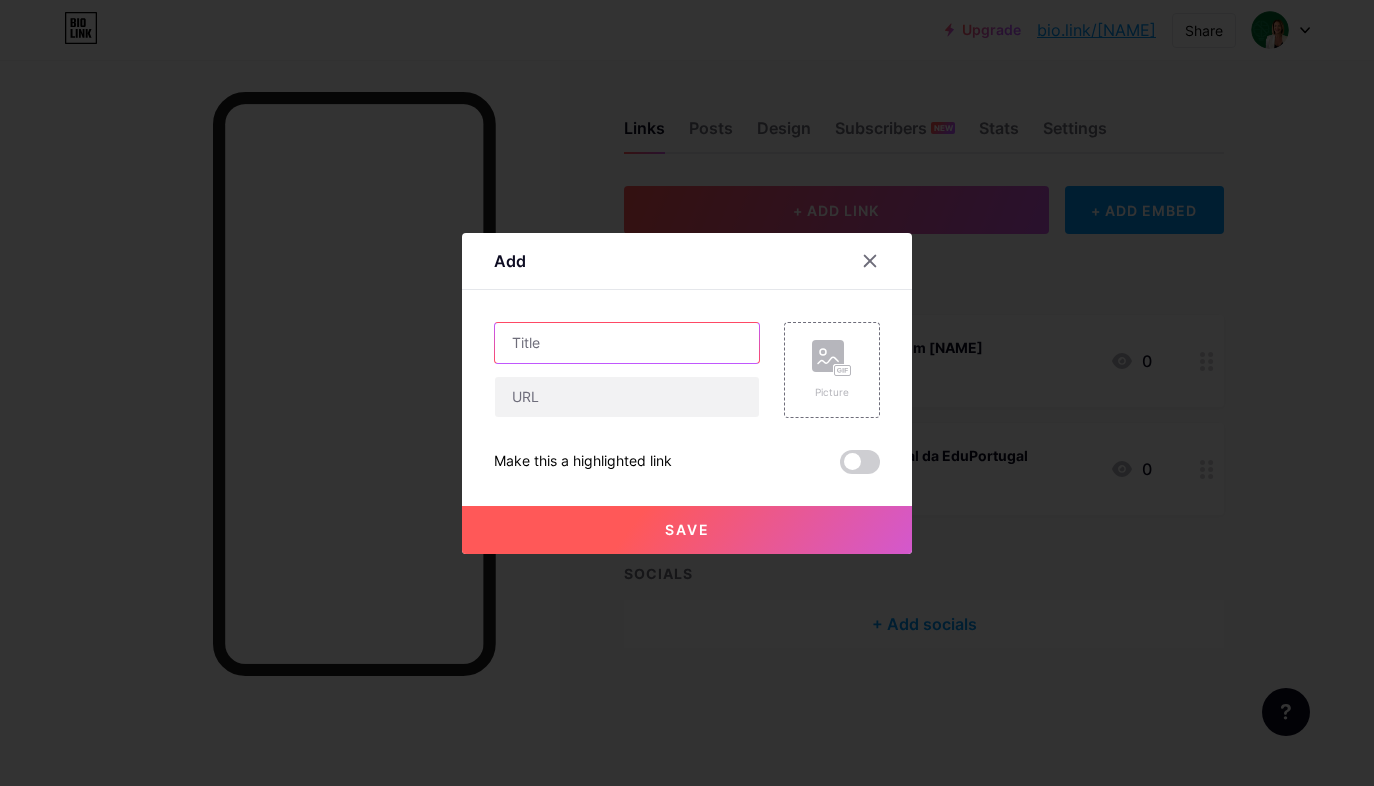 click at bounding box center [627, 343] 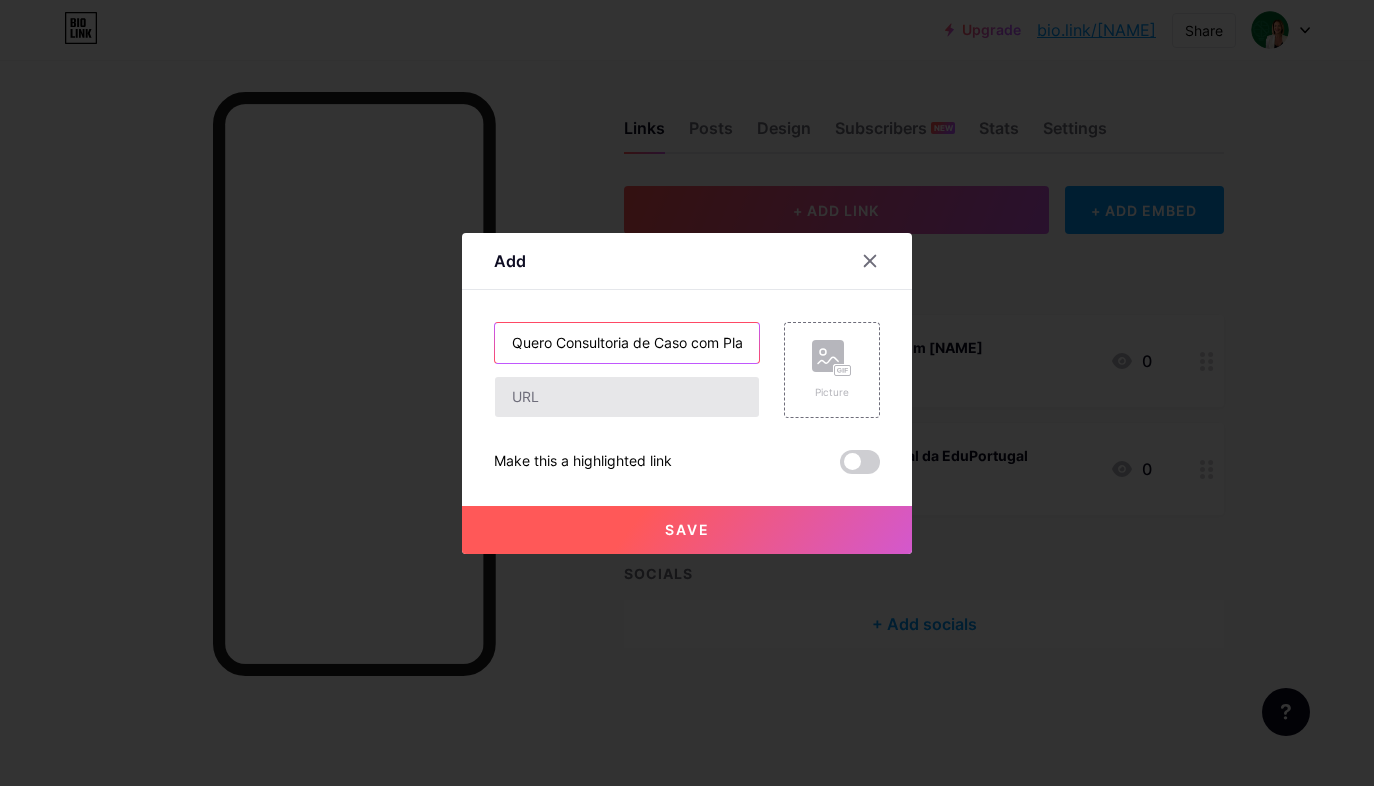 type on "Quero Consultoria de Caso com Plano de Ação com a Cris" 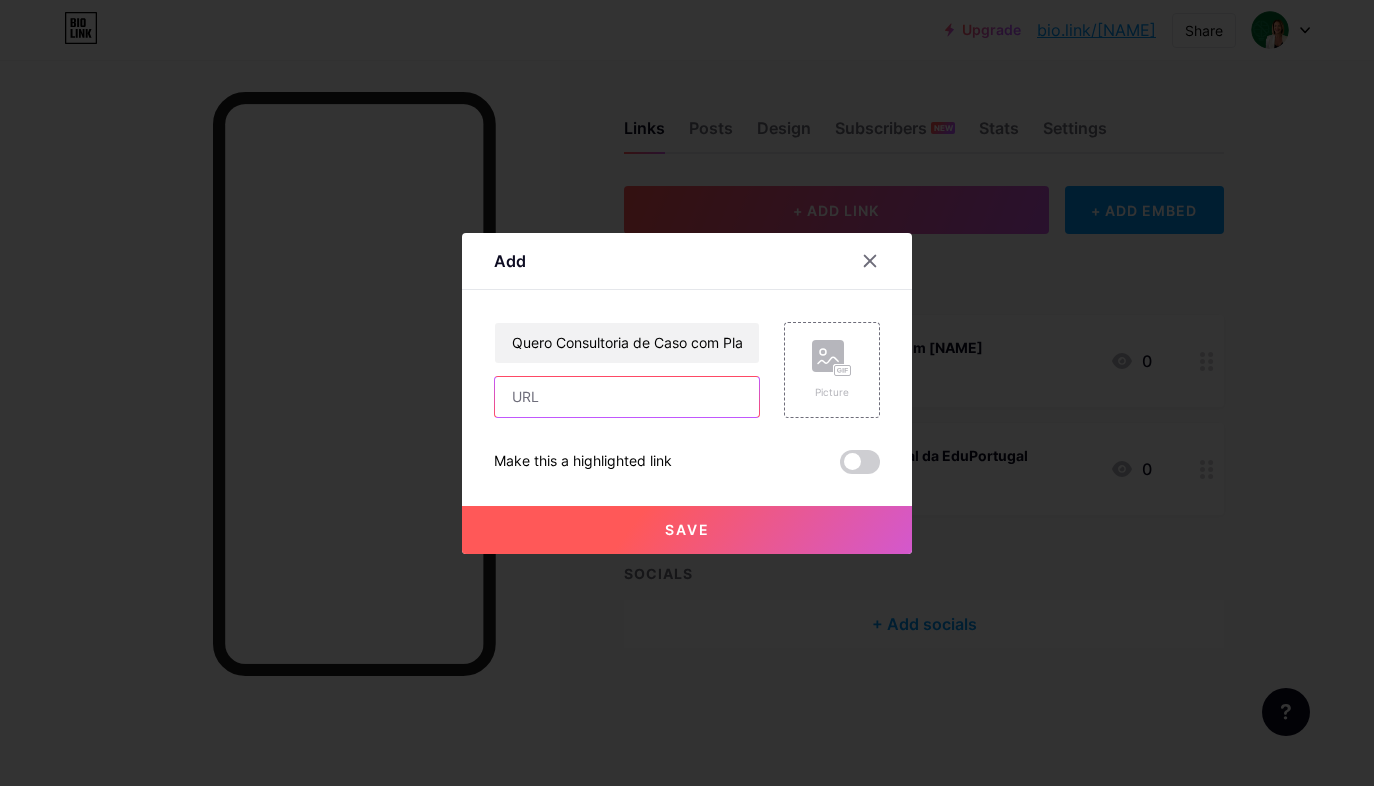 click at bounding box center [627, 397] 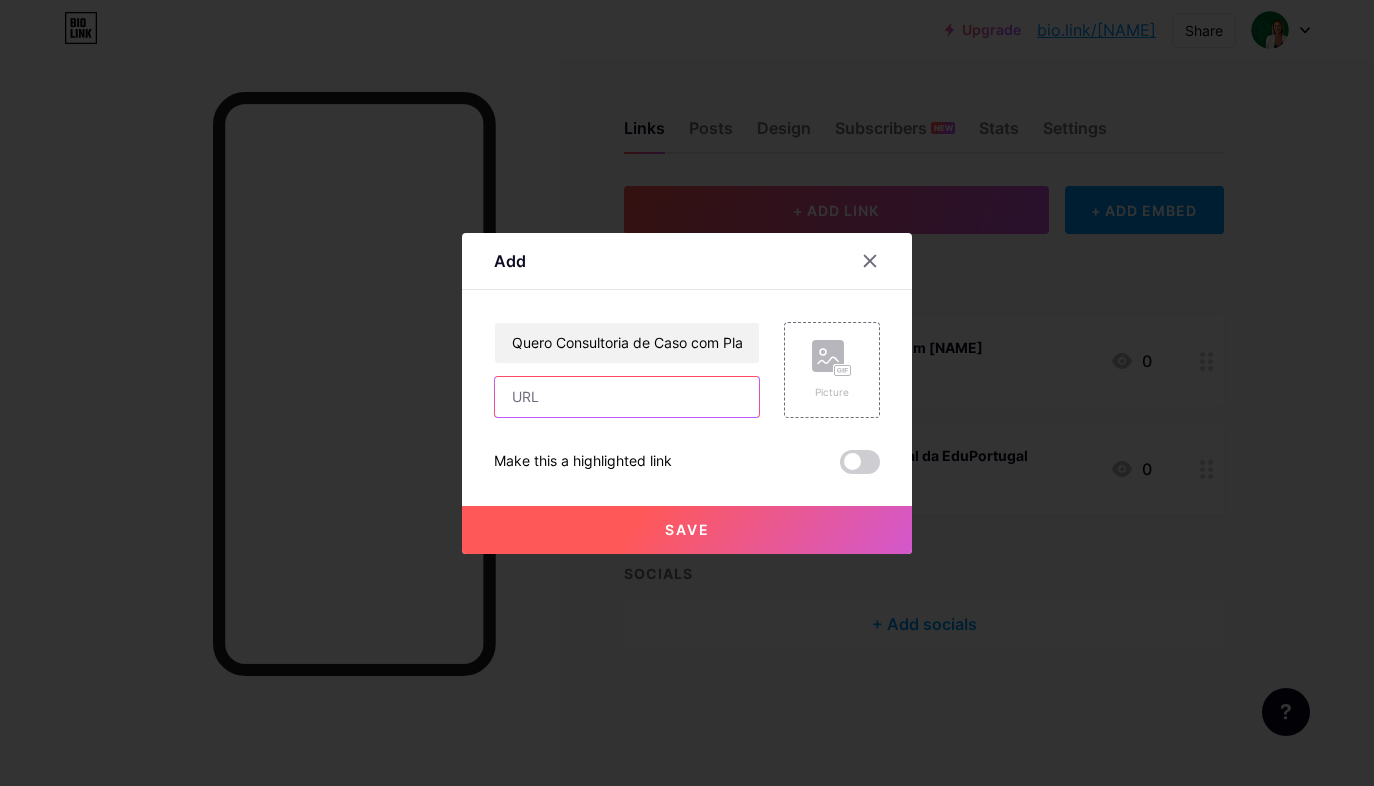 paste on "https://buy.stripe.com/[ID]" 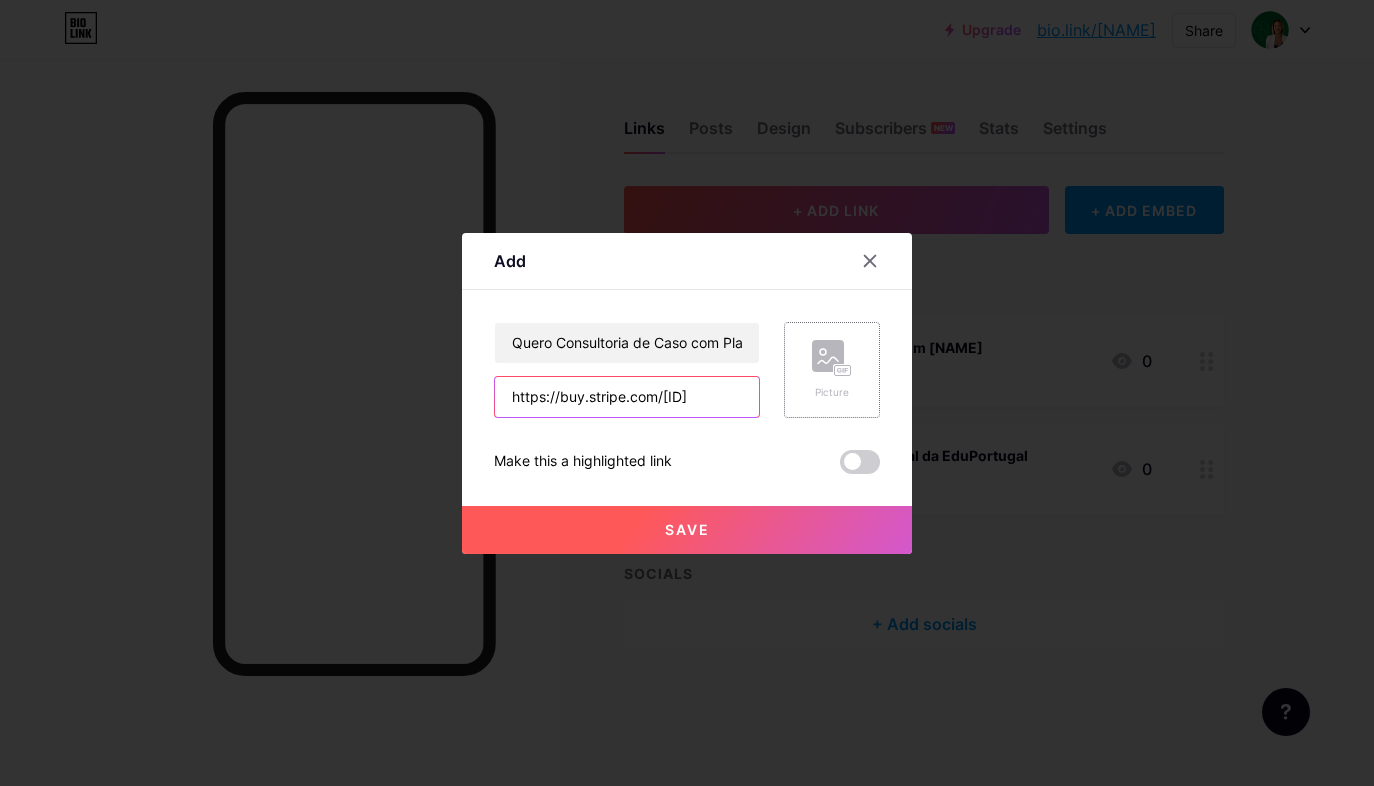 type on "https://buy.stripe.com/[ID]" 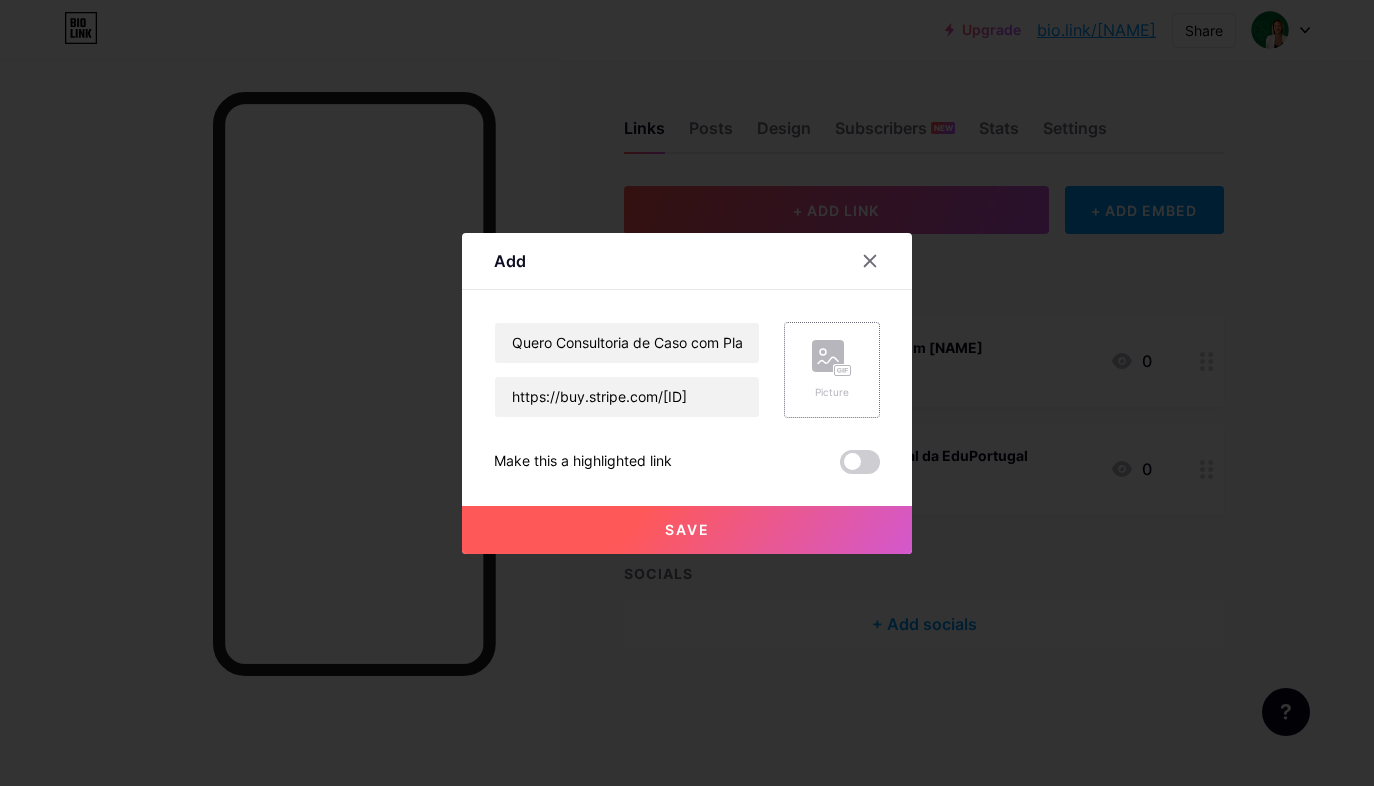 click 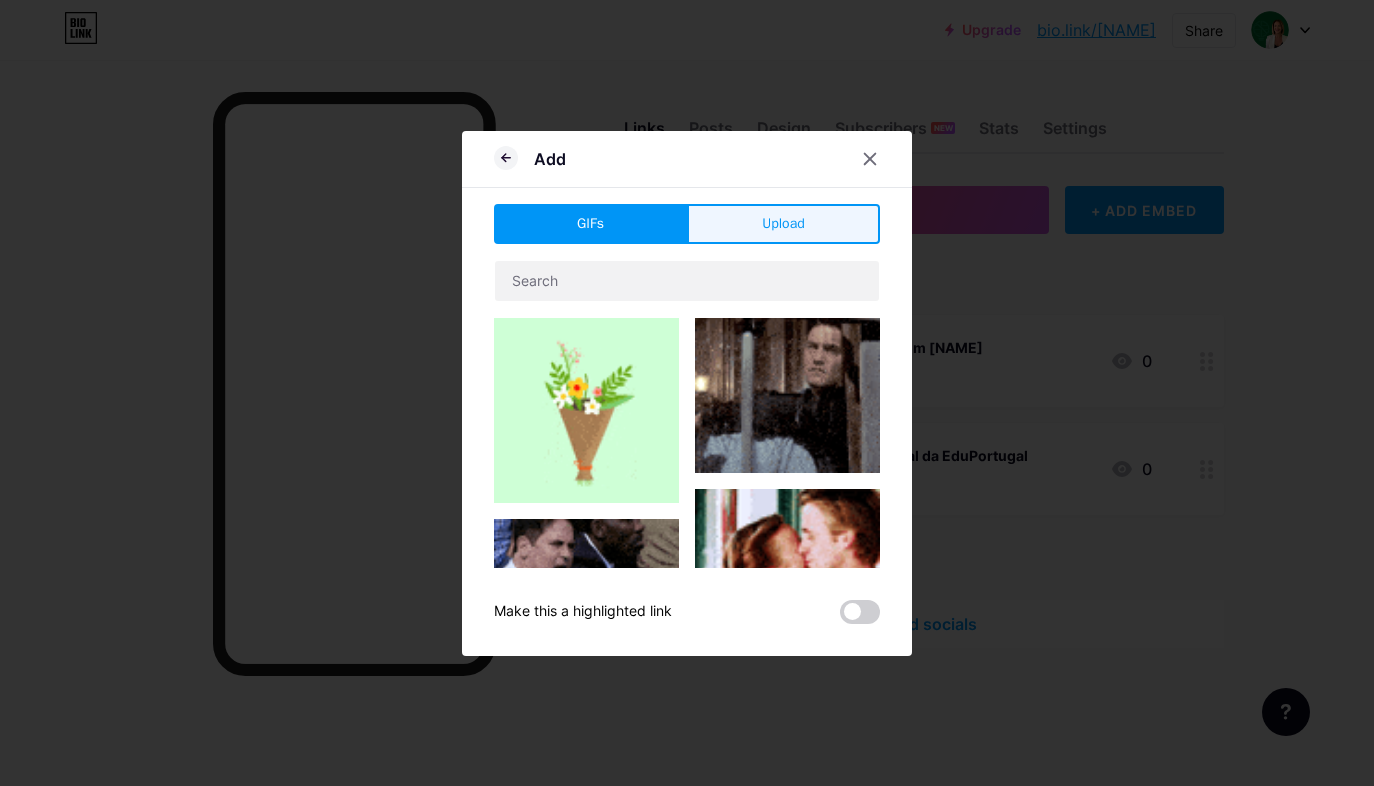 click on "Upload" at bounding box center [783, 223] 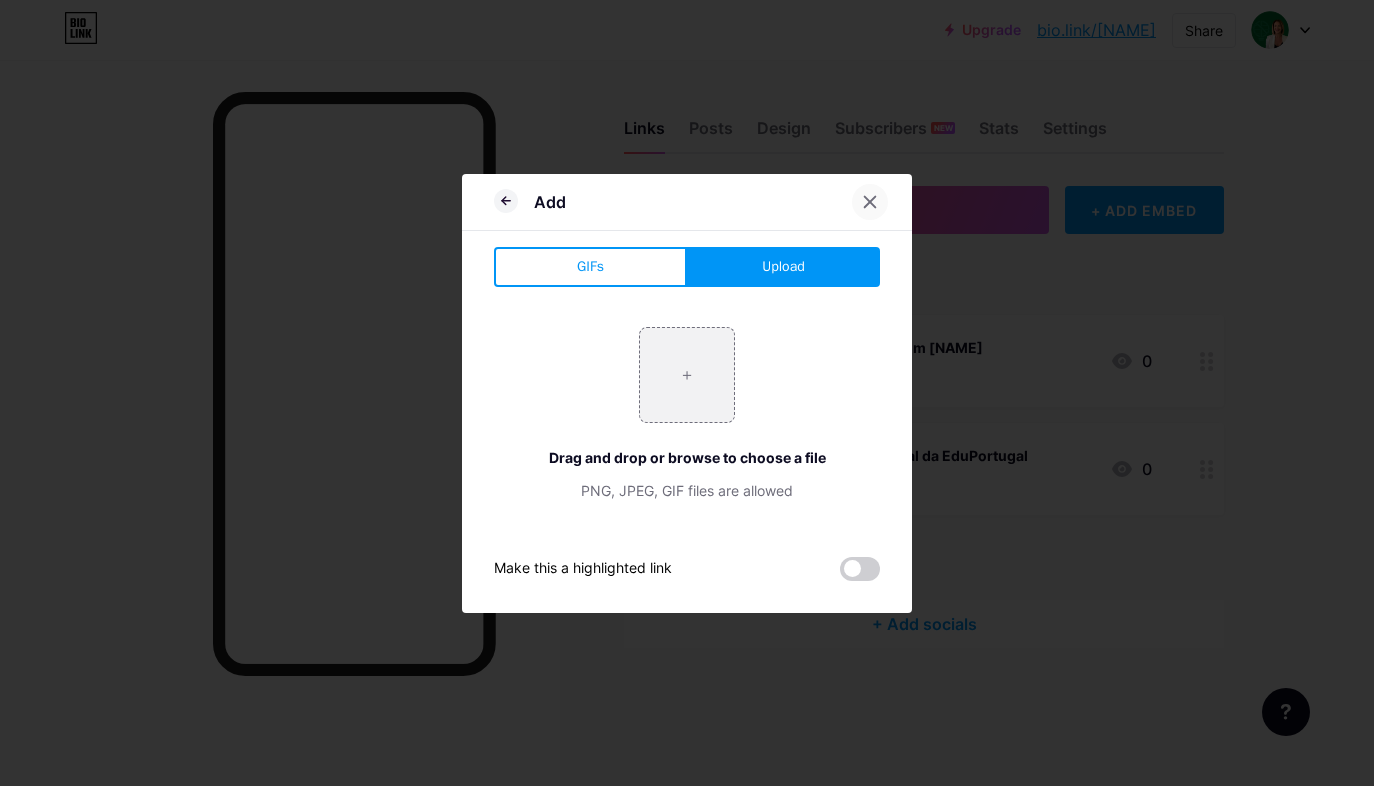 click 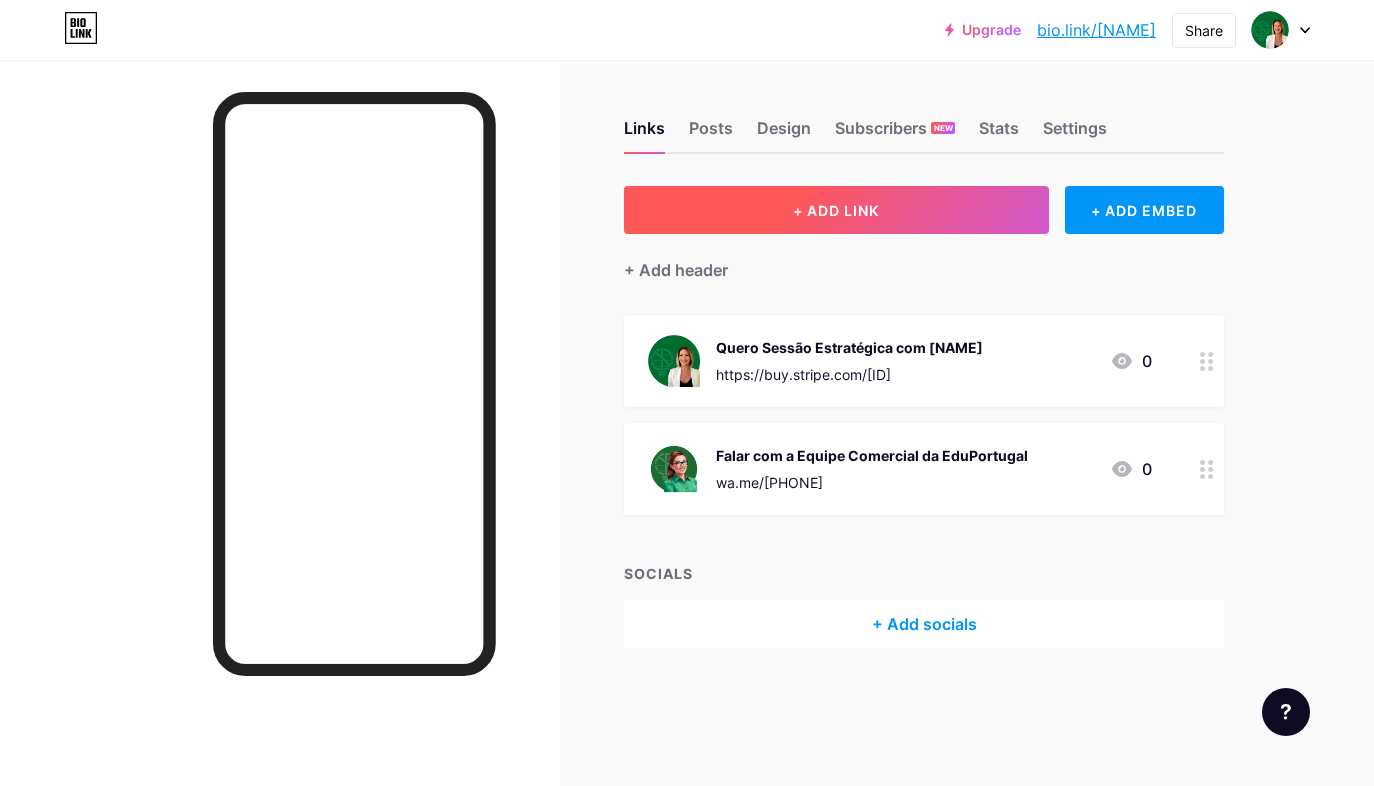 click on "+ ADD LINK" at bounding box center [836, 210] 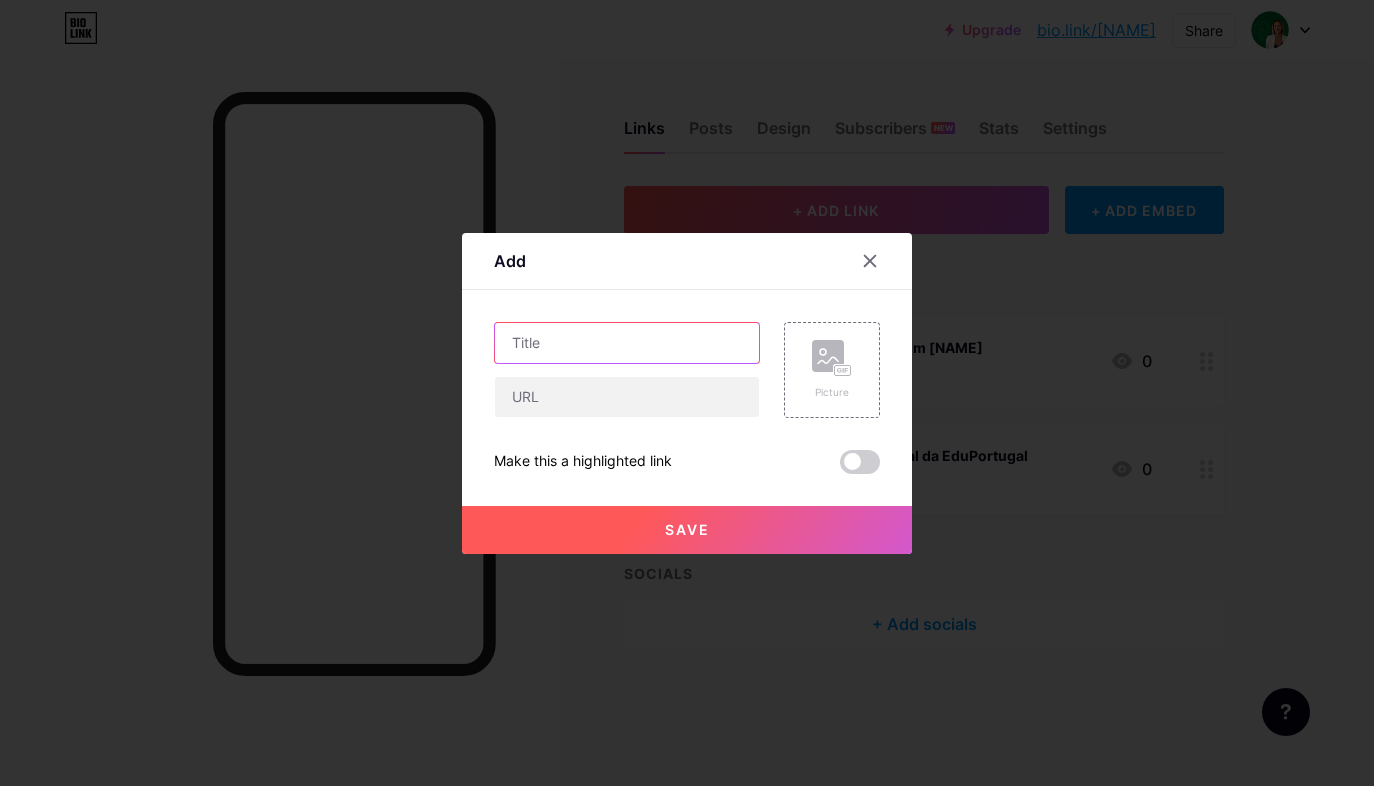 click at bounding box center (627, 343) 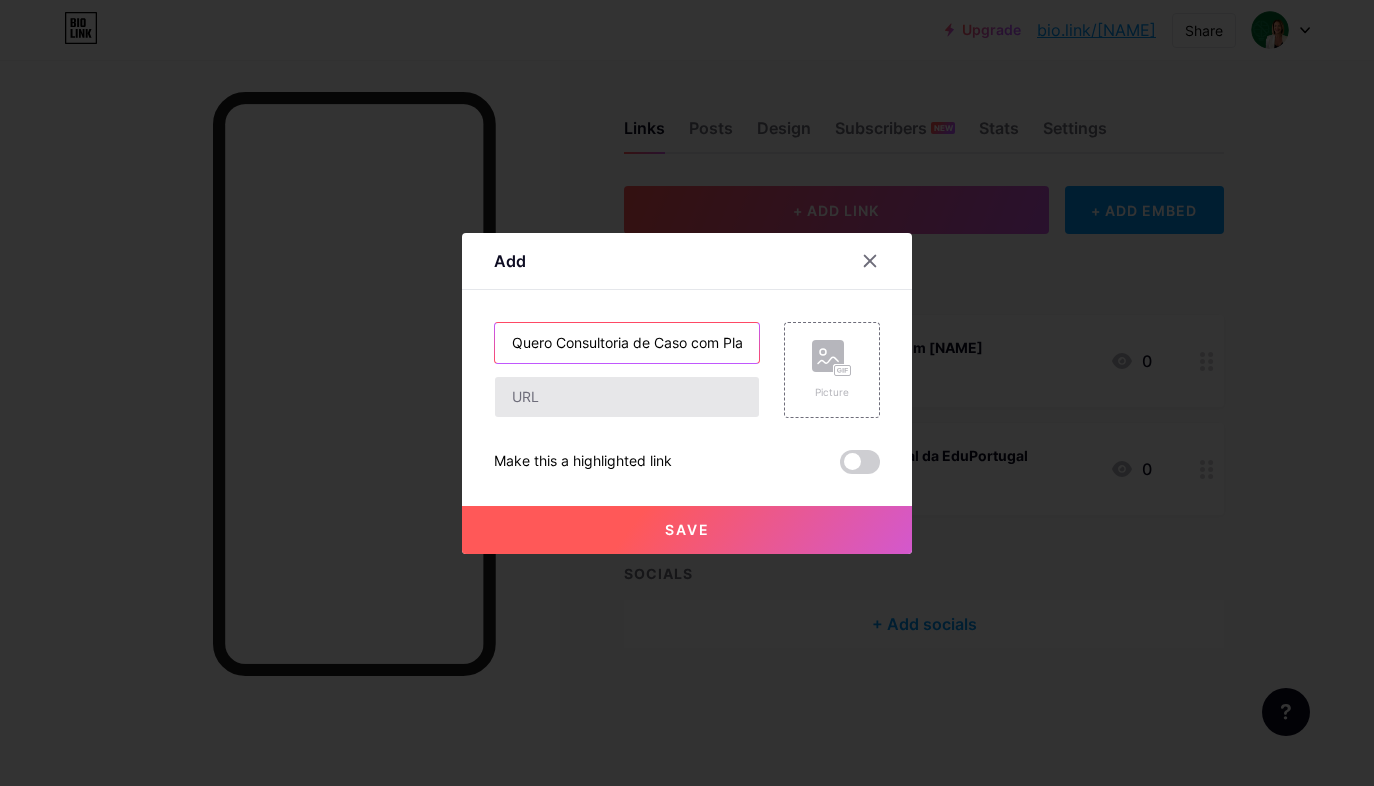 type on "Quero Consultoria de Caso com Plano de Ação com [NAME]" 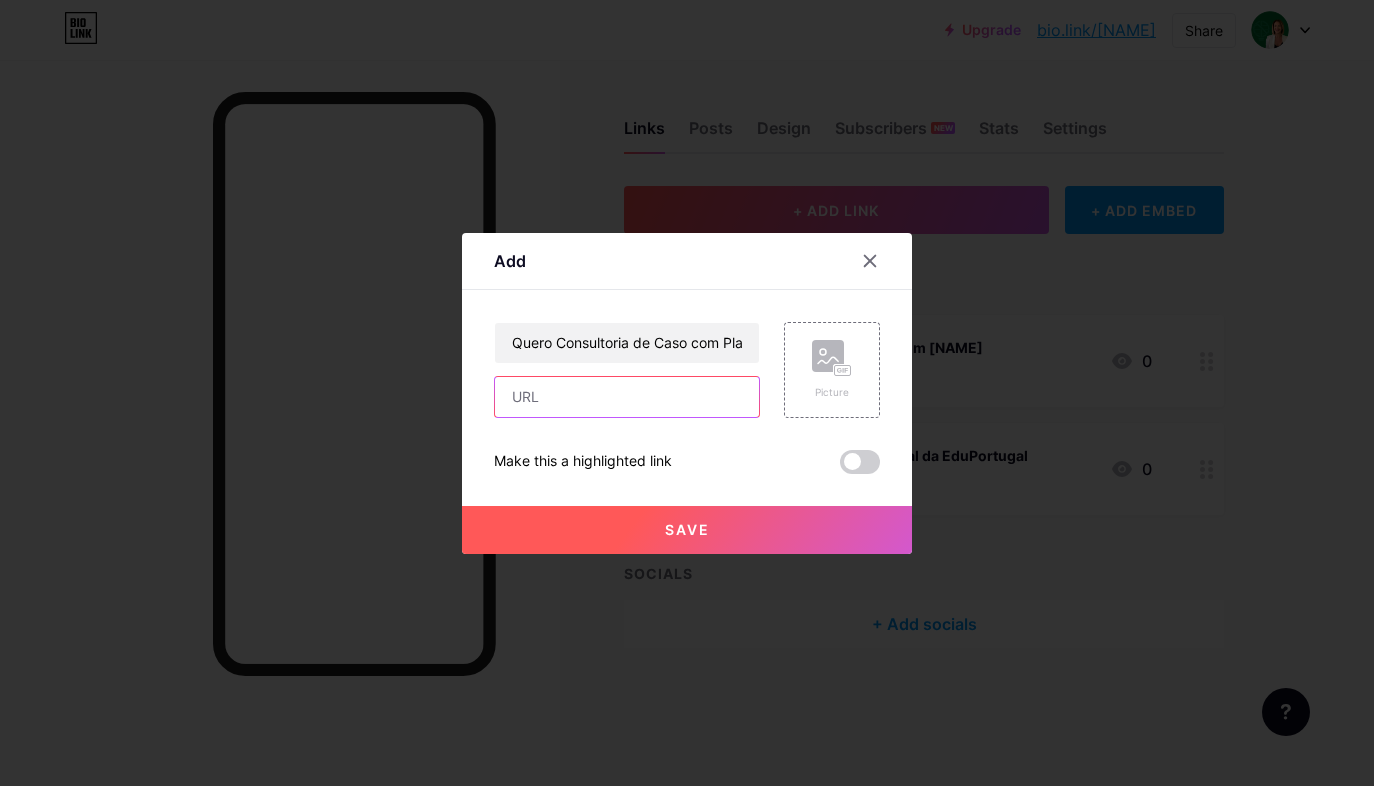 click at bounding box center (627, 397) 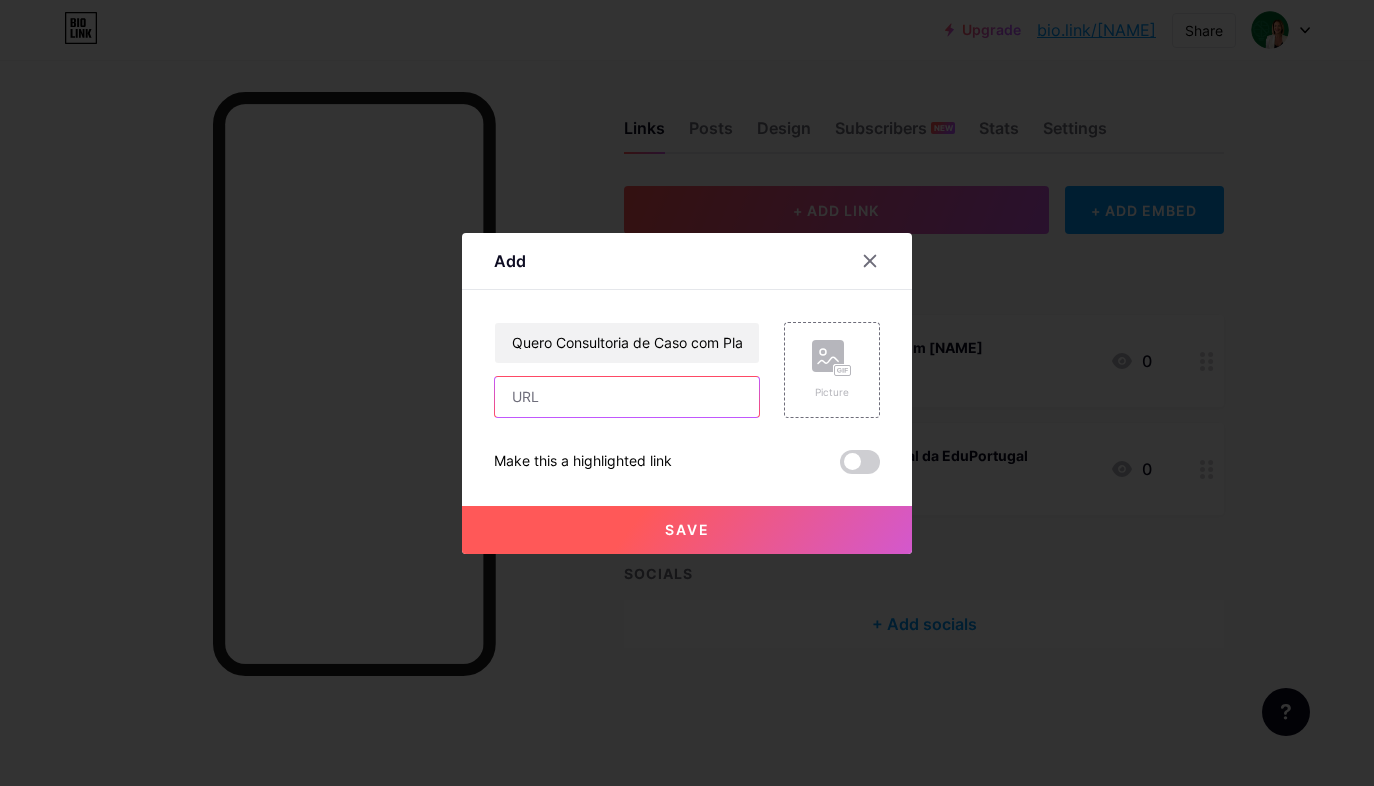 paste on "https://buy.stripe.com/[ID]" 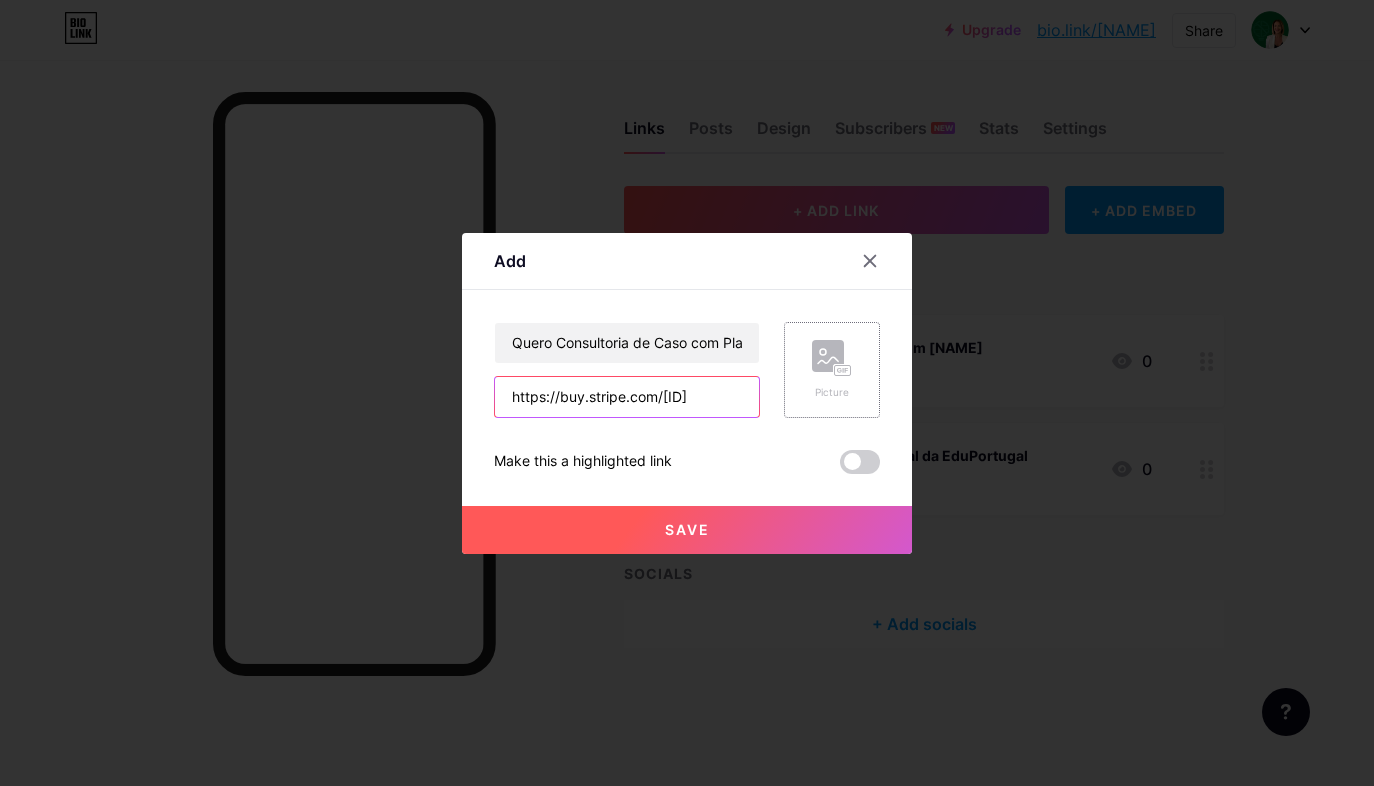 type on "https://buy.stripe.com/[ID]" 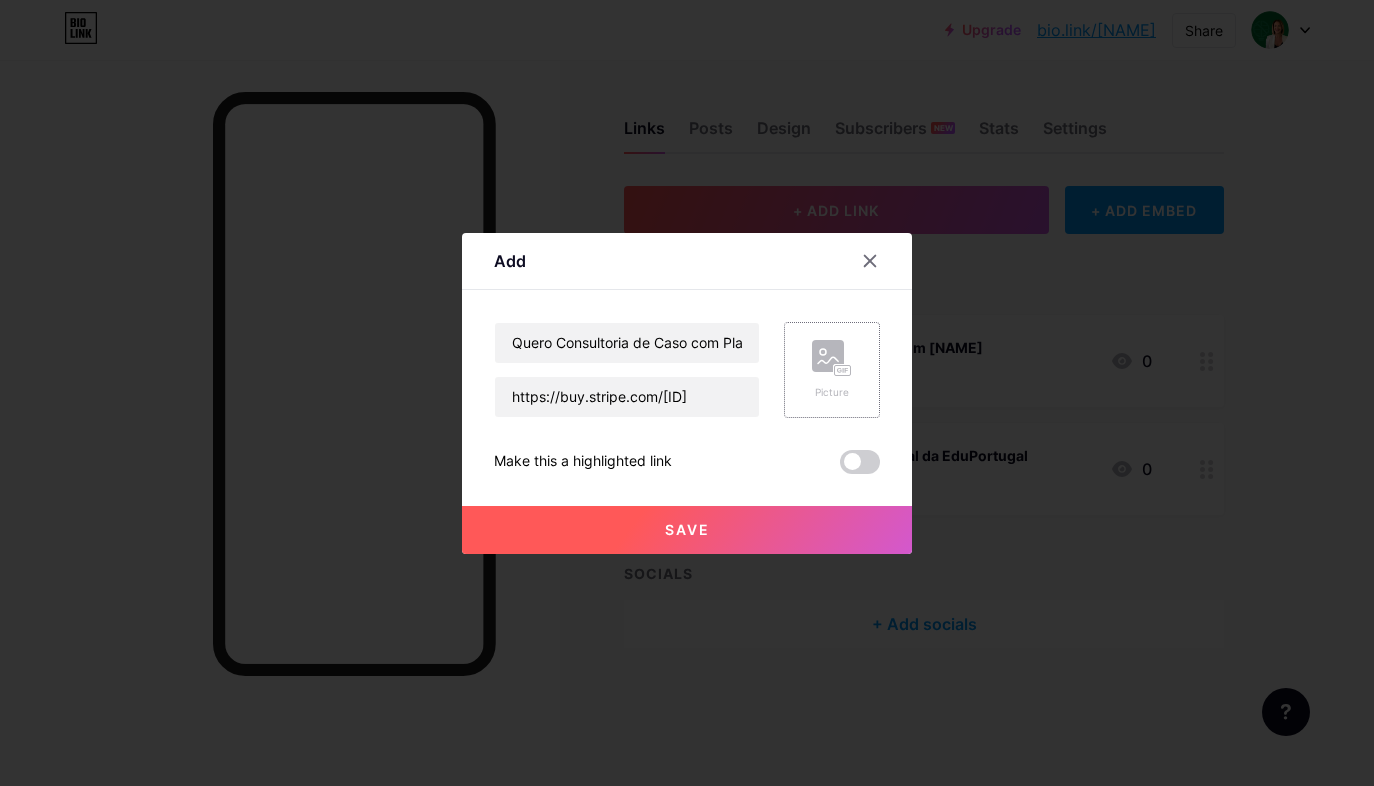 click 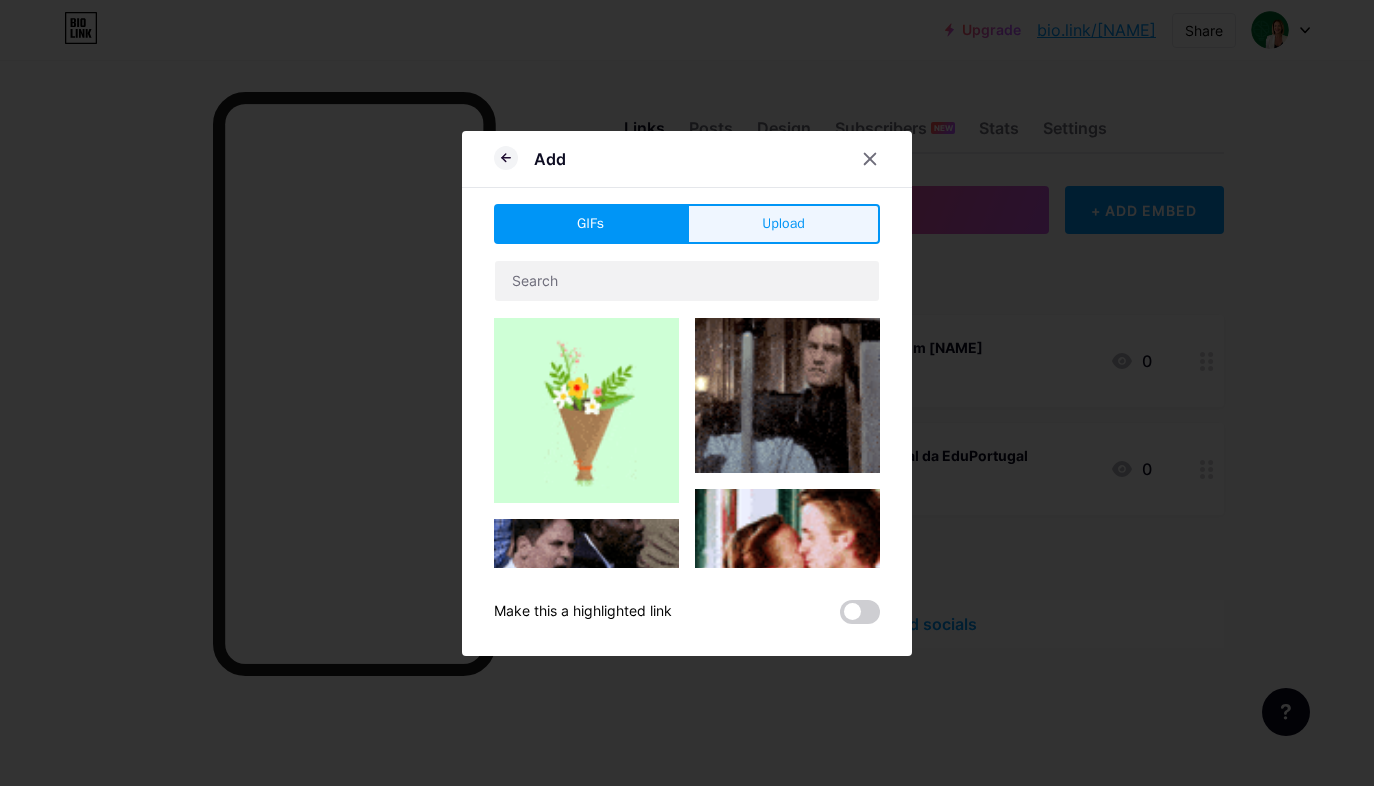 click on "Upload" at bounding box center [783, 223] 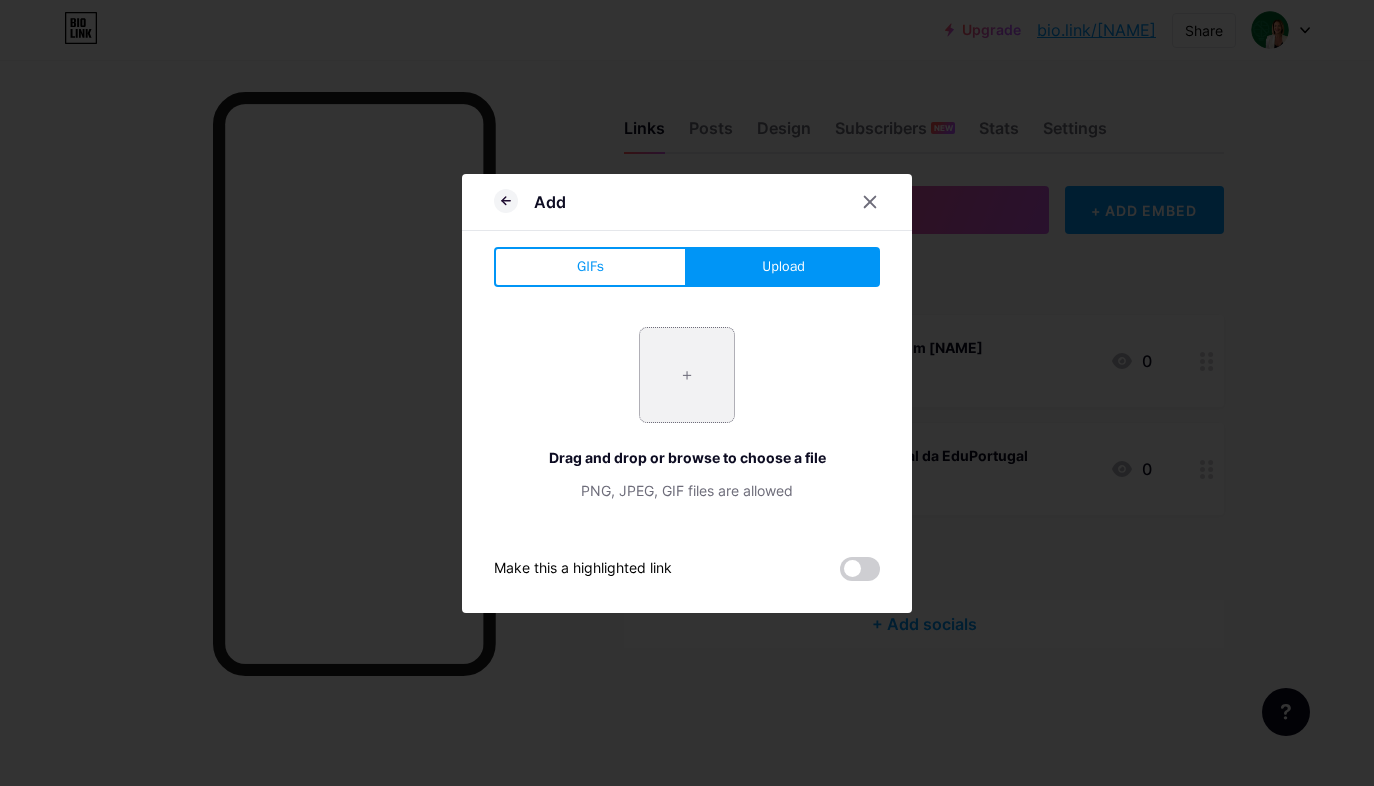 click at bounding box center (687, 375) 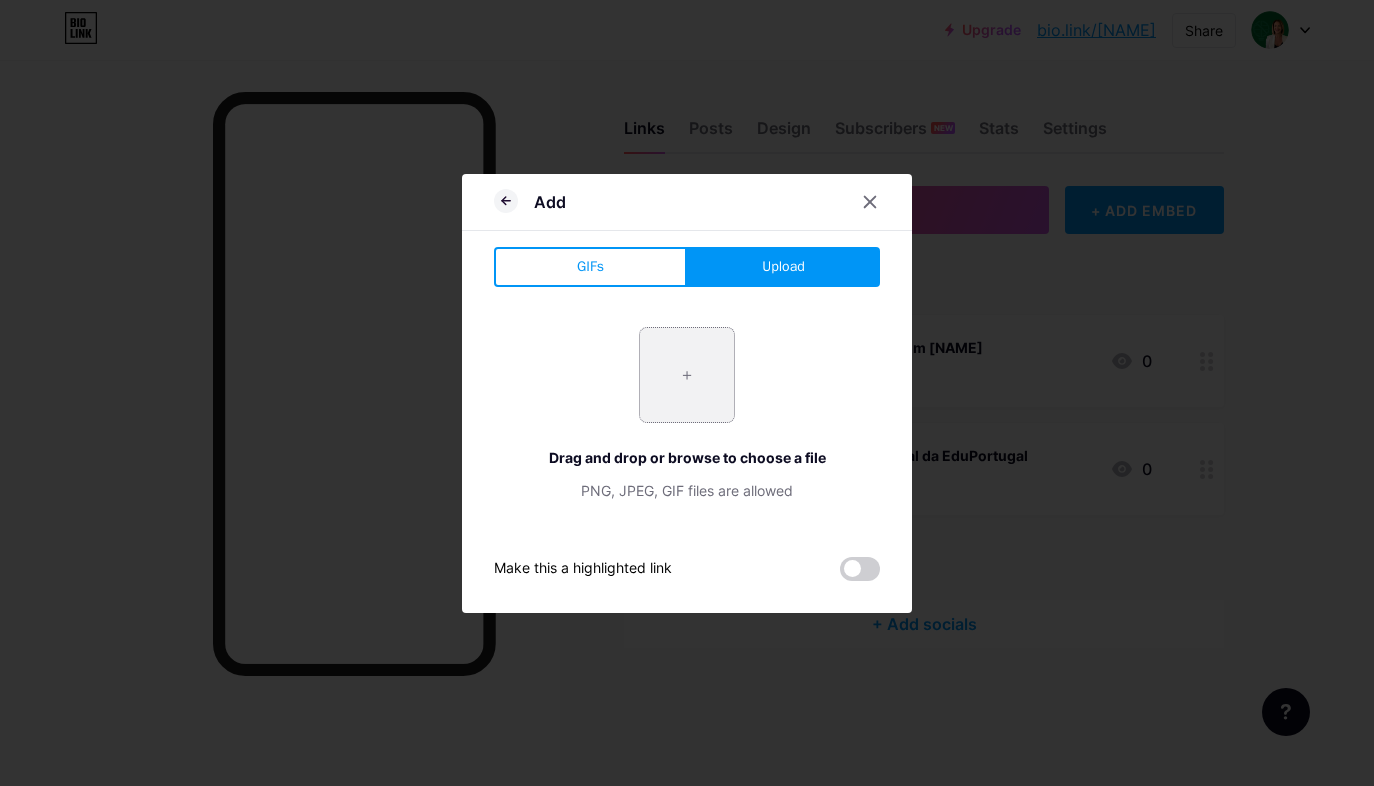 type on "C:\fakepath\[NAME].png" 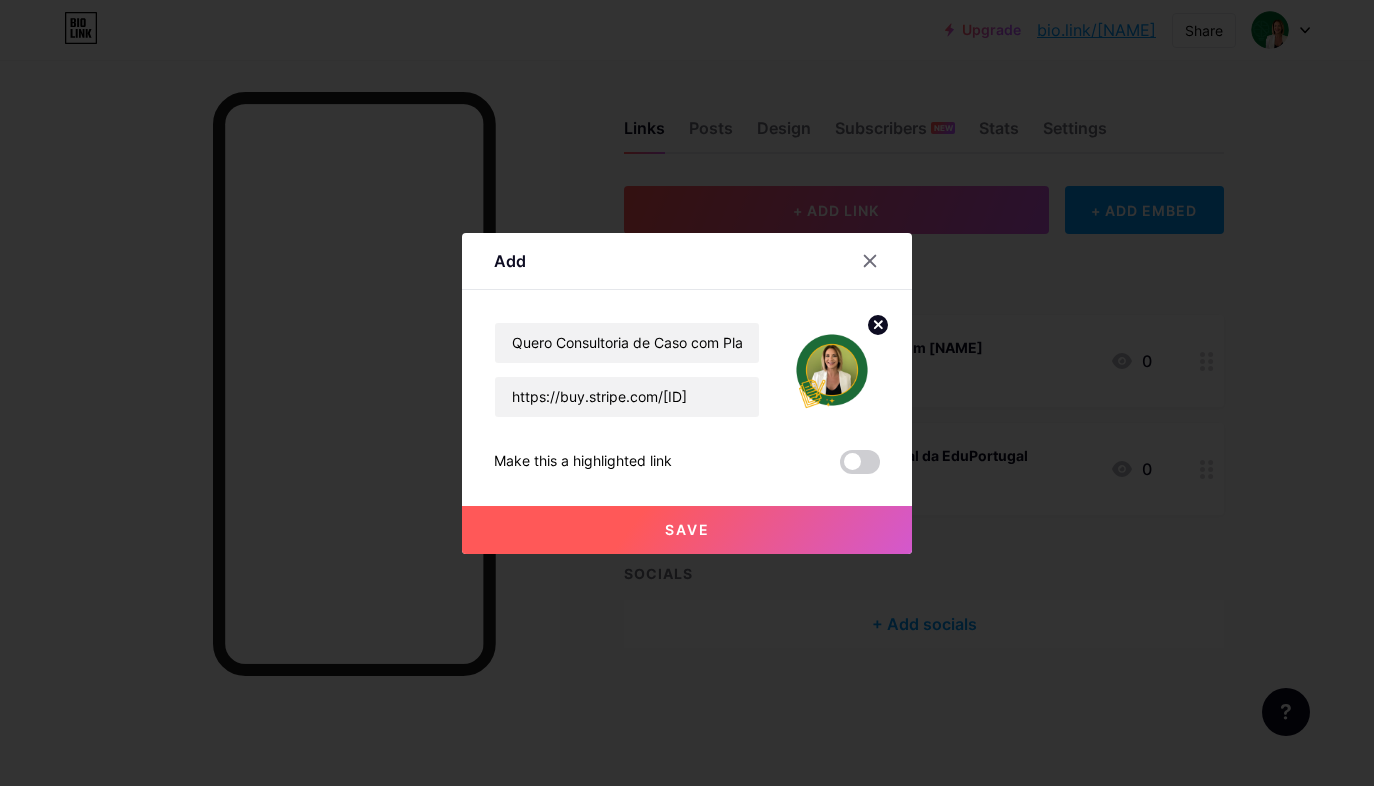 click on "Save" at bounding box center (687, 529) 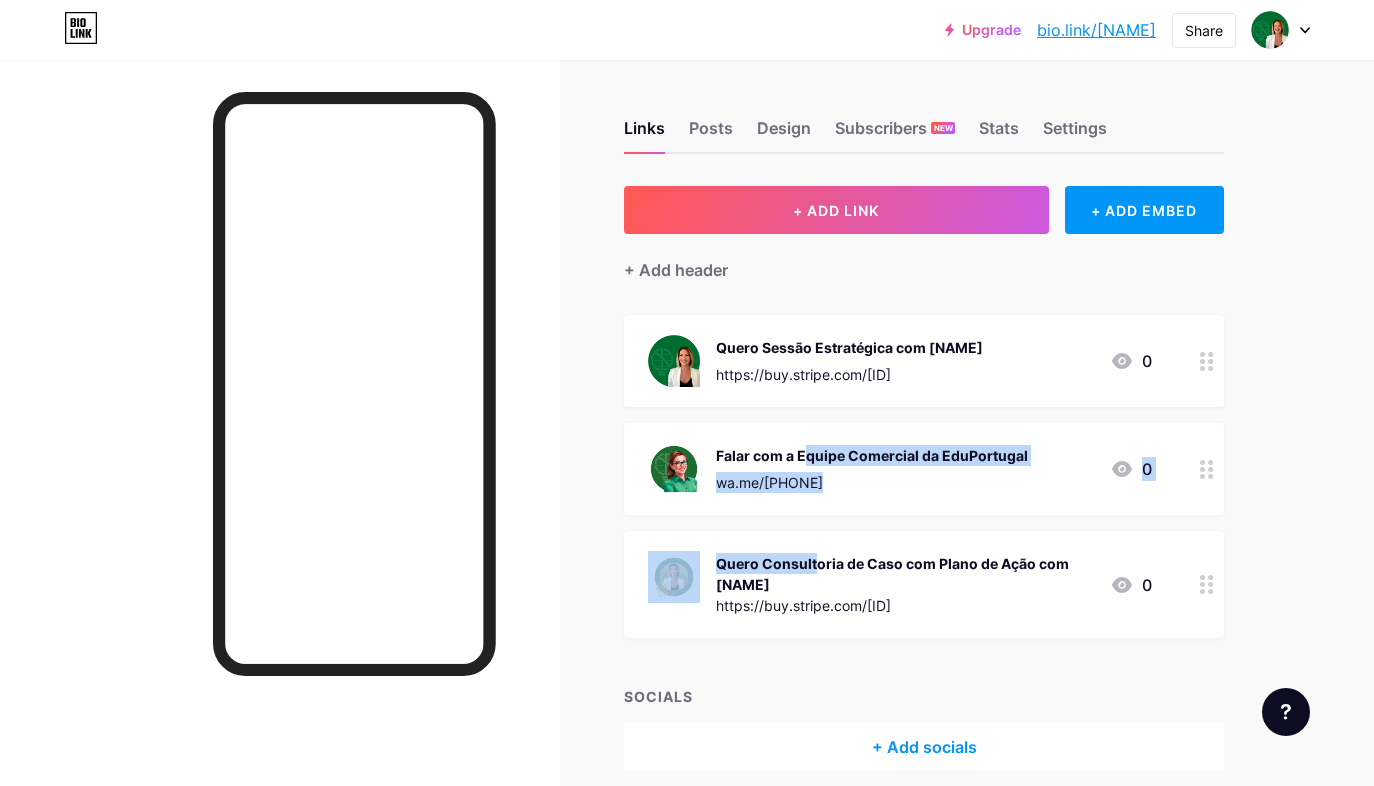 drag, startPoint x: 776, startPoint y: 535, endPoint x: 773, endPoint y: 411, distance: 124.036285 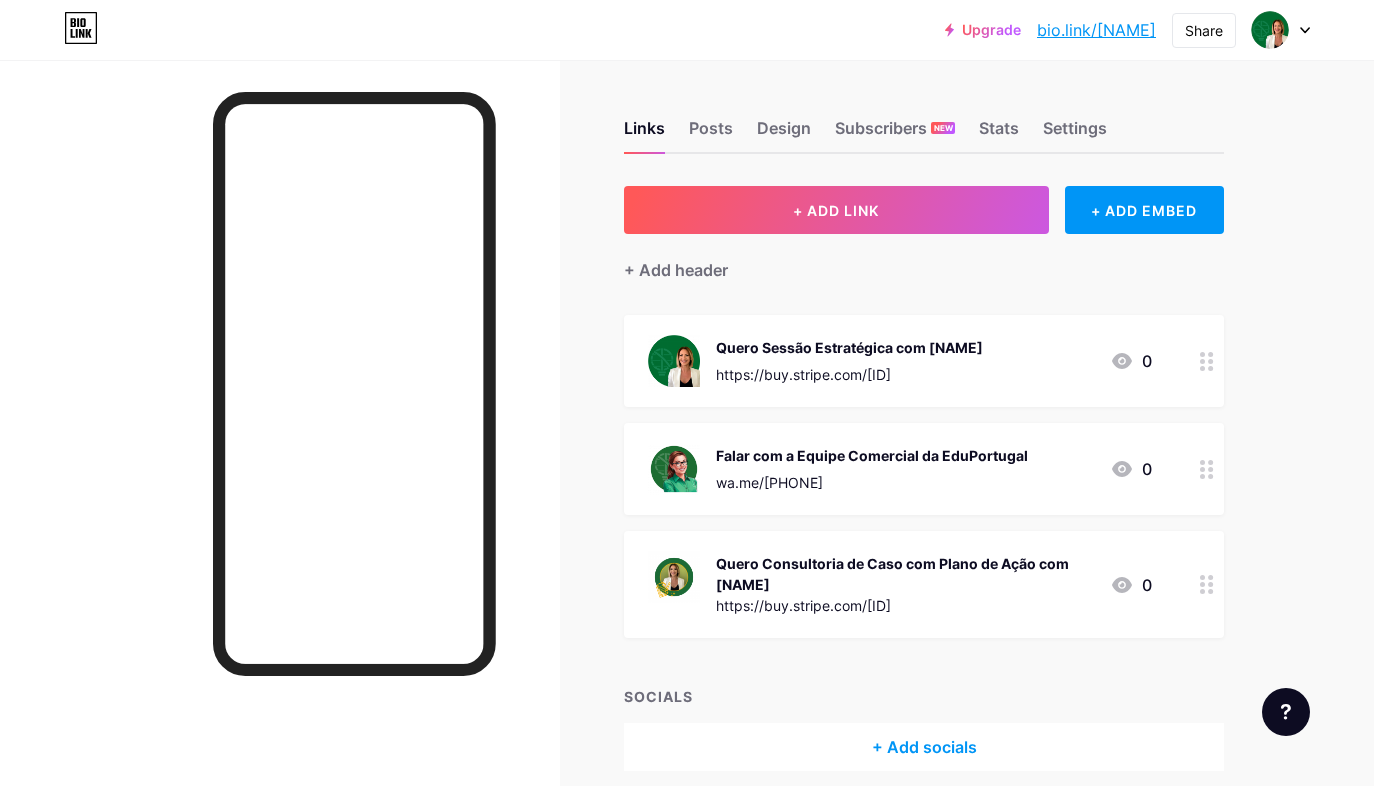 type 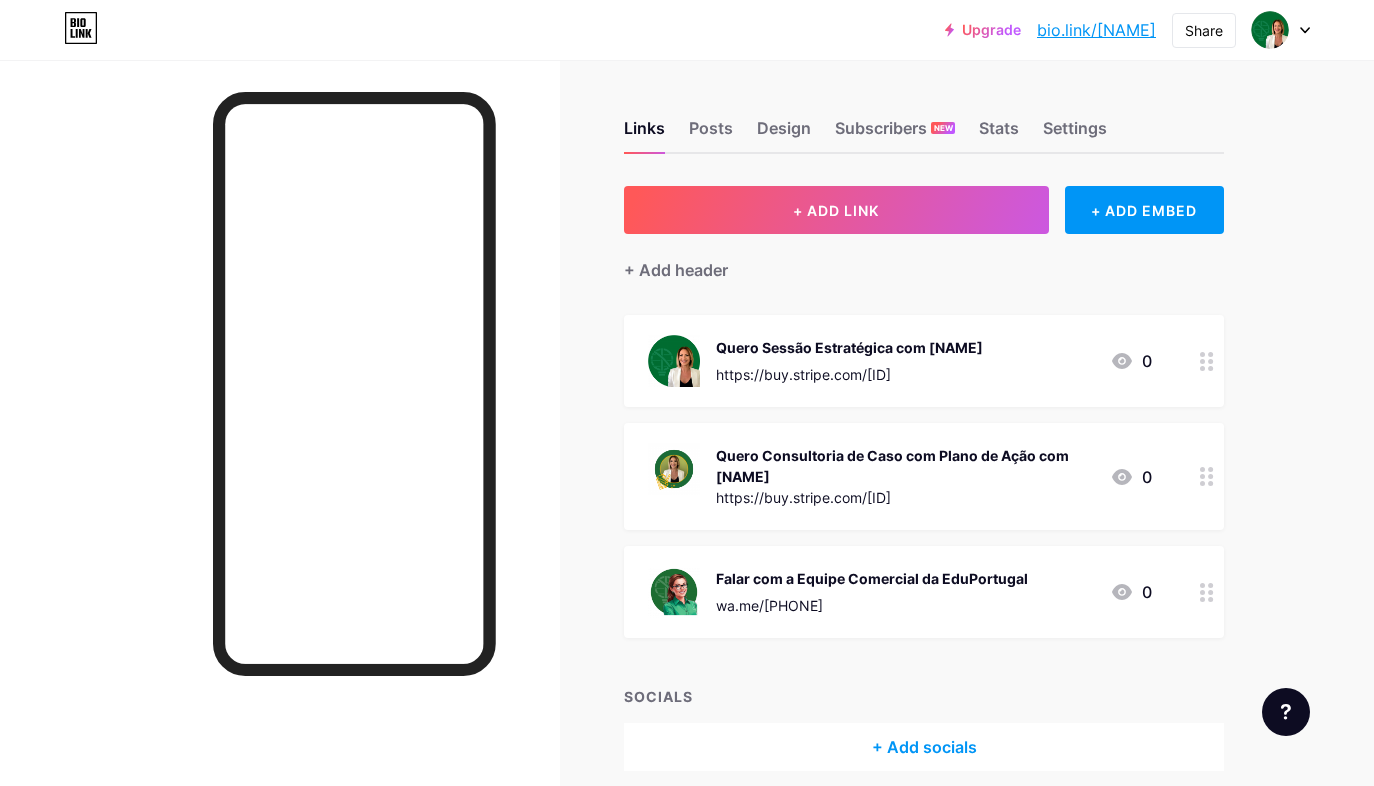 click on "Quero Sessão Estratégica com [NAME]" at bounding box center (849, 347) 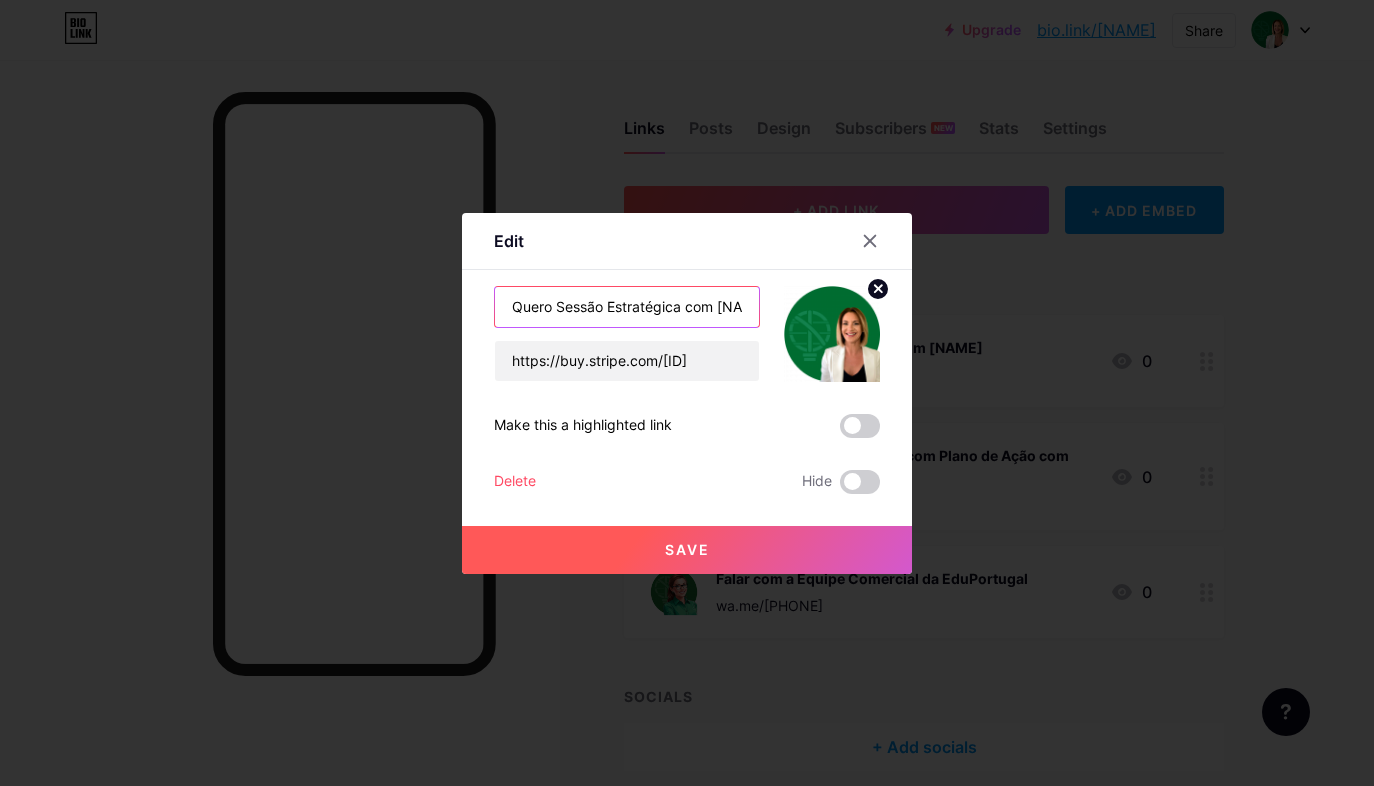 click on "Quero Sessão Estratégica com [NAME]" at bounding box center [627, 307] 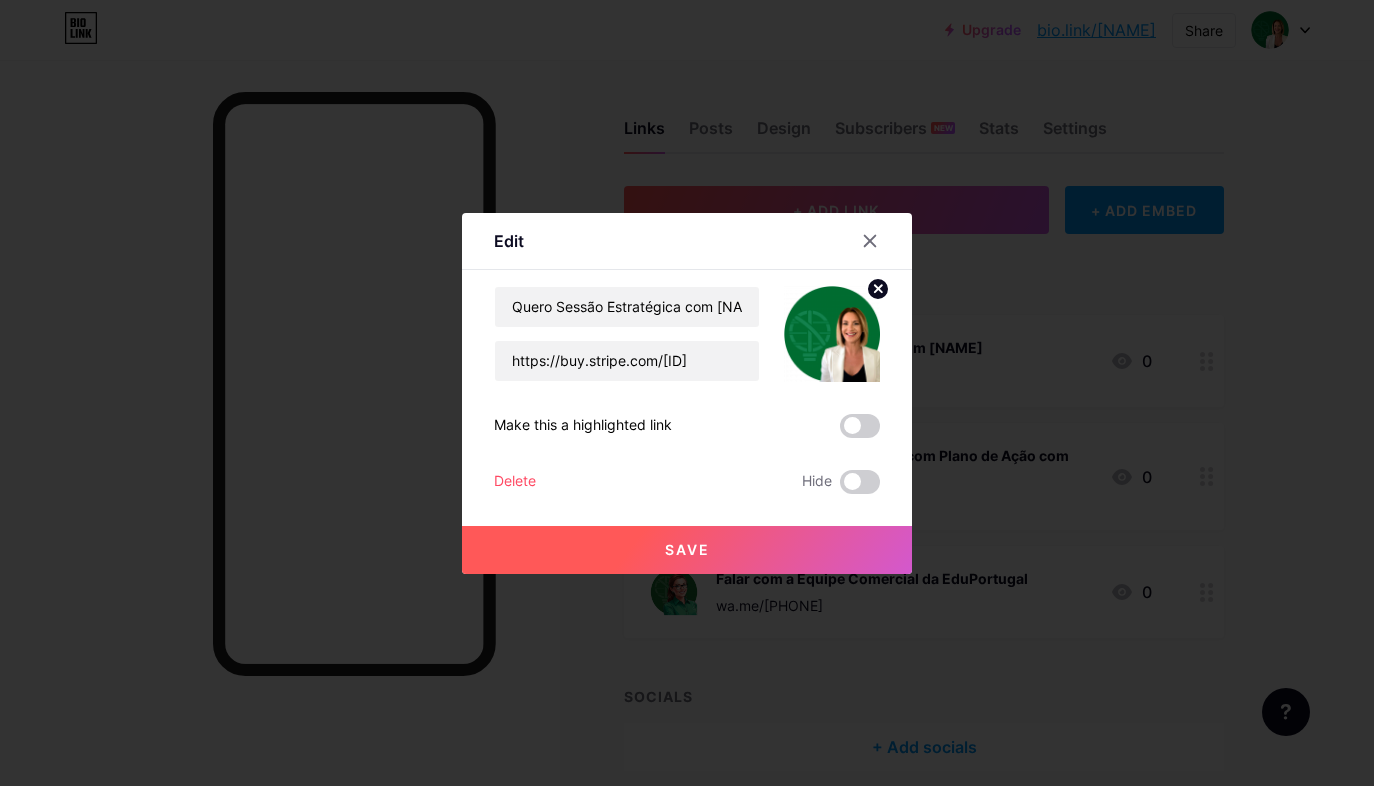 click on "Save" at bounding box center [687, 550] 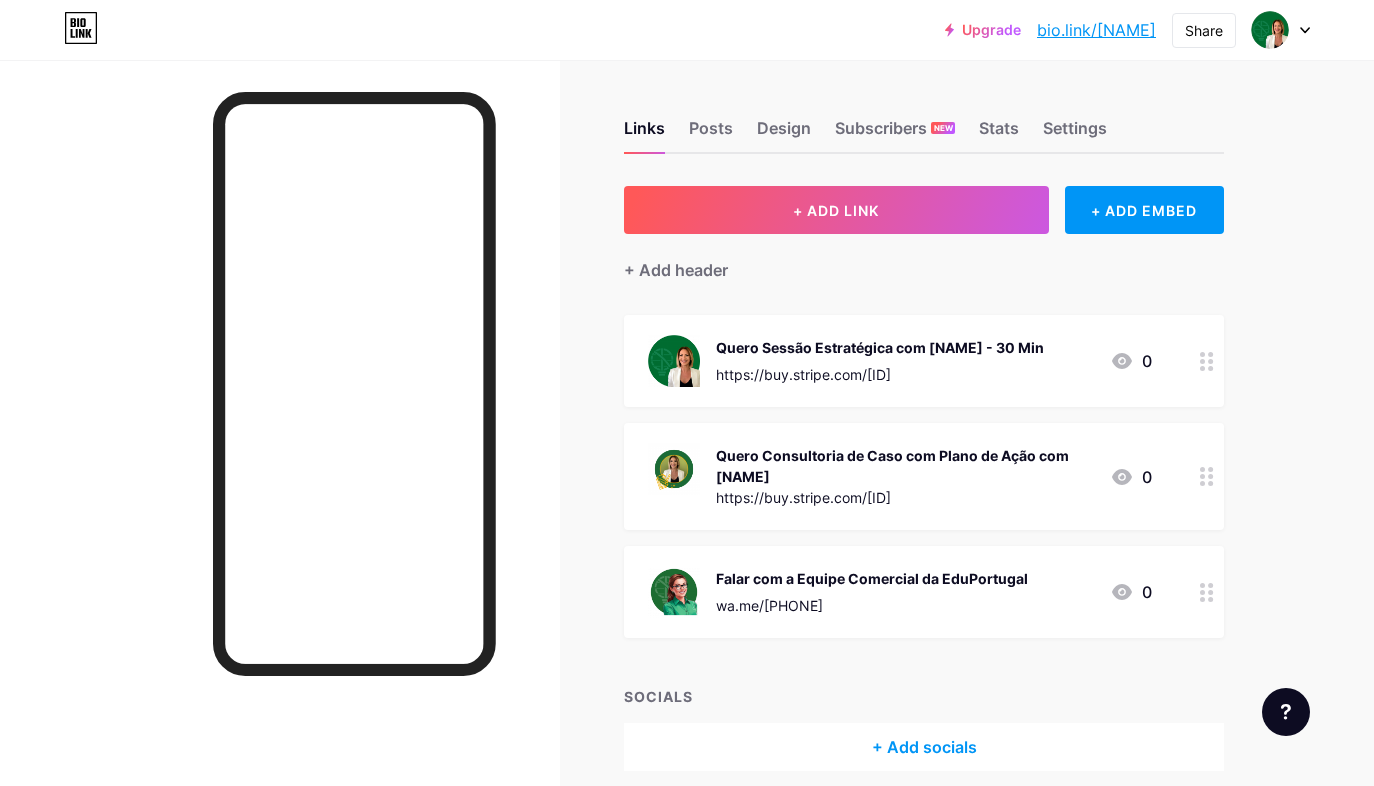 click on "Quero Consultoria de Caso com Plano de Ação com [NAME]" at bounding box center (905, 466) 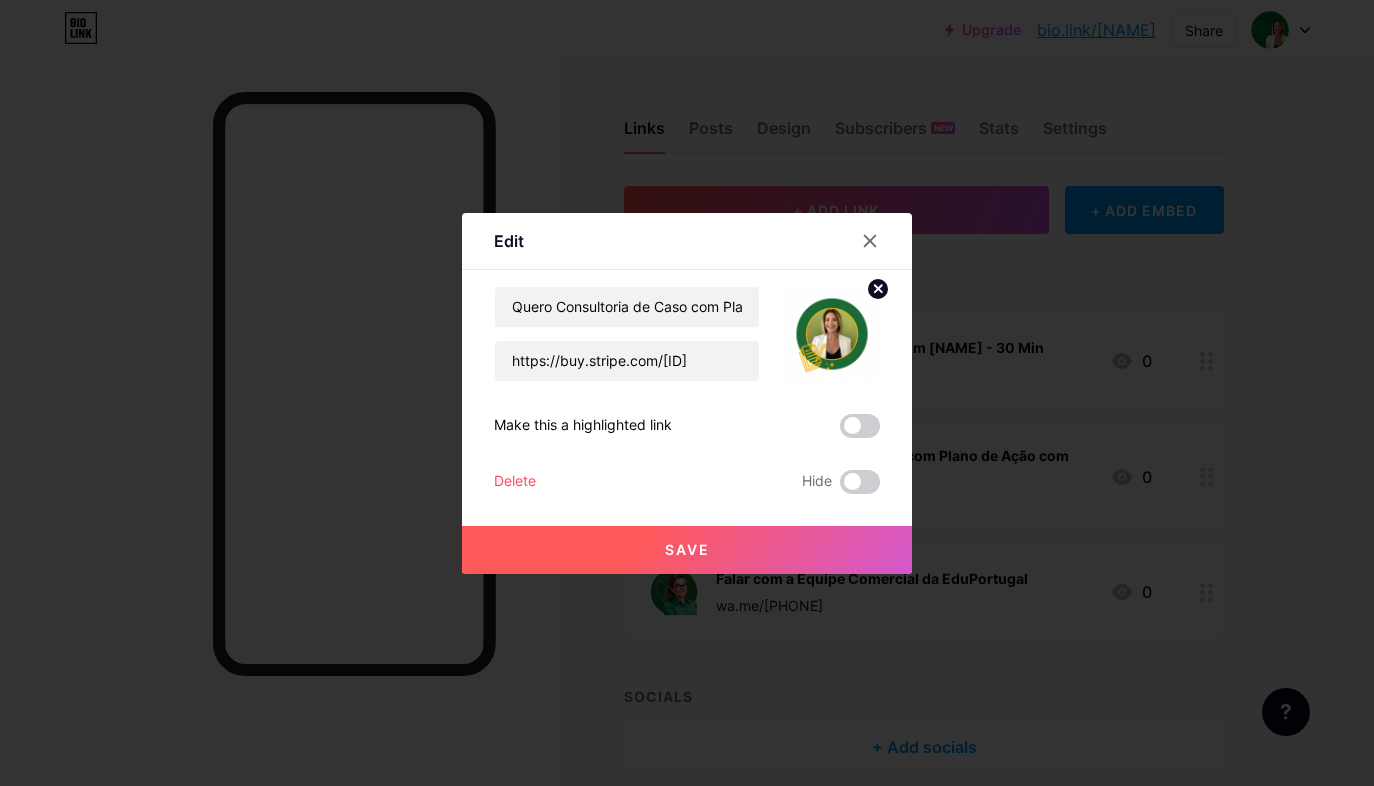 click 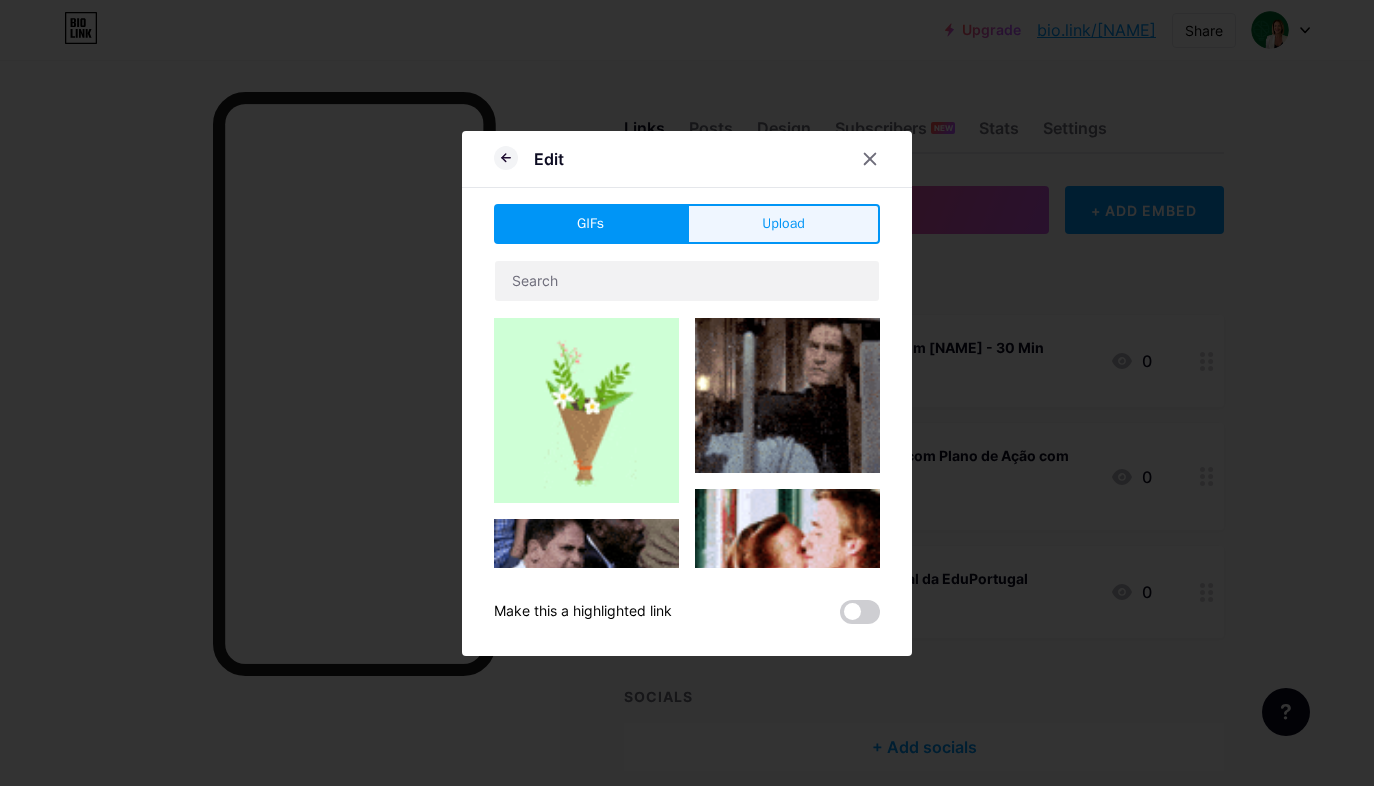click on "Upload" at bounding box center [783, 224] 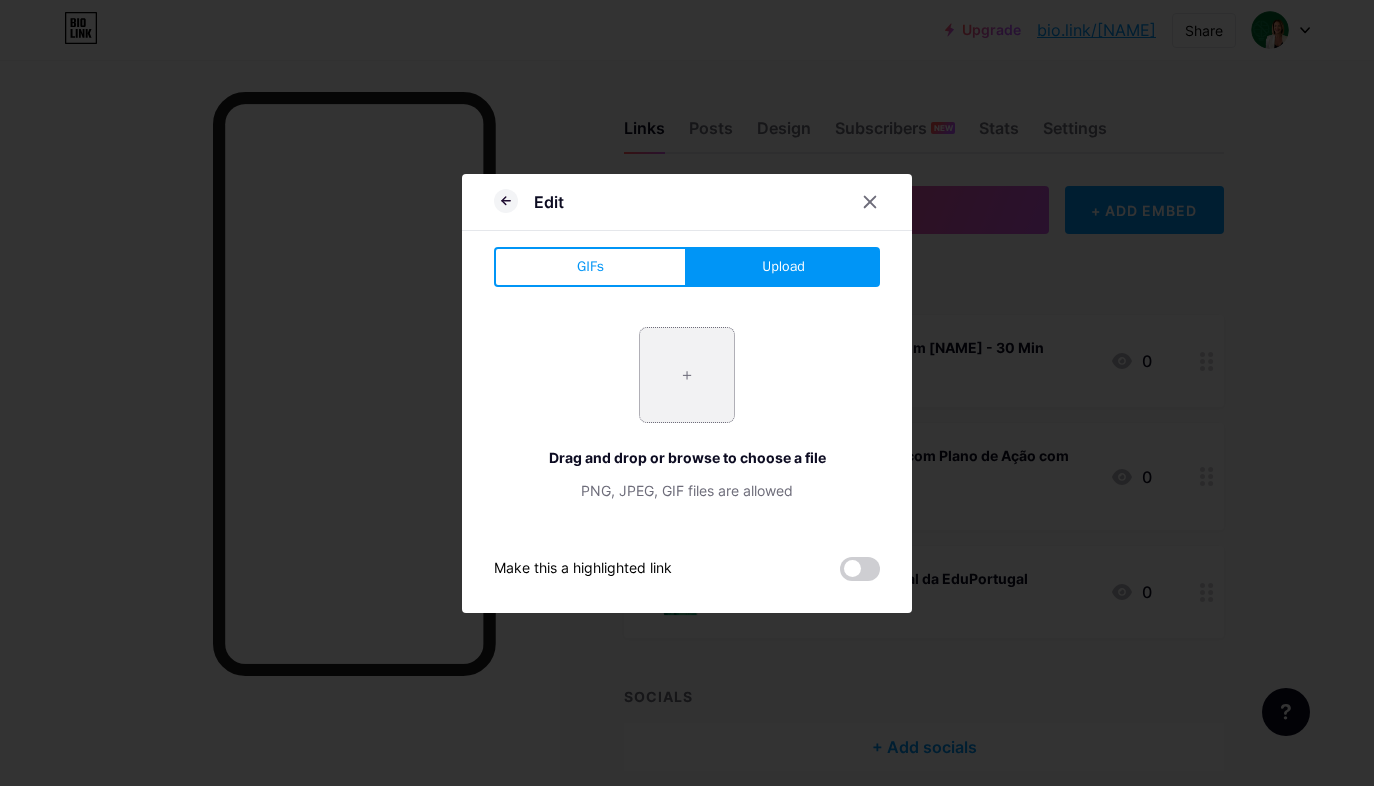 click at bounding box center (687, 375) 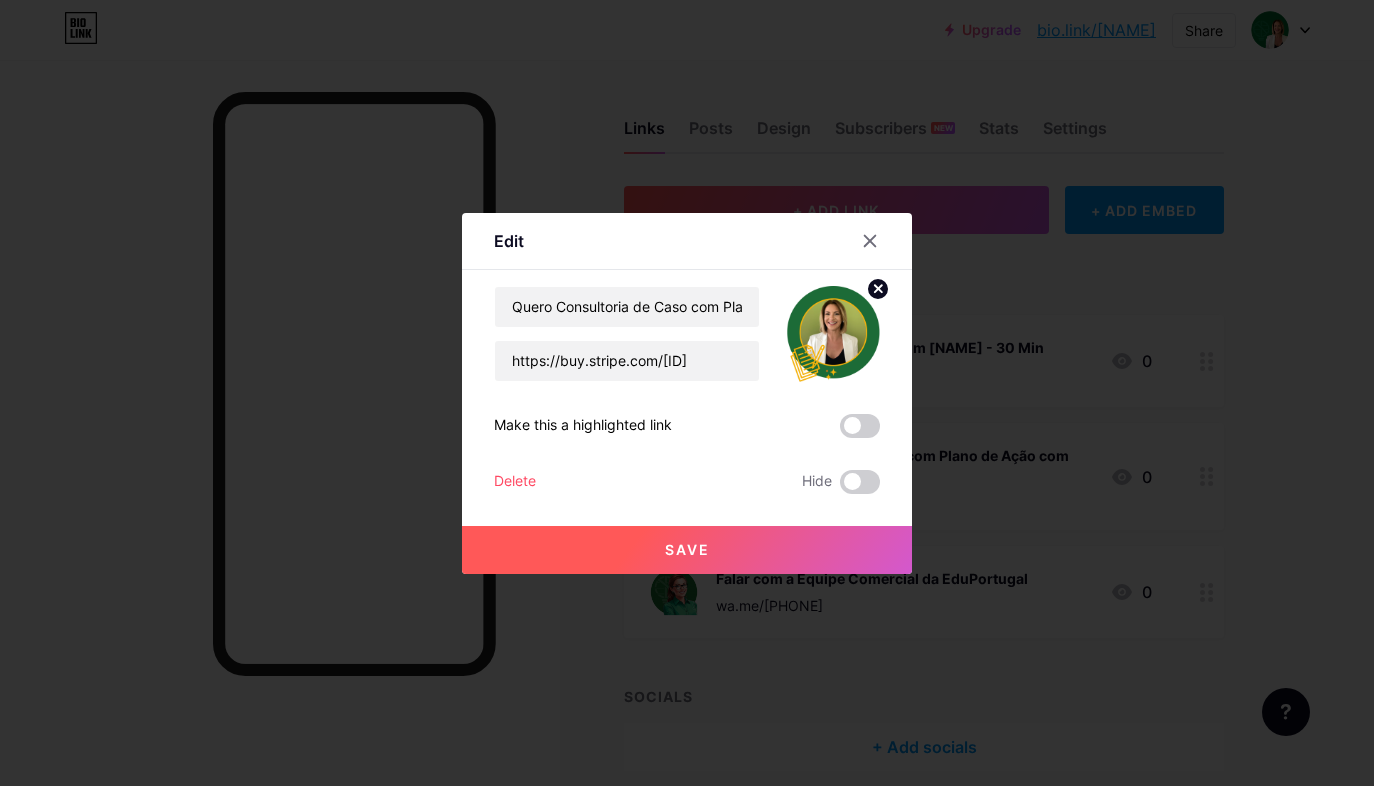click on "Save" at bounding box center [687, 550] 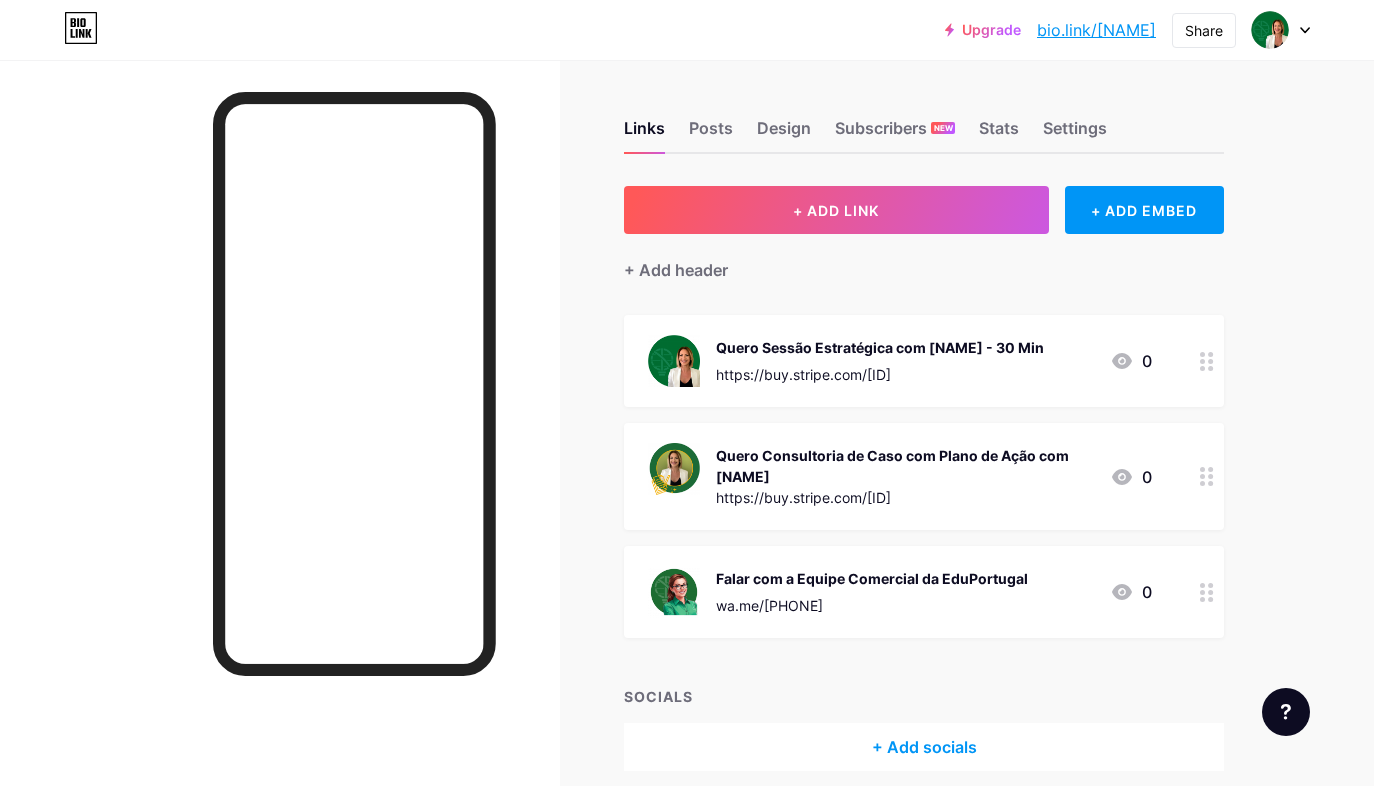 scroll, scrollTop: 0, scrollLeft: 0, axis: both 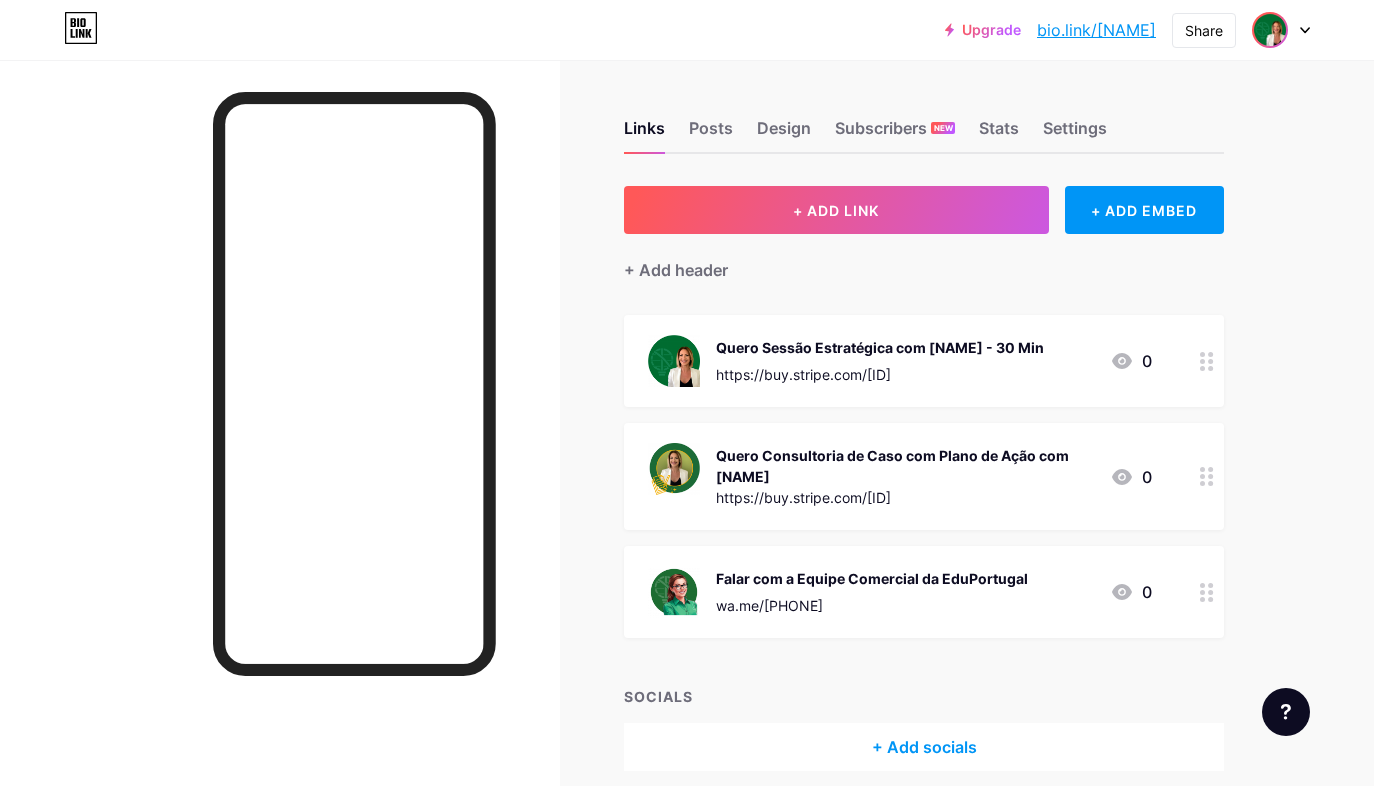 click at bounding box center [1270, 30] 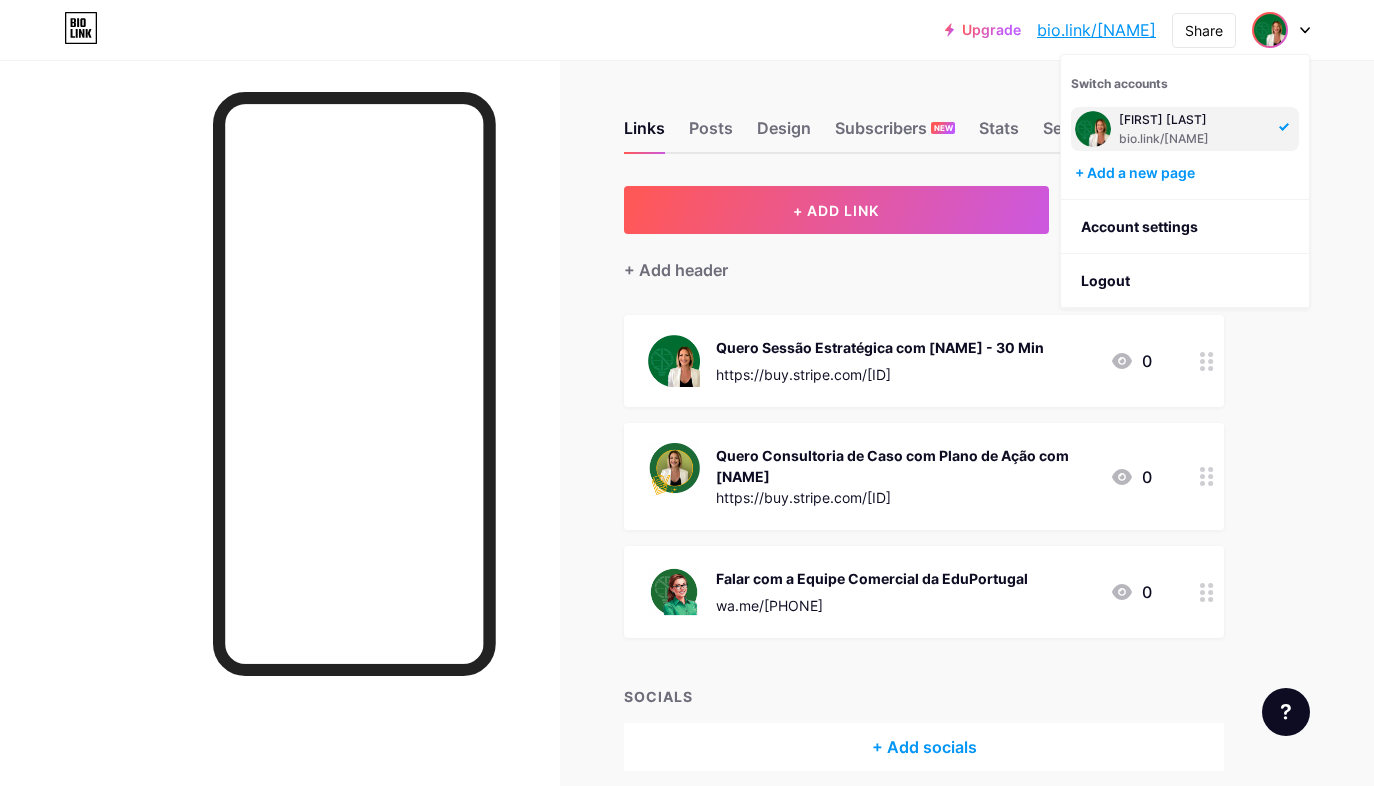 click on "bio.link/[NAME]" at bounding box center (1193, 139) 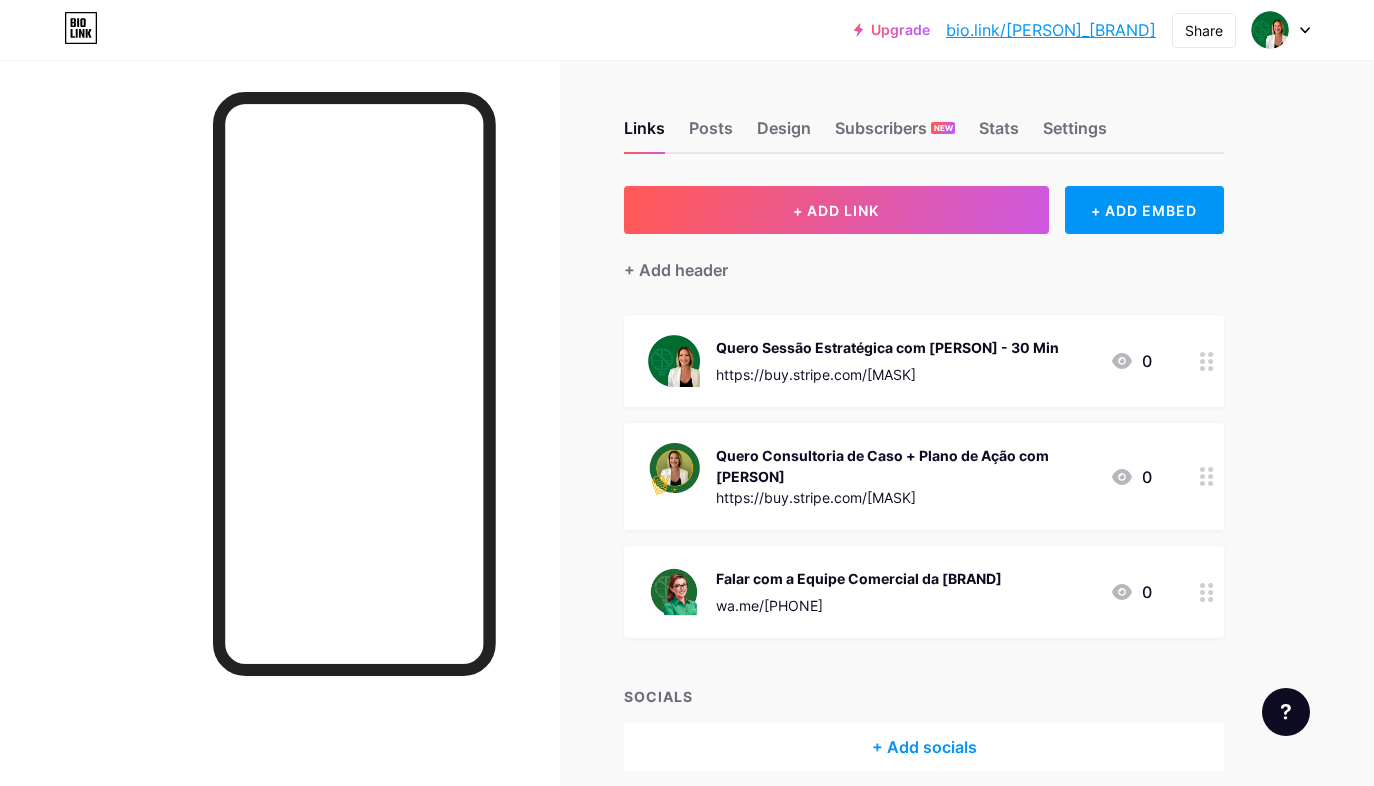 scroll, scrollTop: 0, scrollLeft: 0, axis: both 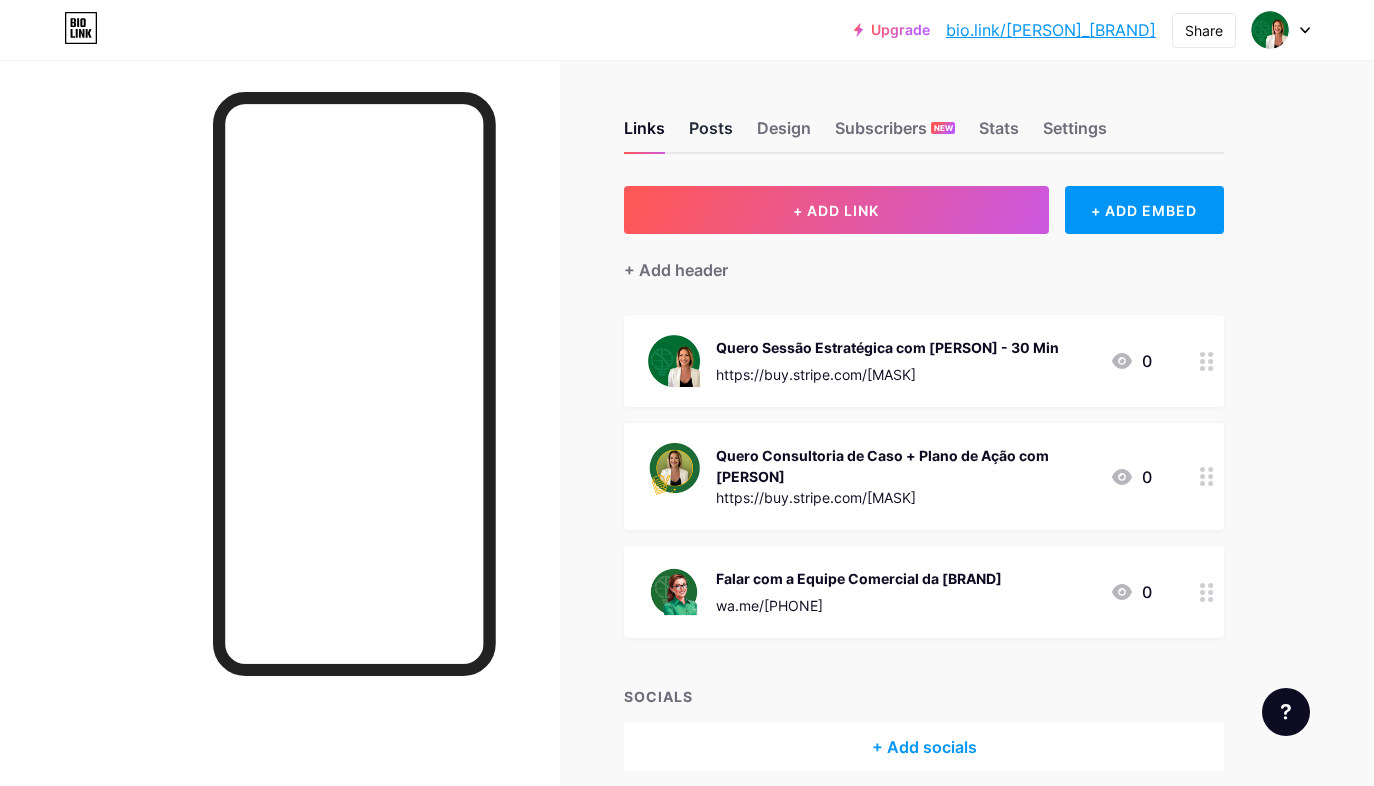 click on "Posts" at bounding box center (711, 134) 